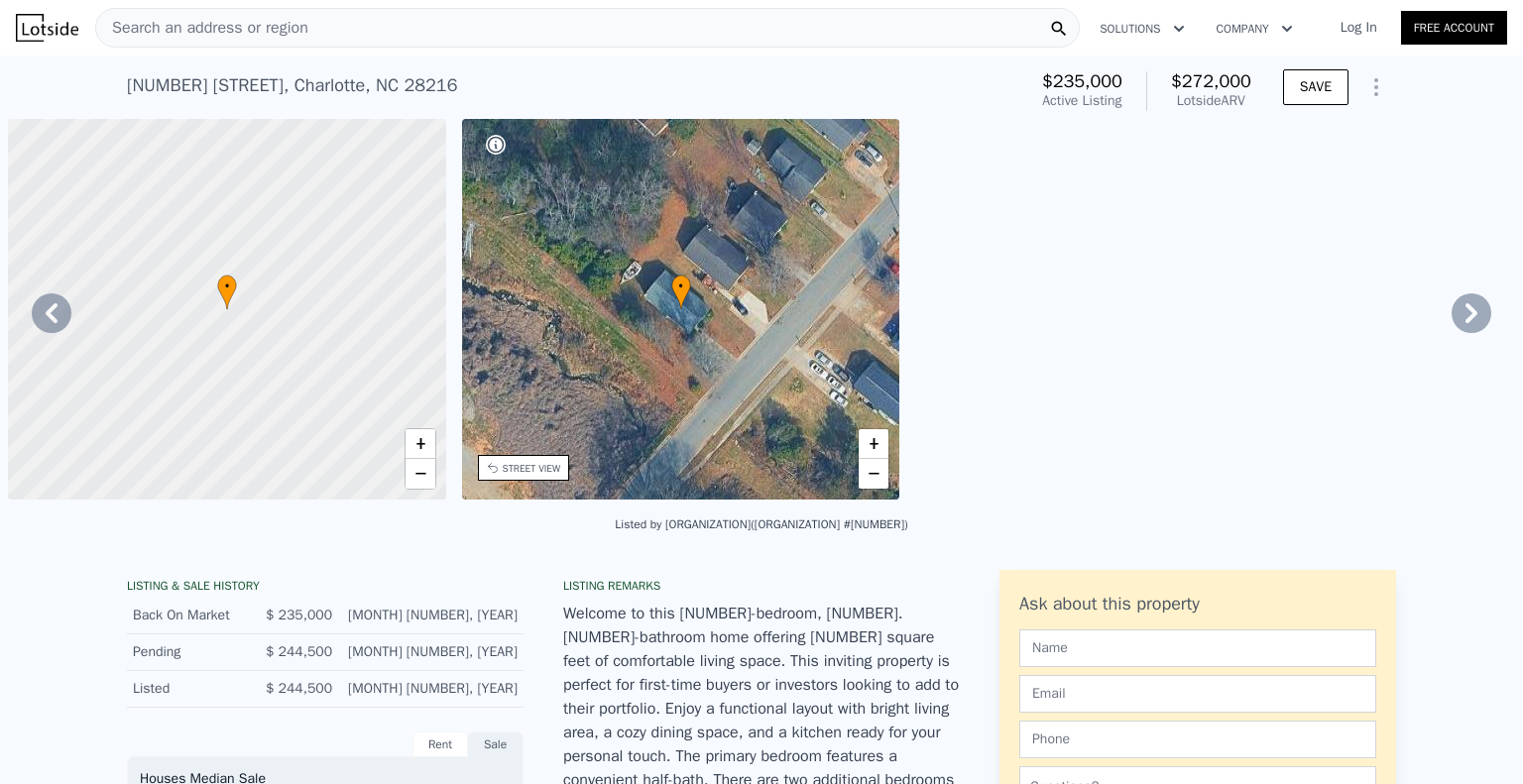 scroll, scrollTop: 0, scrollLeft: 0, axis: both 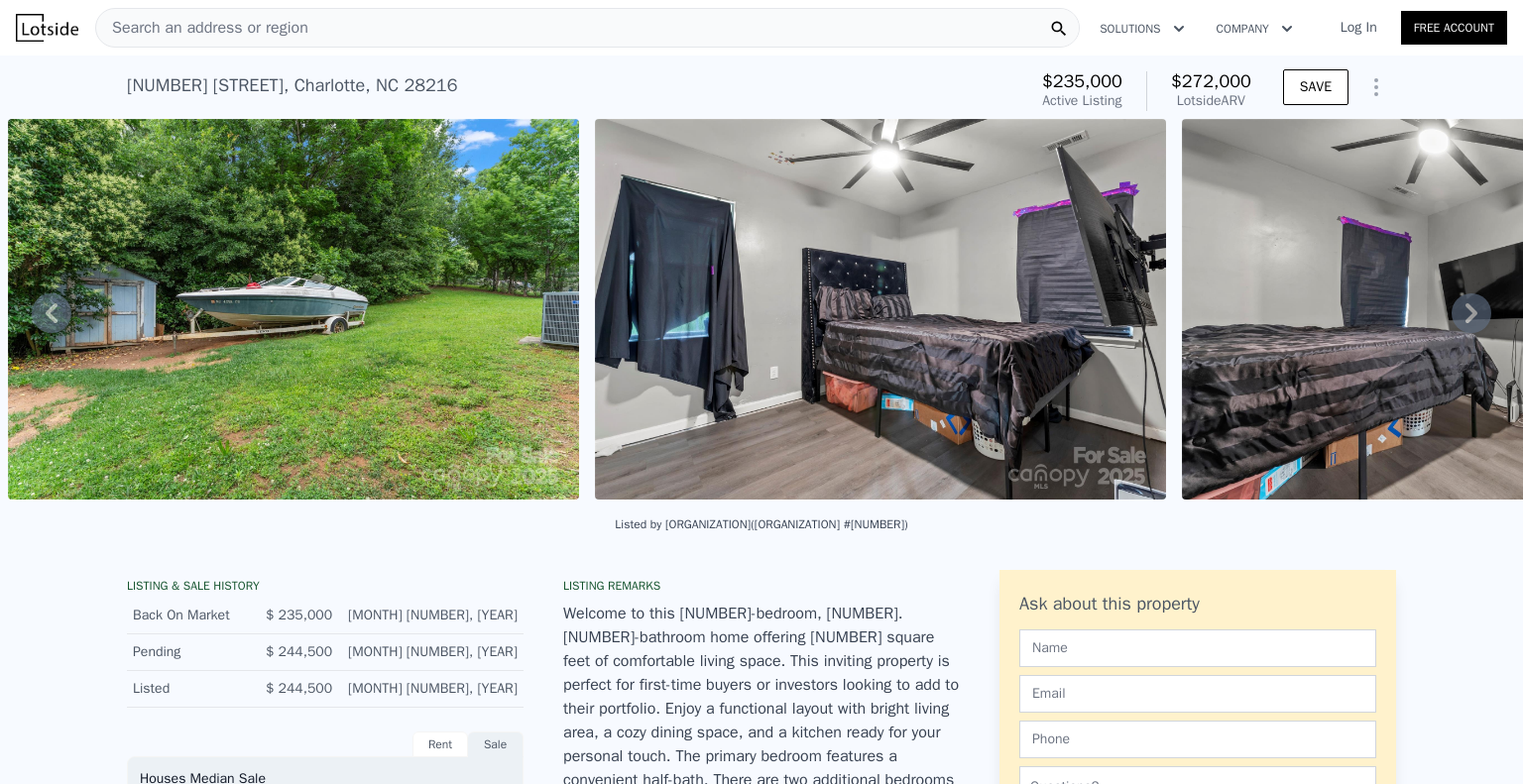 click on "Search an address or region" at bounding box center [587, 28] 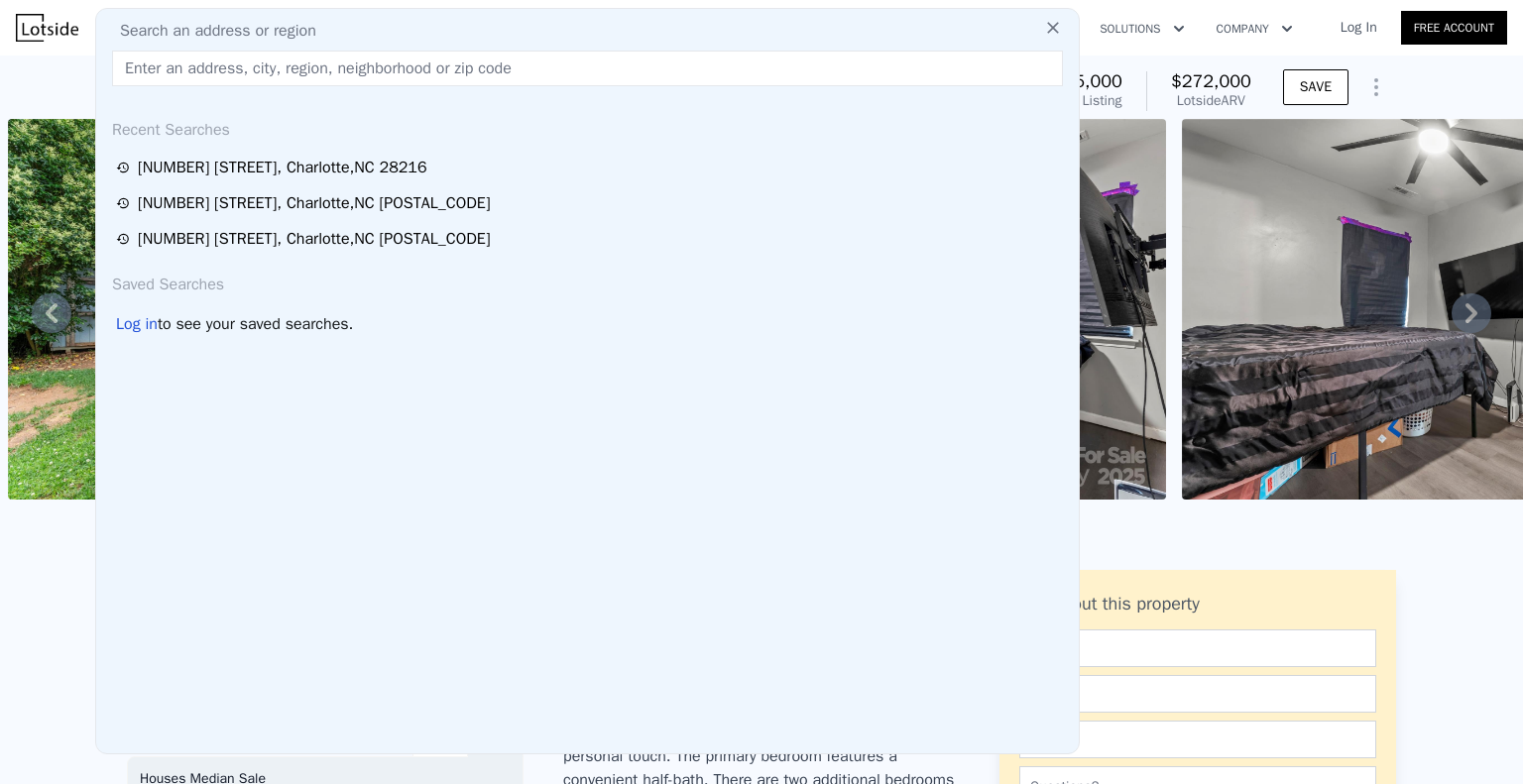 click at bounding box center (587, 68) 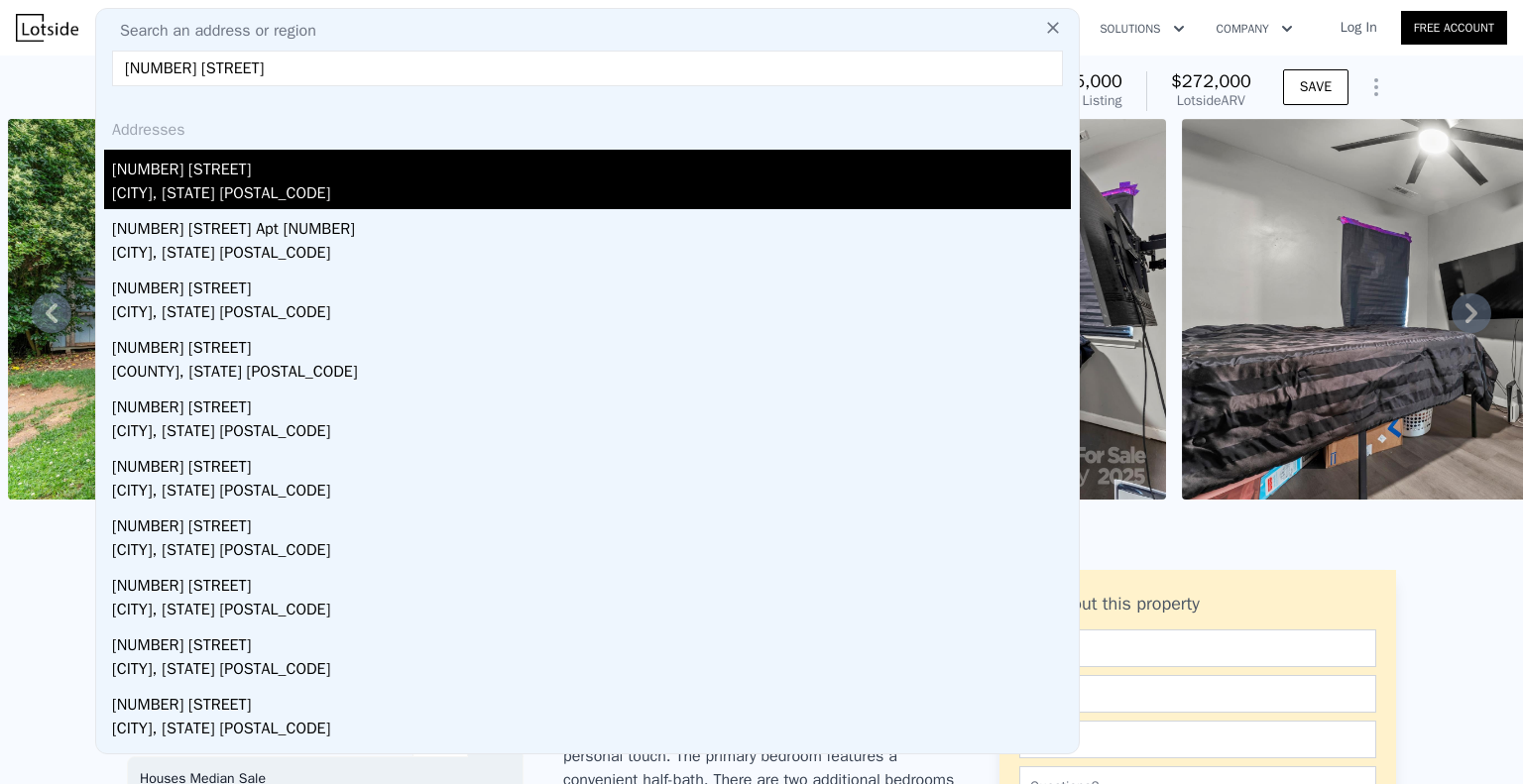type on "[NUMBER] [STREET]" 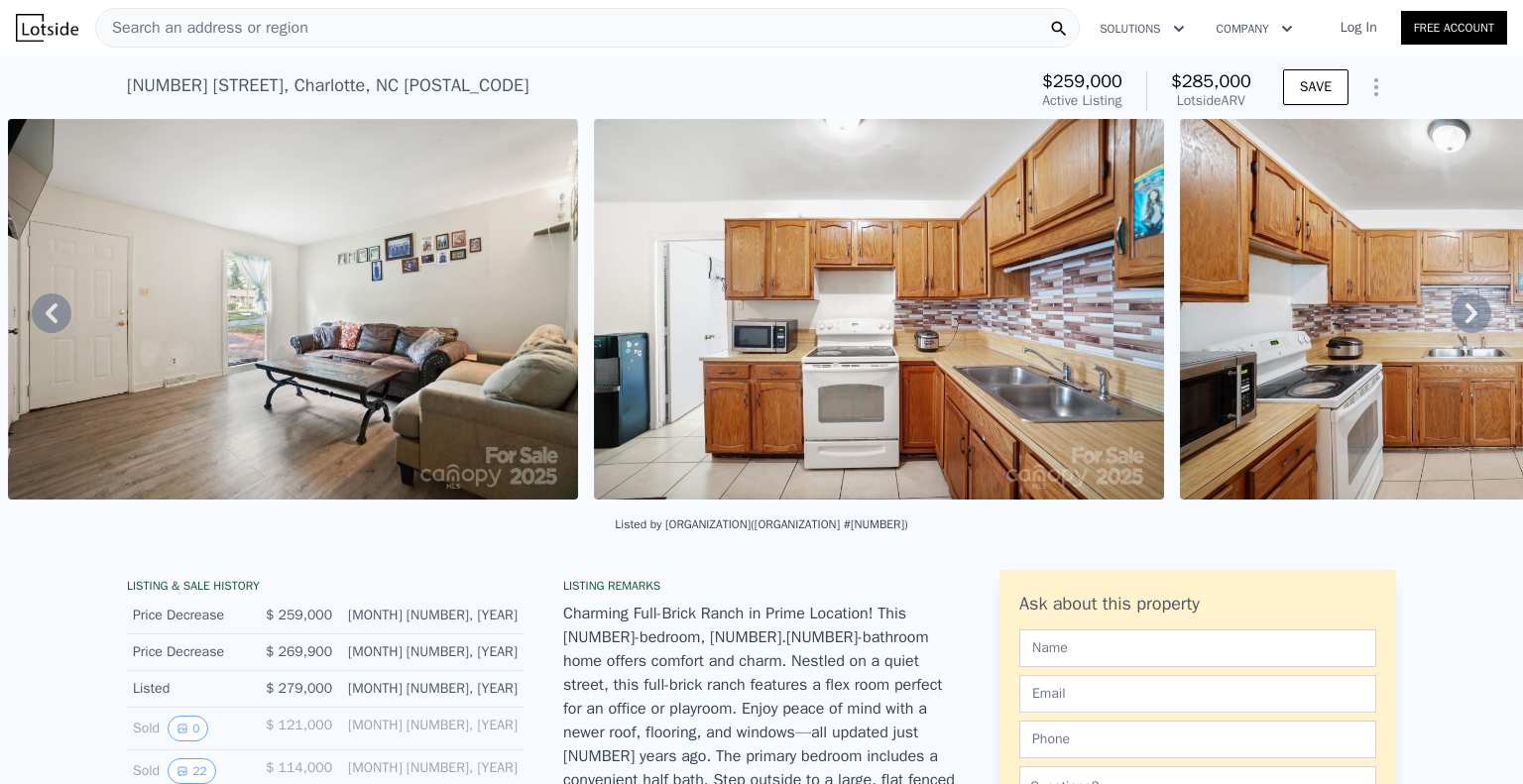 click 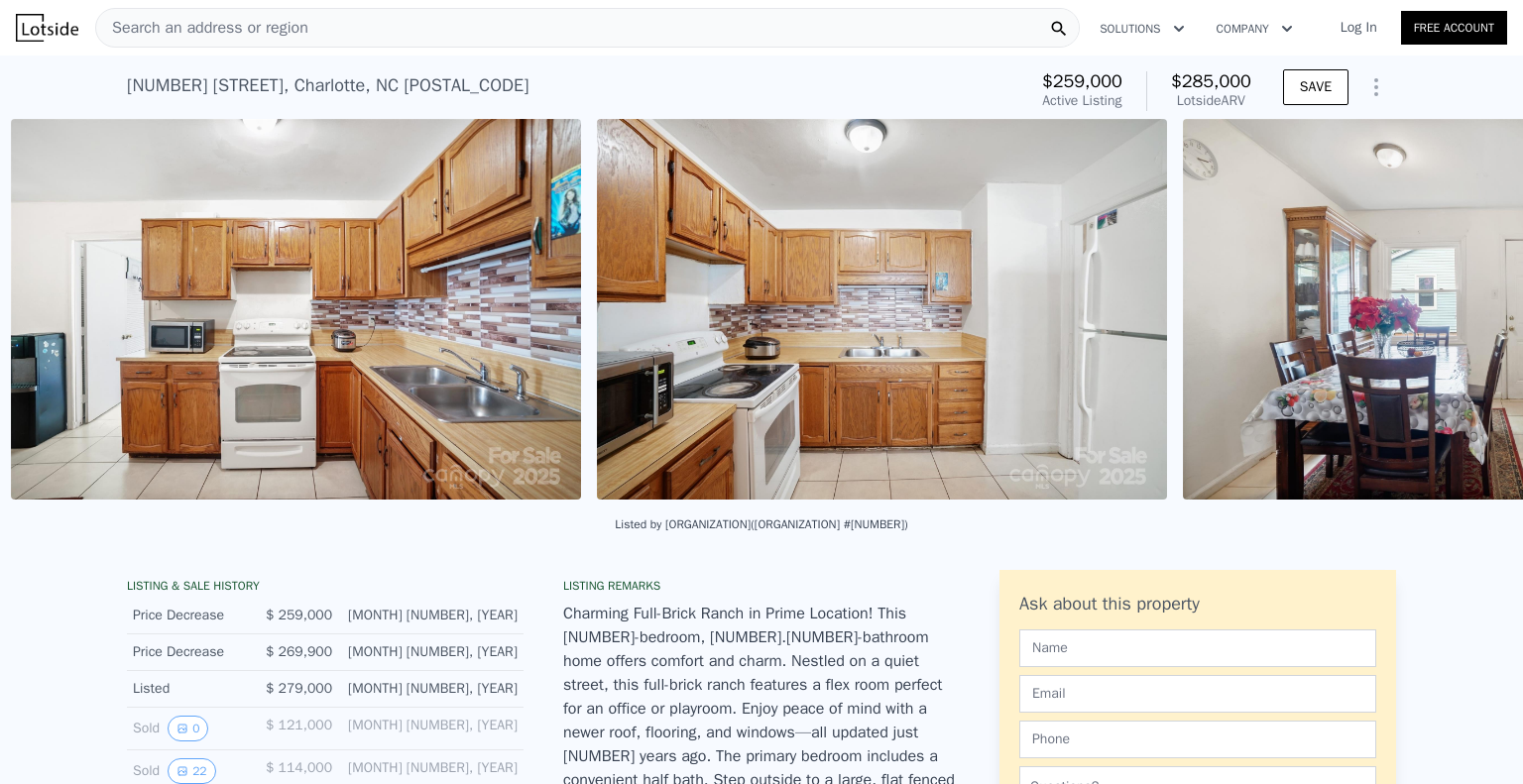 scroll, scrollTop: 0, scrollLeft: 2855, axis: horizontal 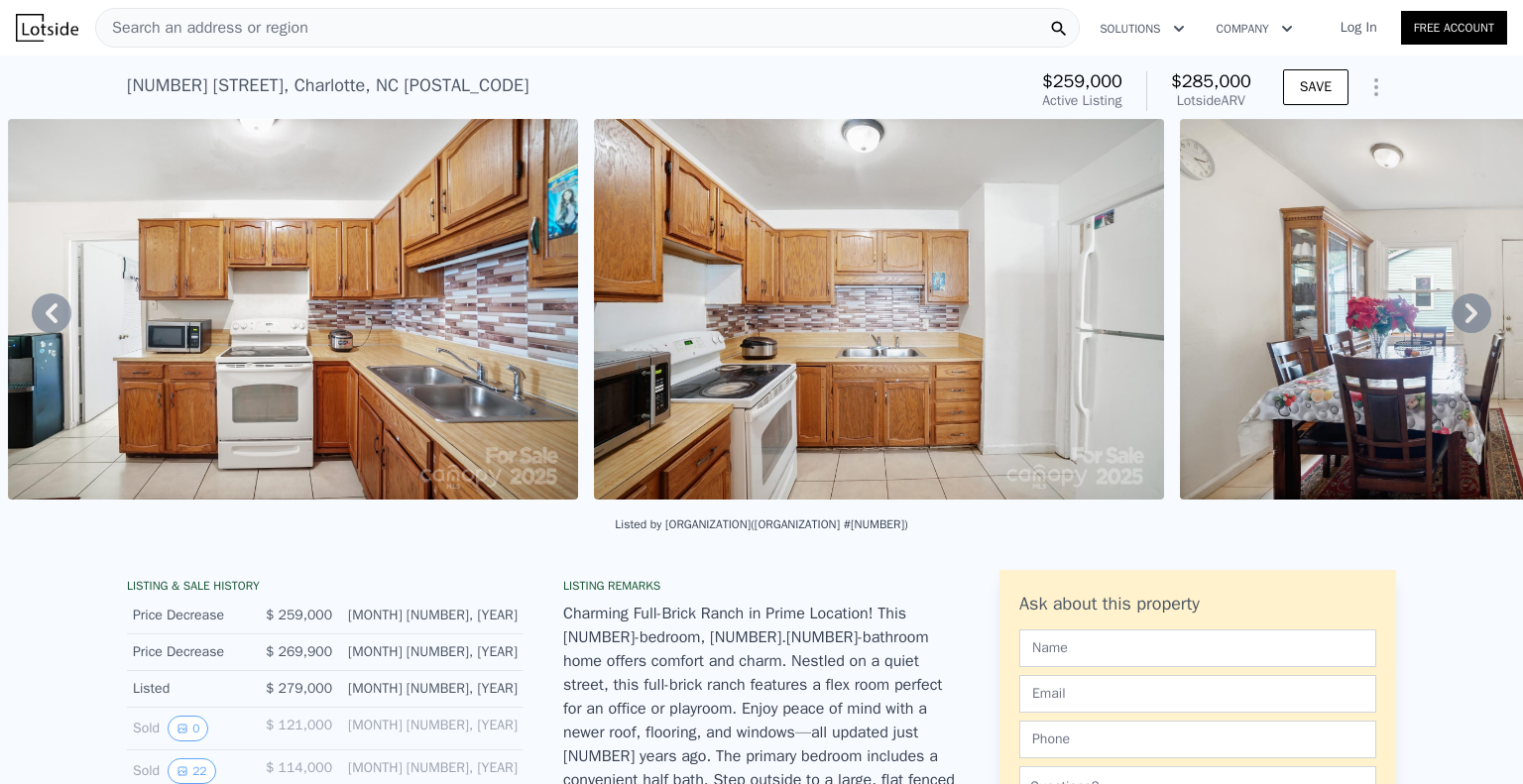 click 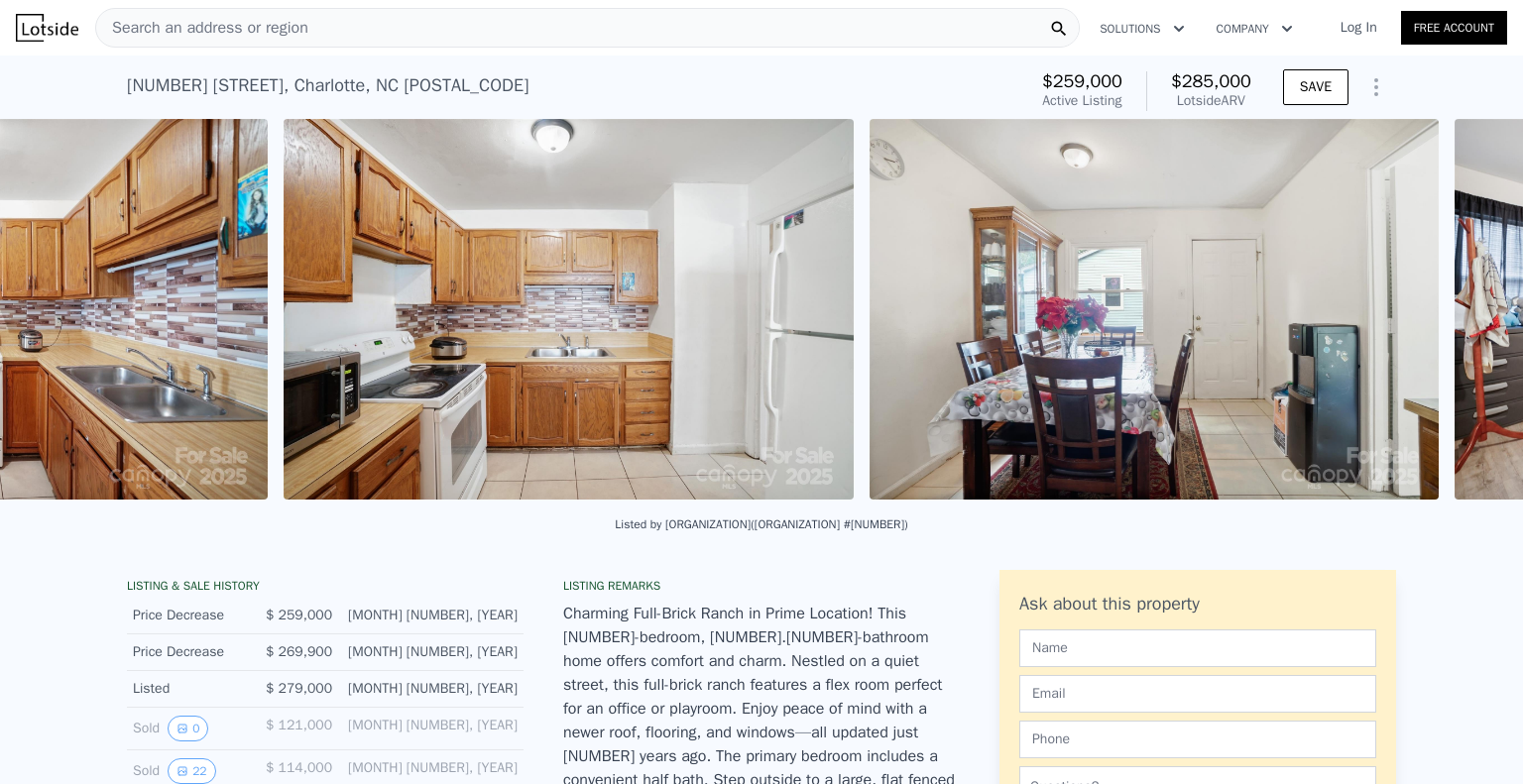 scroll, scrollTop: 0, scrollLeft: 3440, axis: horizontal 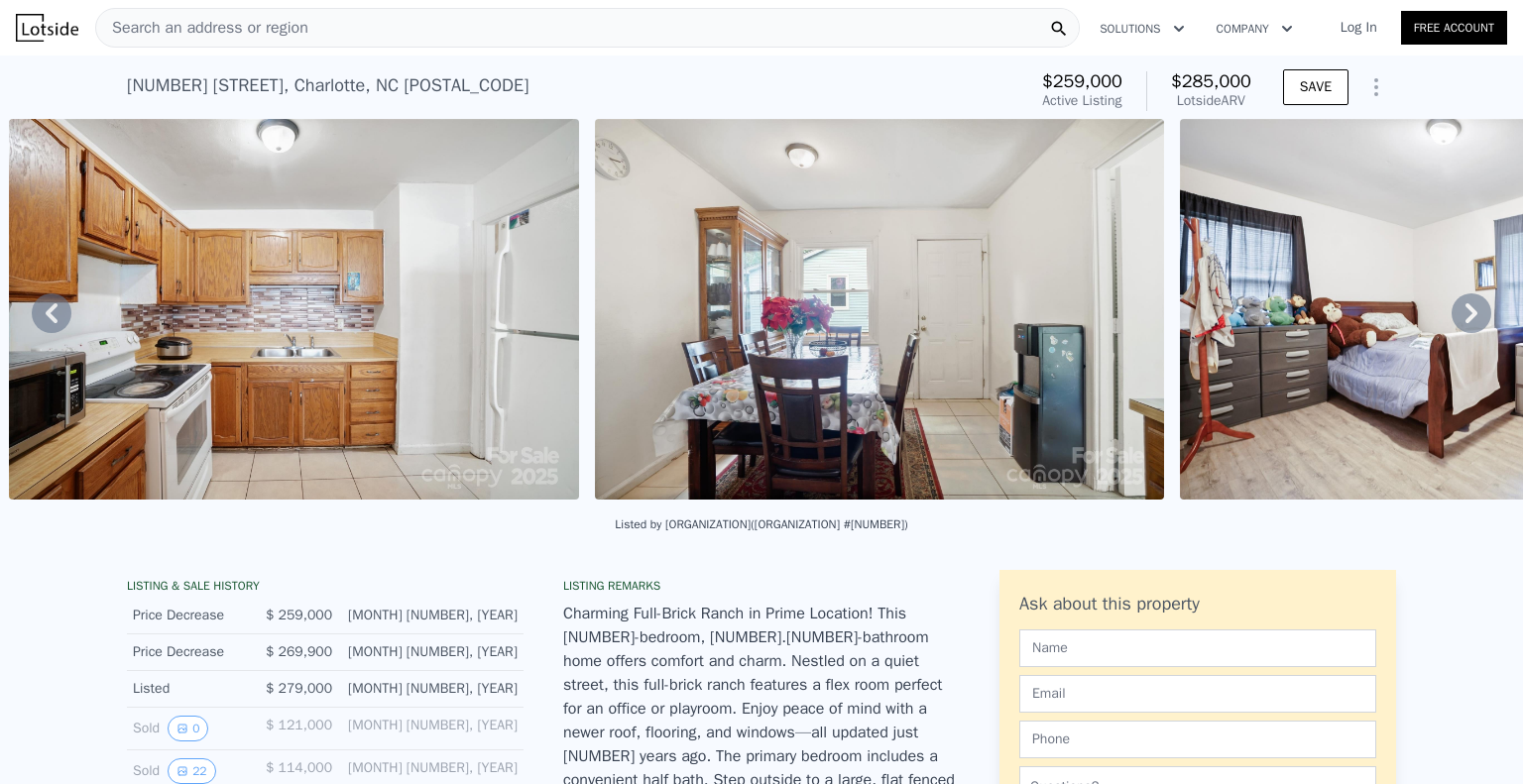 click 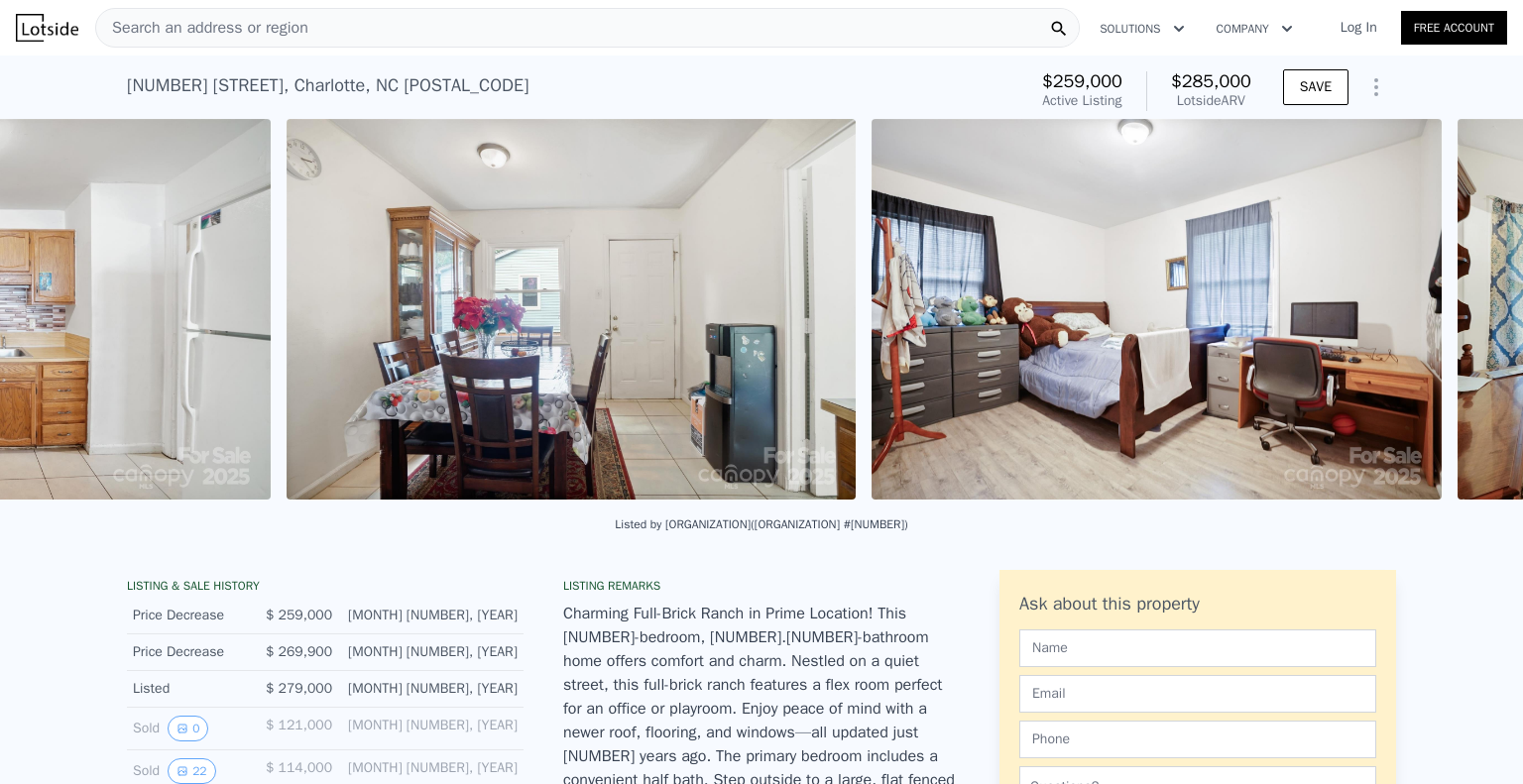 scroll, scrollTop: 0, scrollLeft: 4026, axis: horizontal 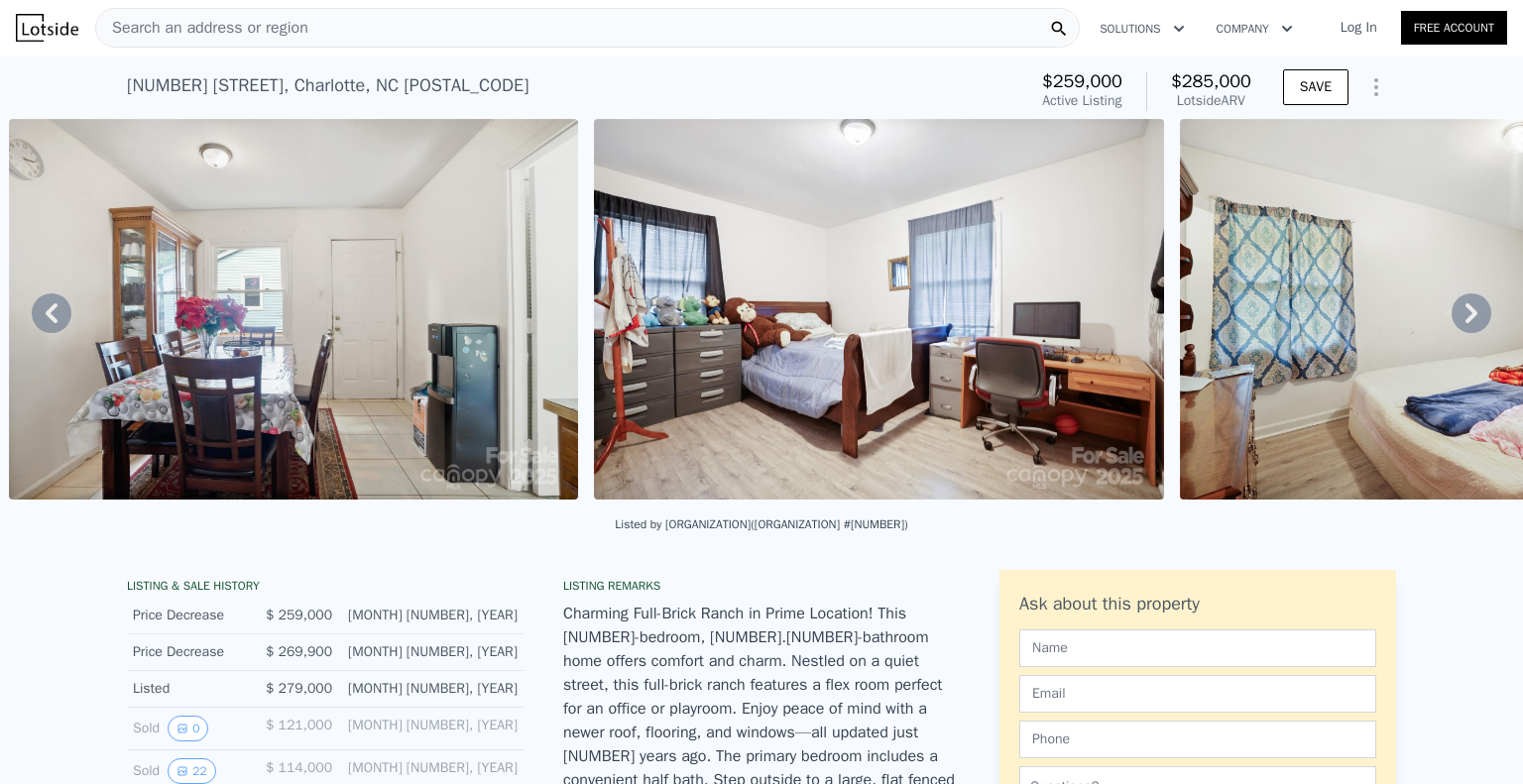 click 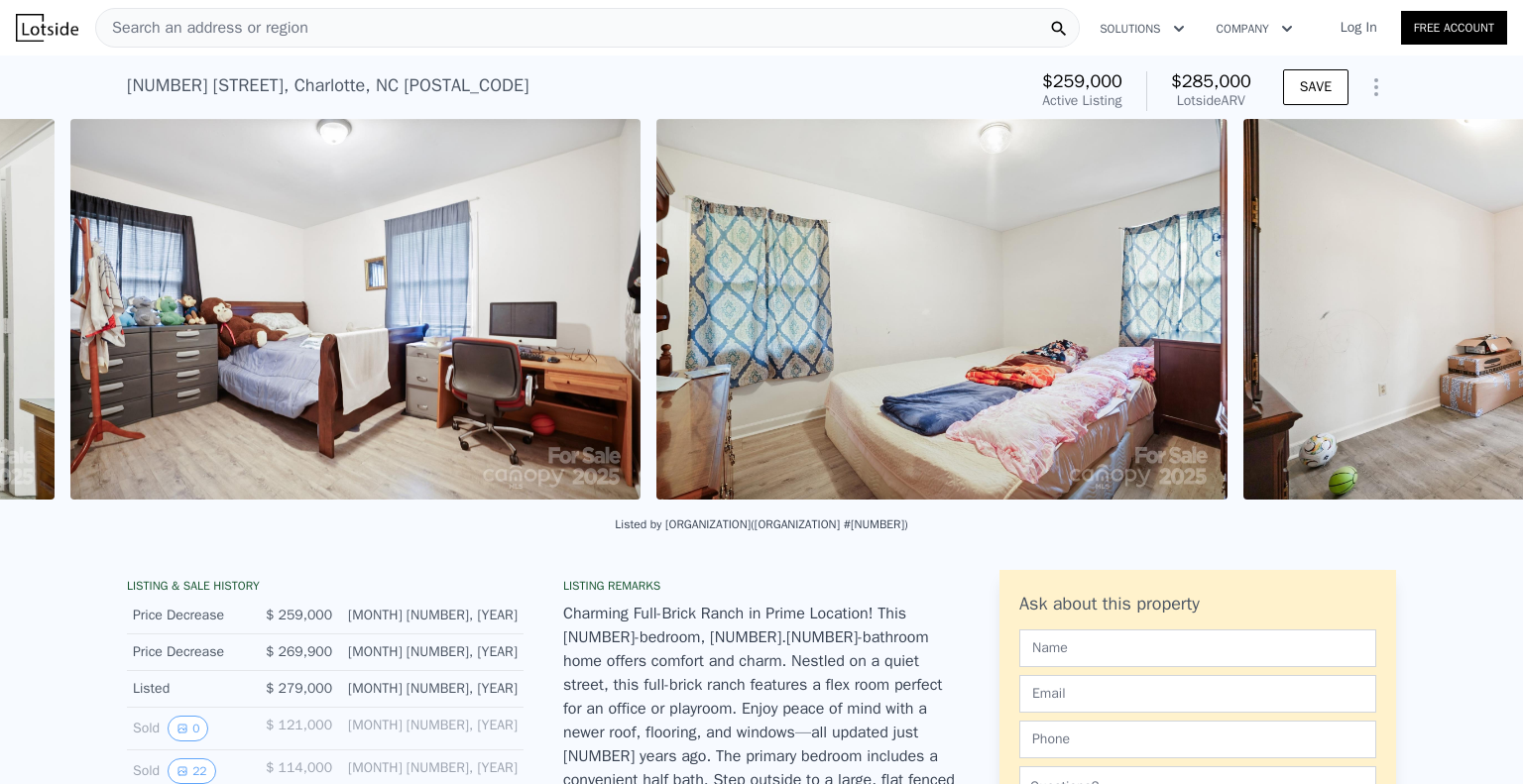scroll, scrollTop: 0, scrollLeft: 4612, axis: horizontal 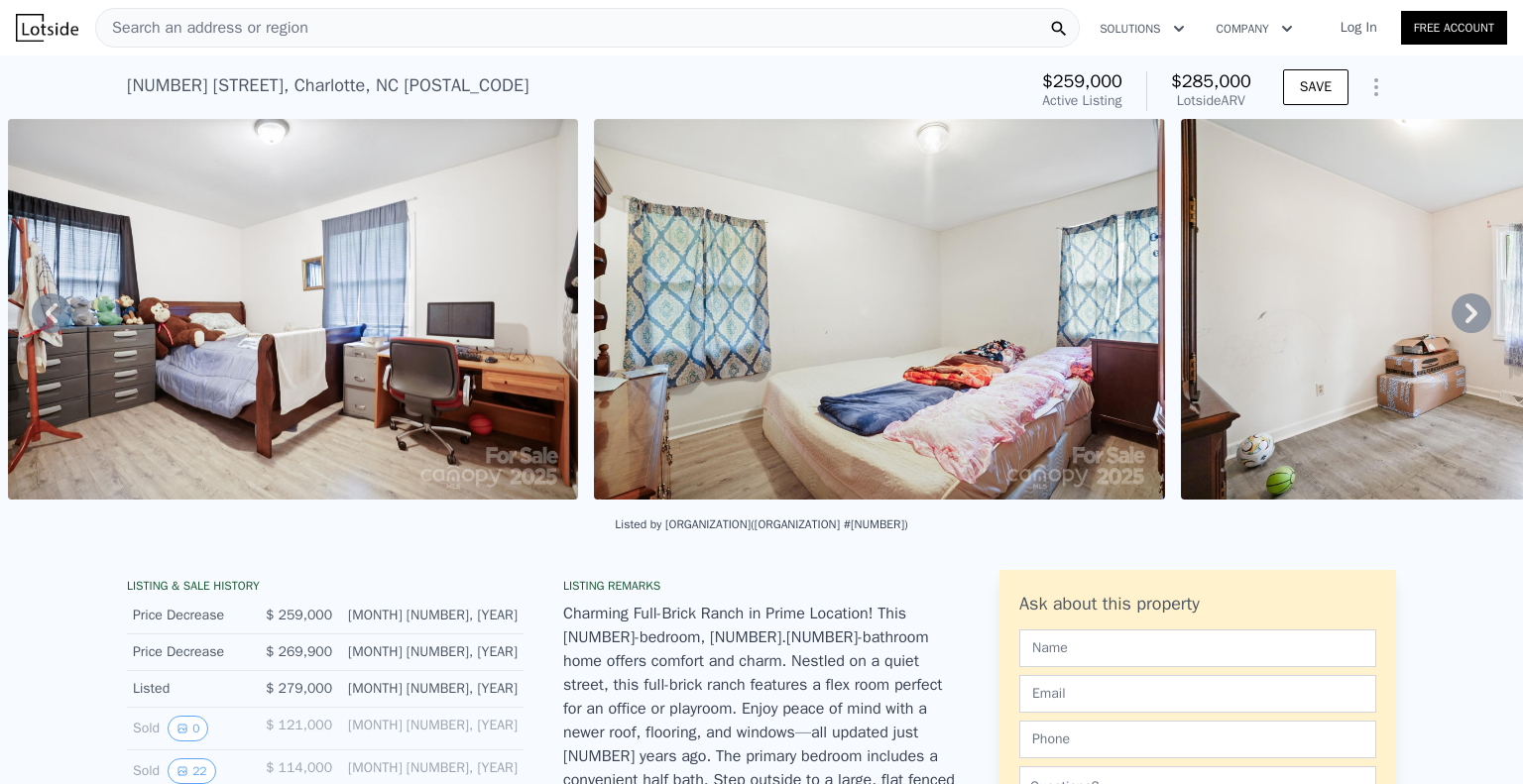 click 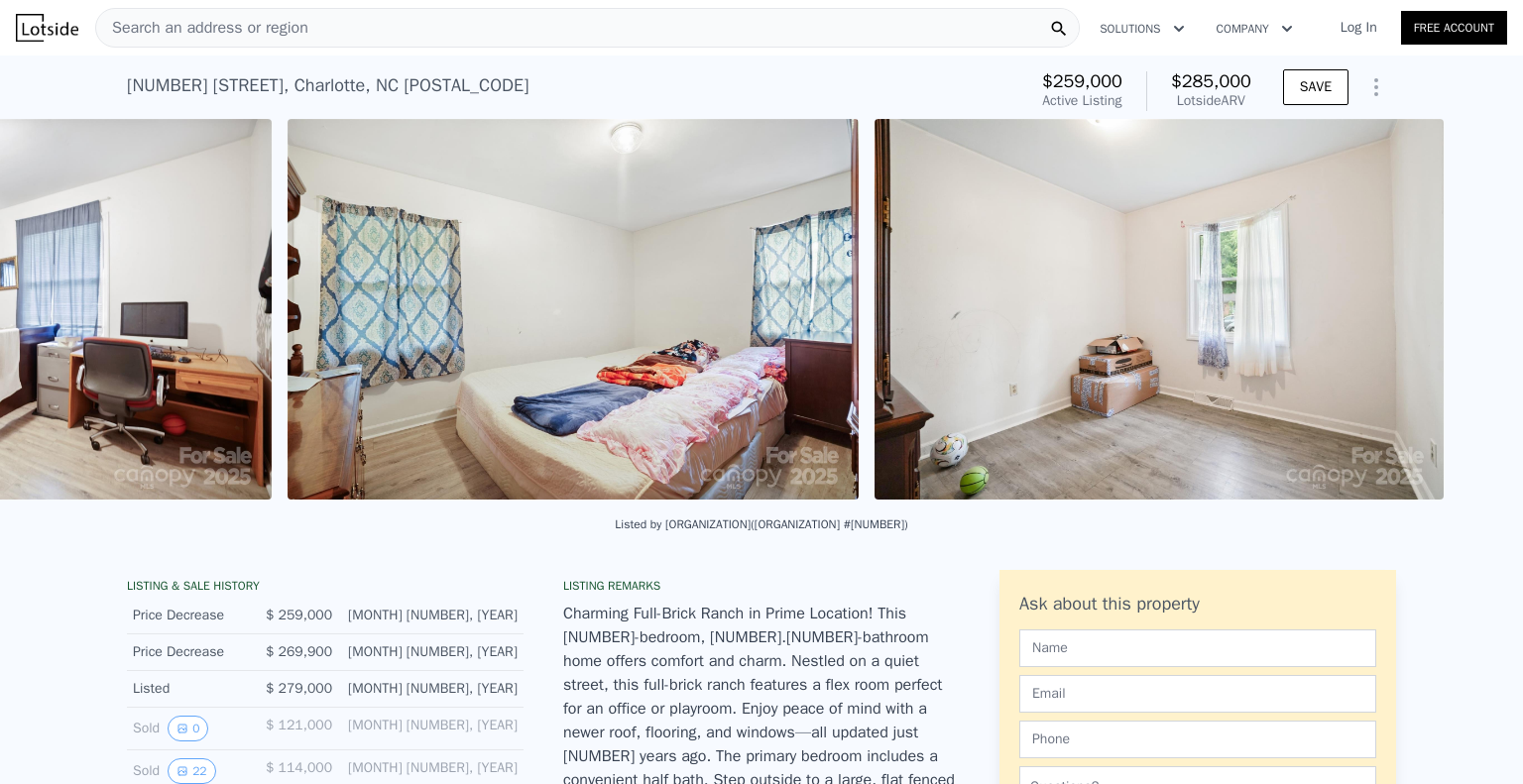 scroll, scrollTop: 0, scrollLeft: 5198, axis: horizontal 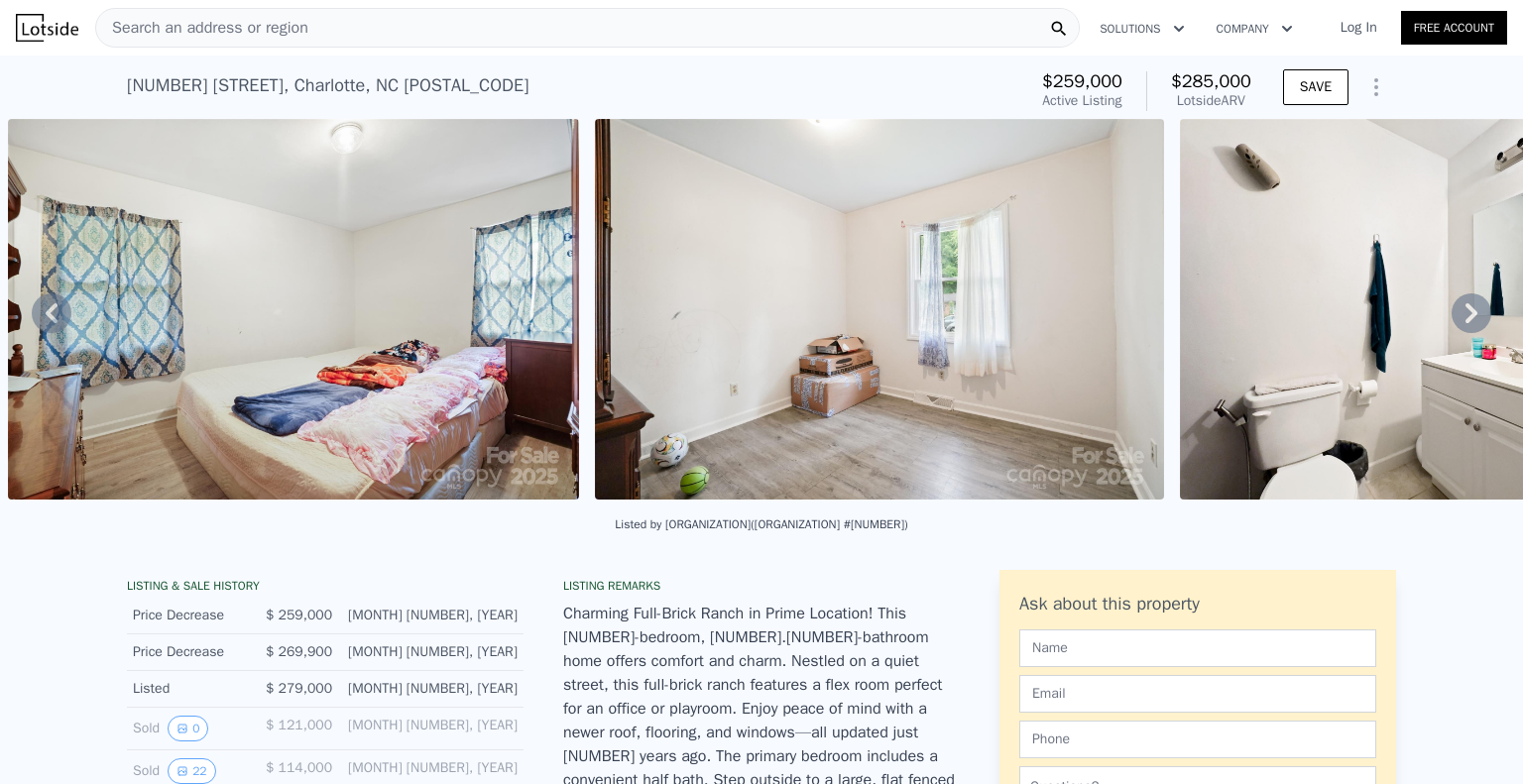 click 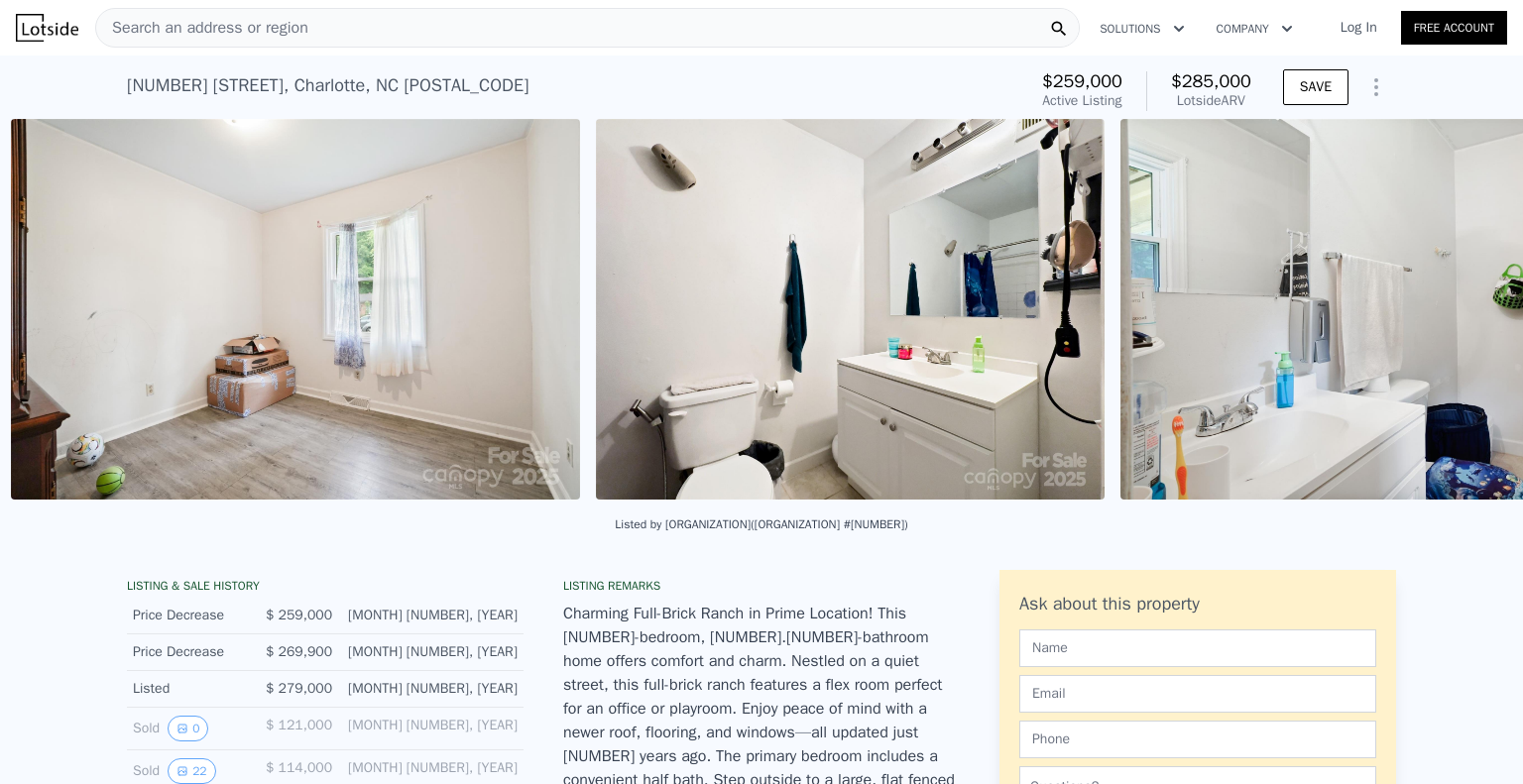 scroll, scrollTop: 0, scrollLeft: 5784, axis: horizontal 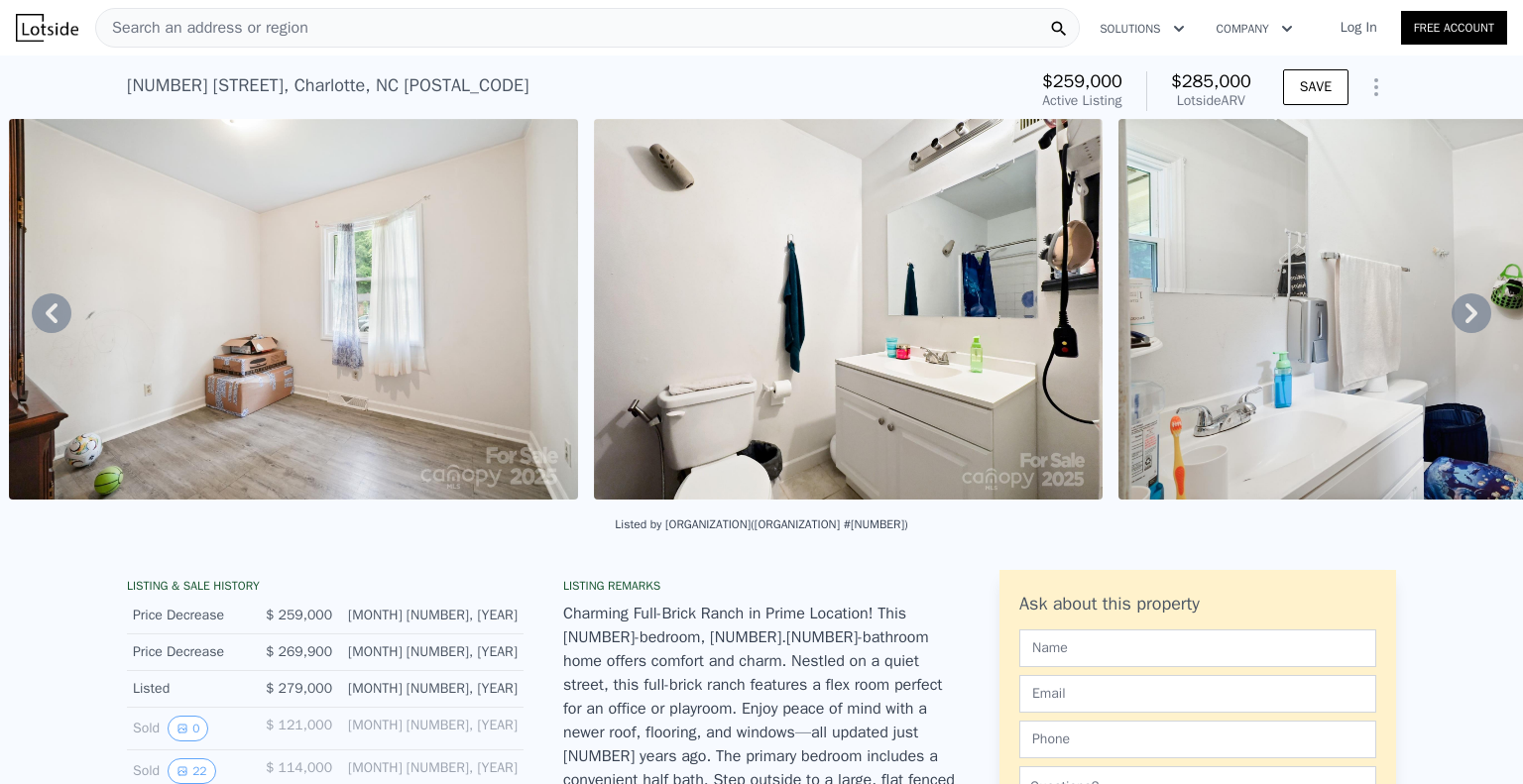 click 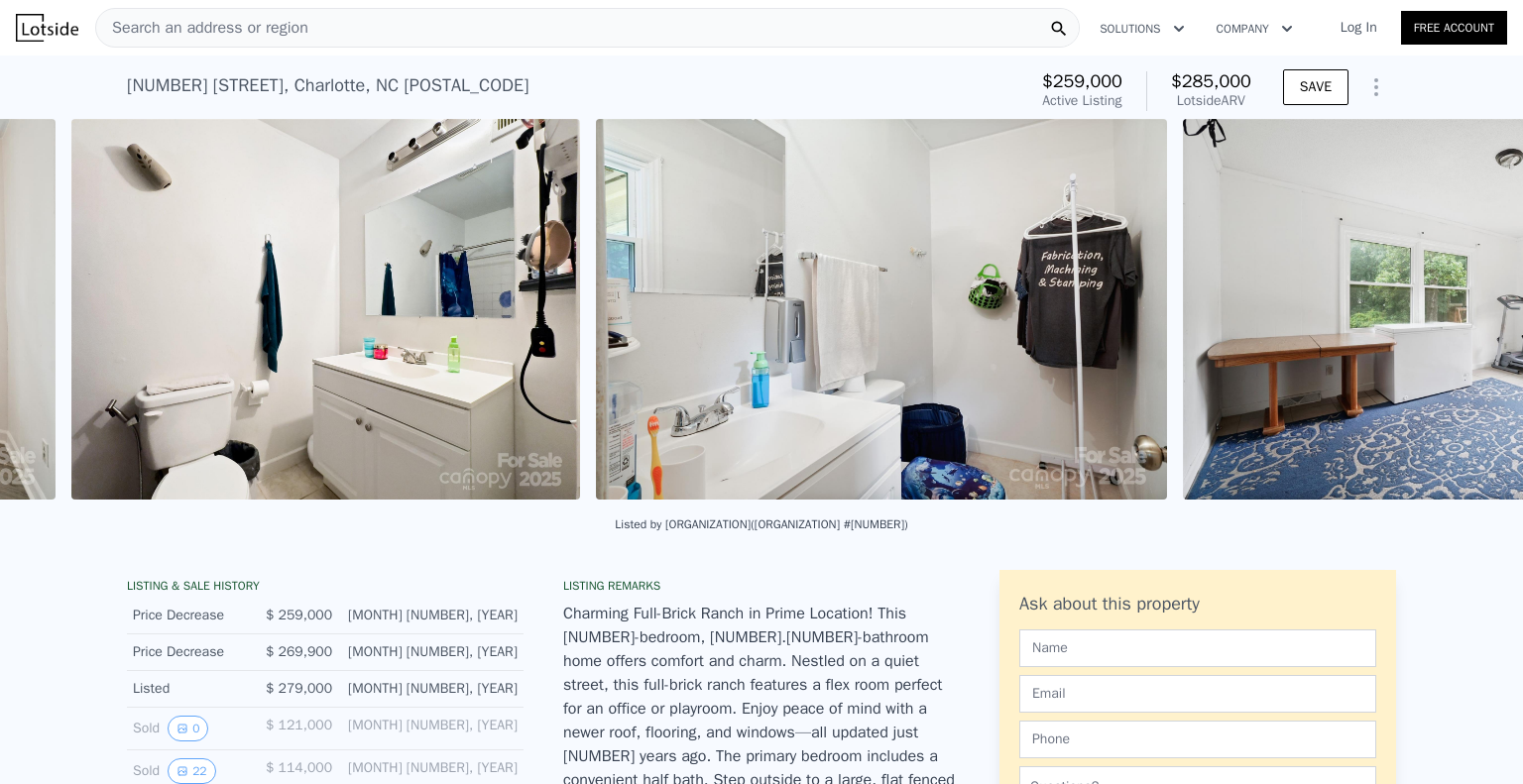 scroll, scrollTop: 0, scrollLeft: 6370, axis: horizontal 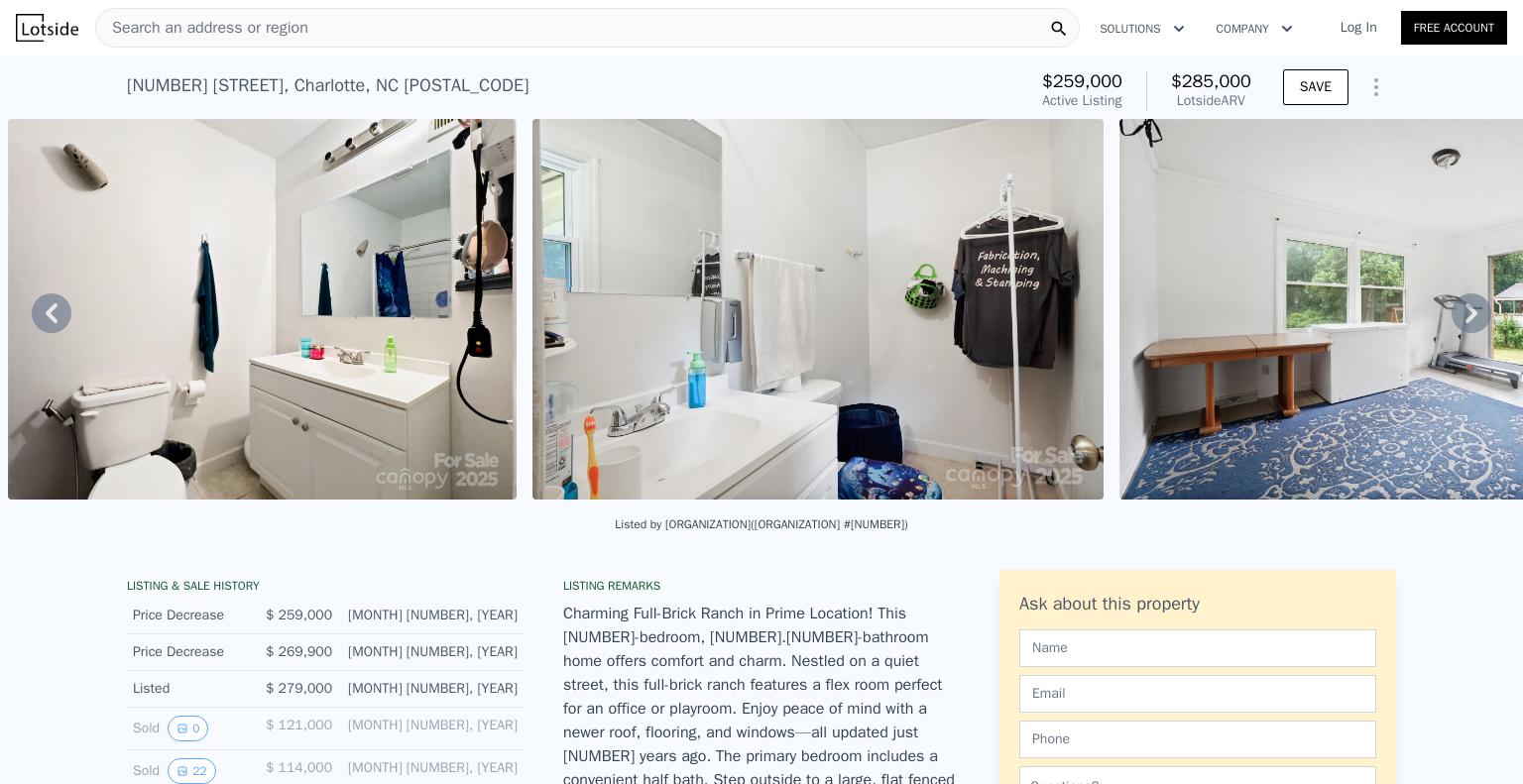 click 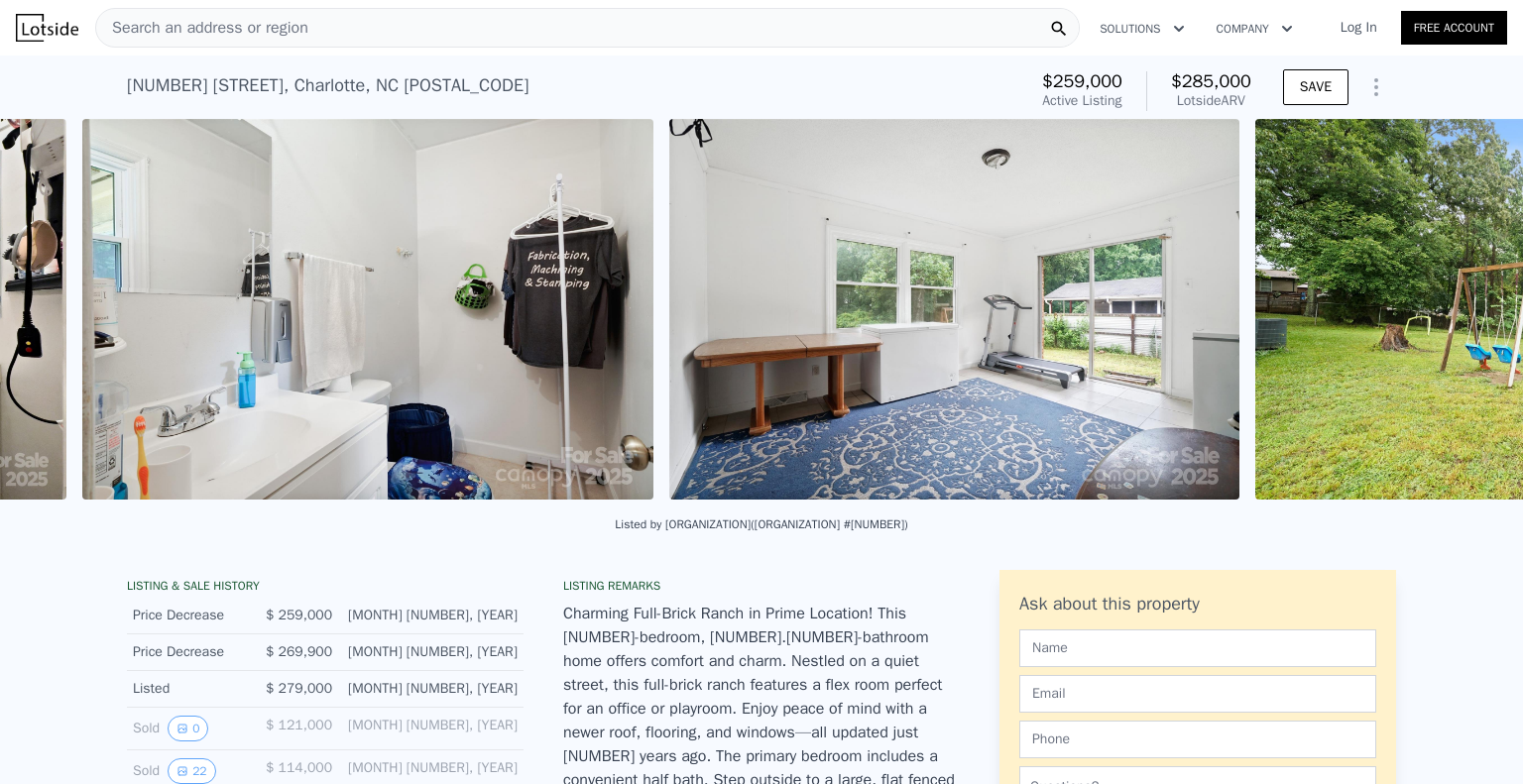 scroll, scrollTop: 0, scrollLeft: 6893, axis: horizontal 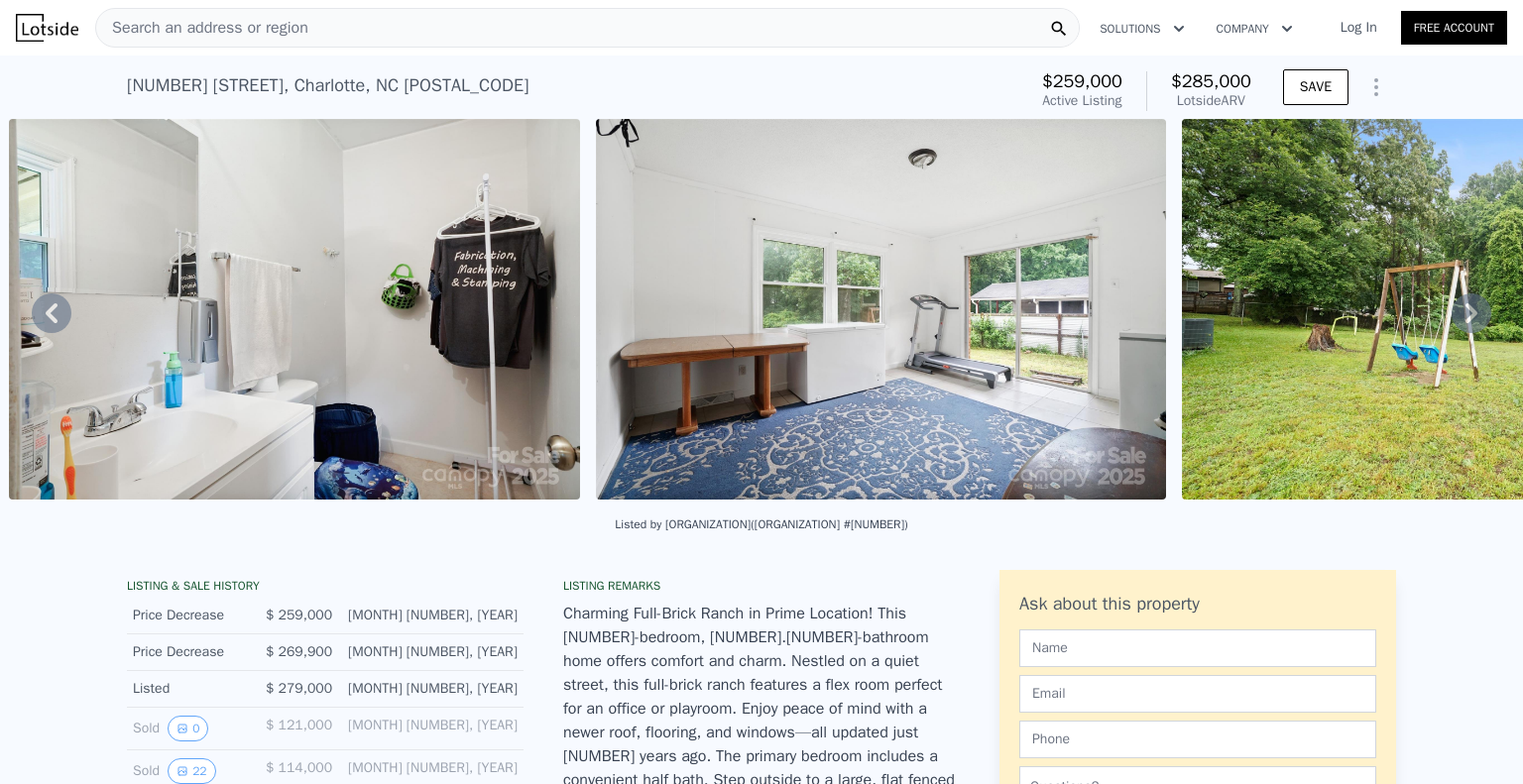 click 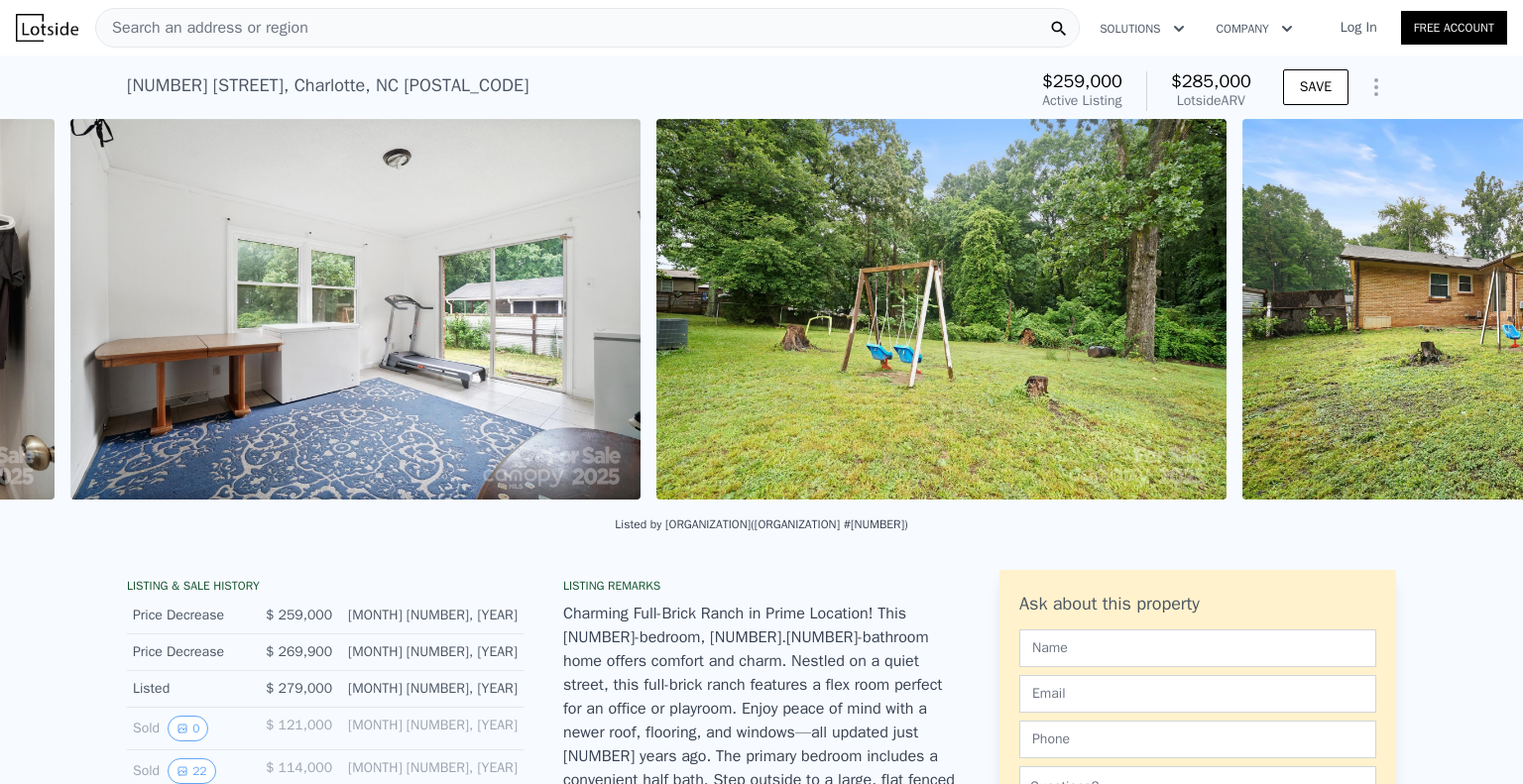 scroll, scrollTop: 0, scrollLeft: 7481, axis: horizontal 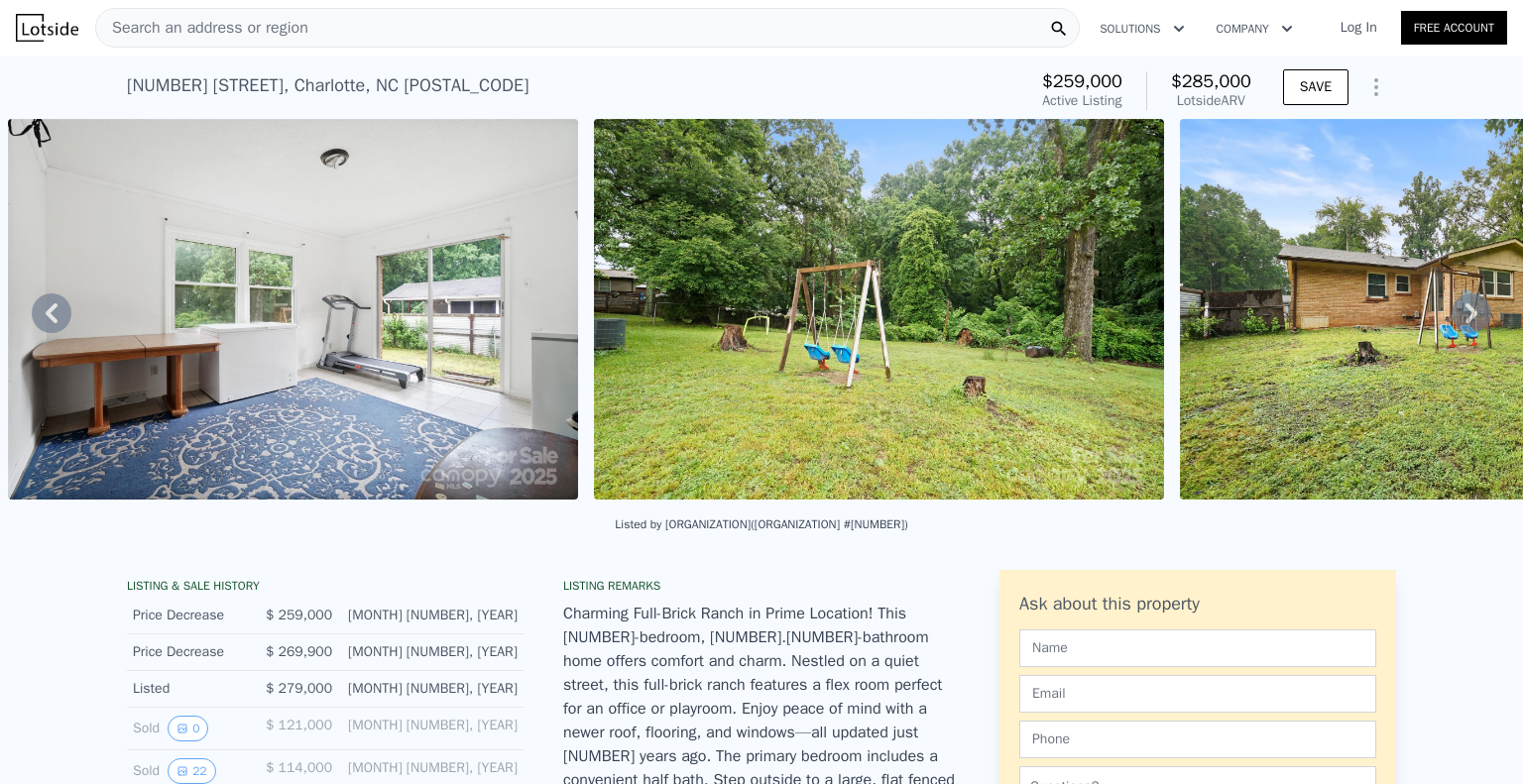 click 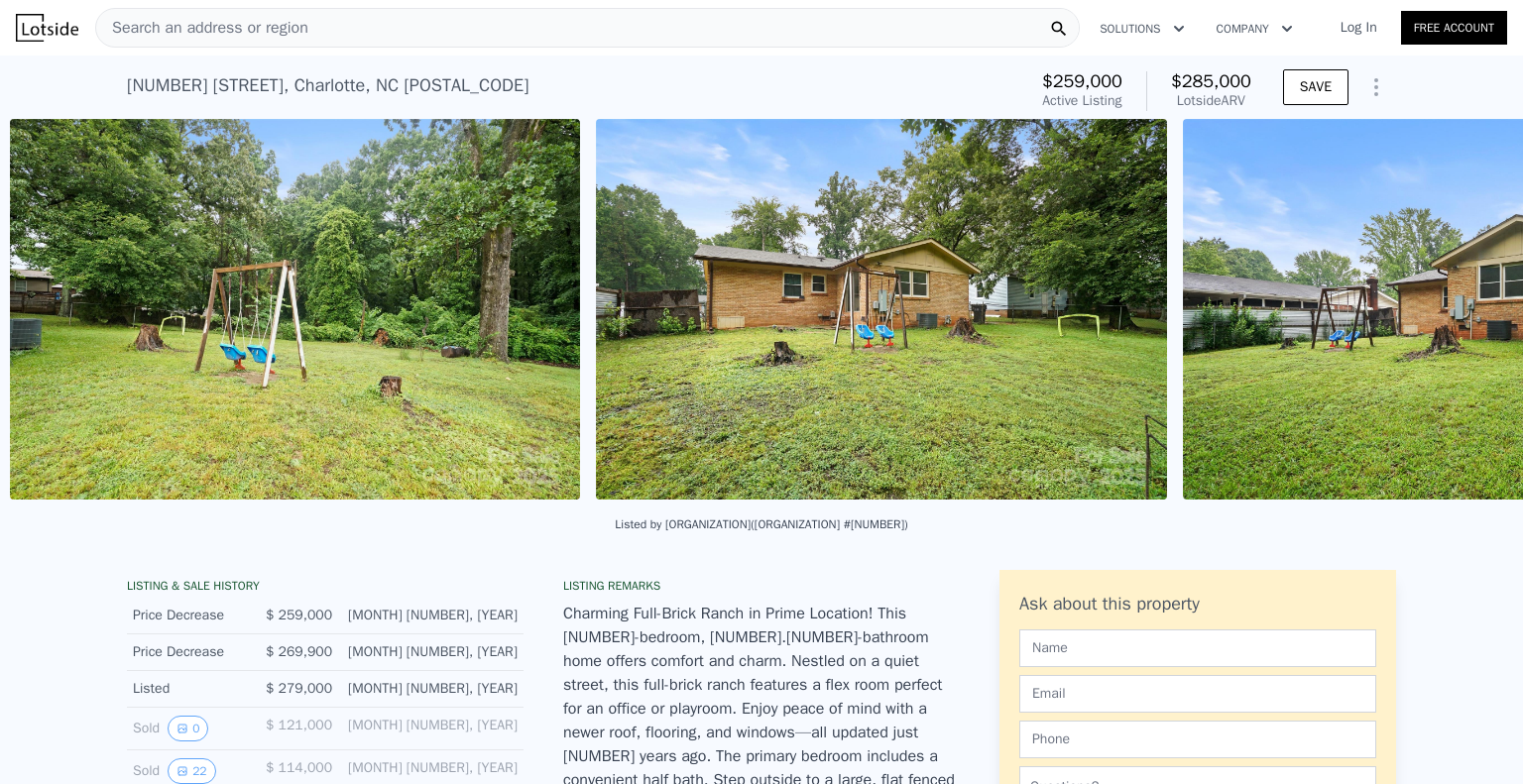 scroll, scrollTop: 0, scrollLeft: 8067, axis: horizontal 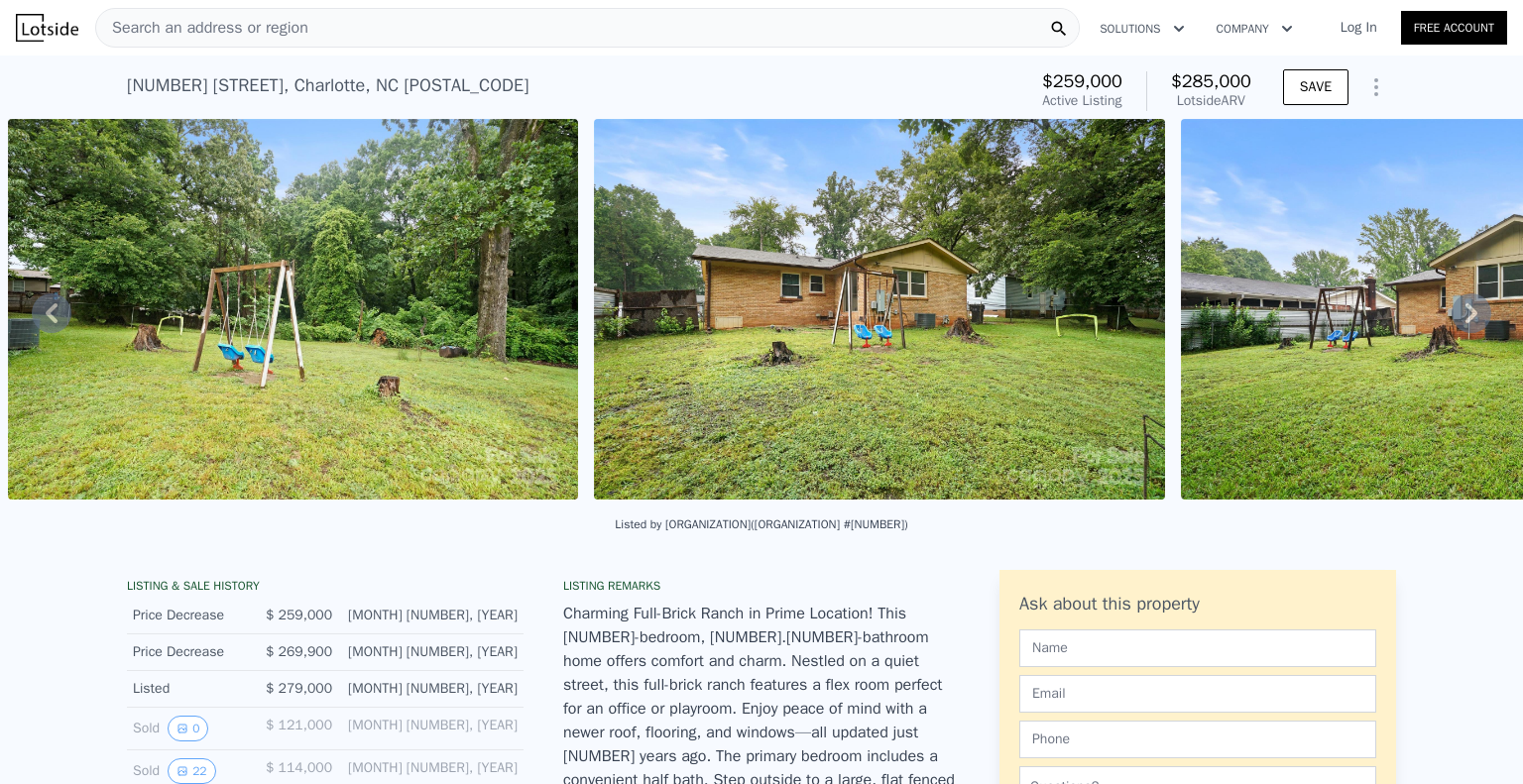 click 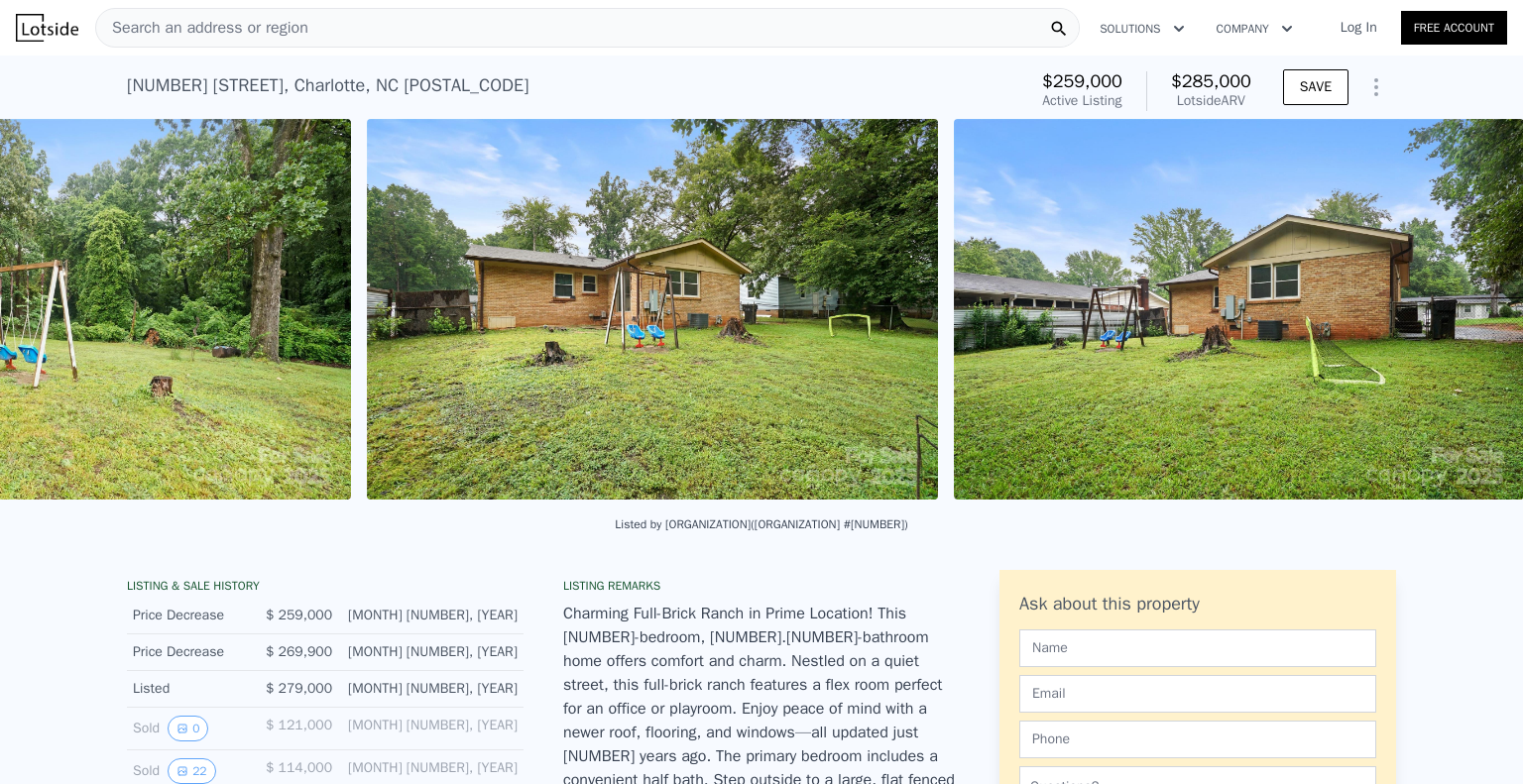 scroll, scrollTop: 0, scrollLeft: 8318, axis: horizontal 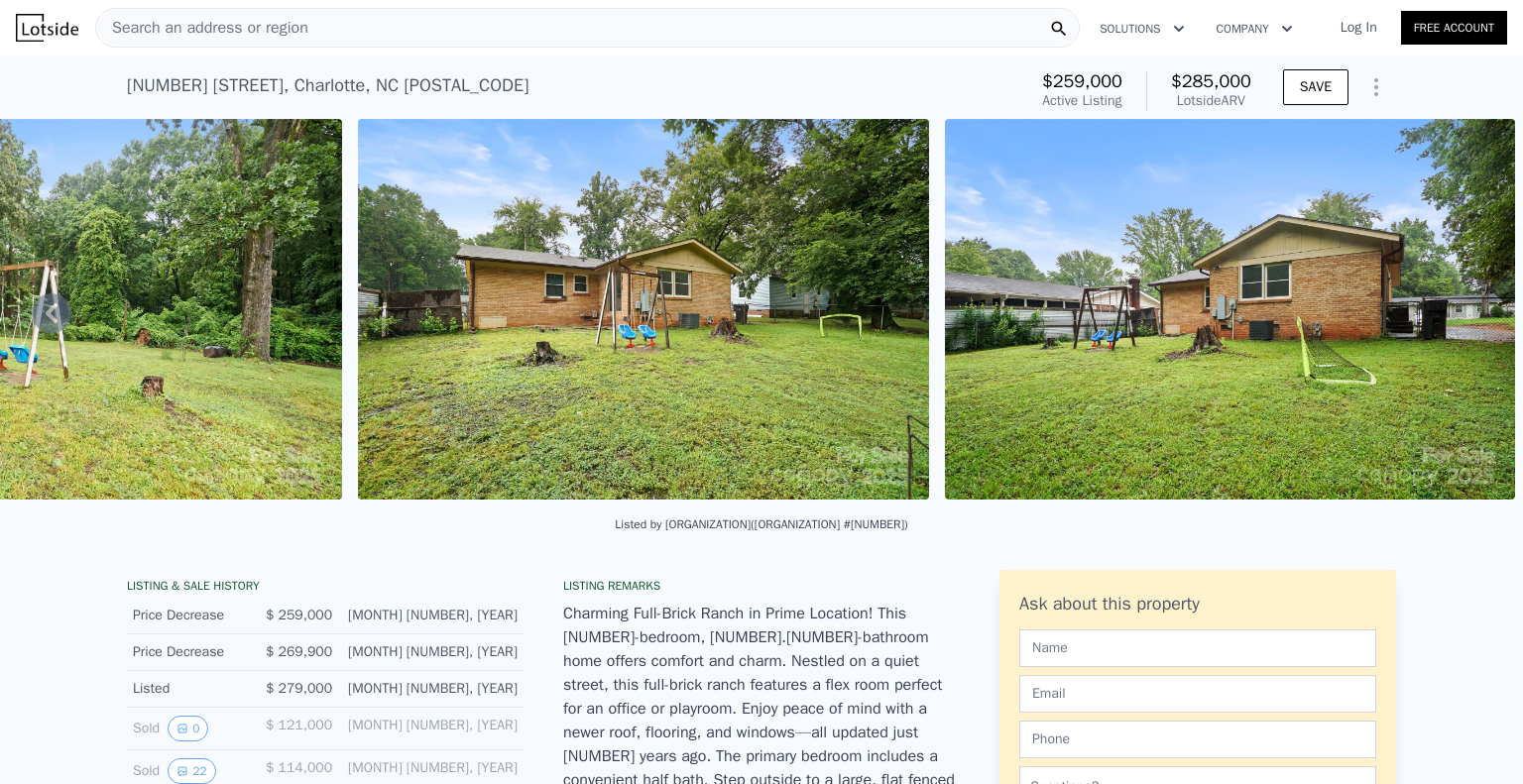 click at bounding box center [643, 309] 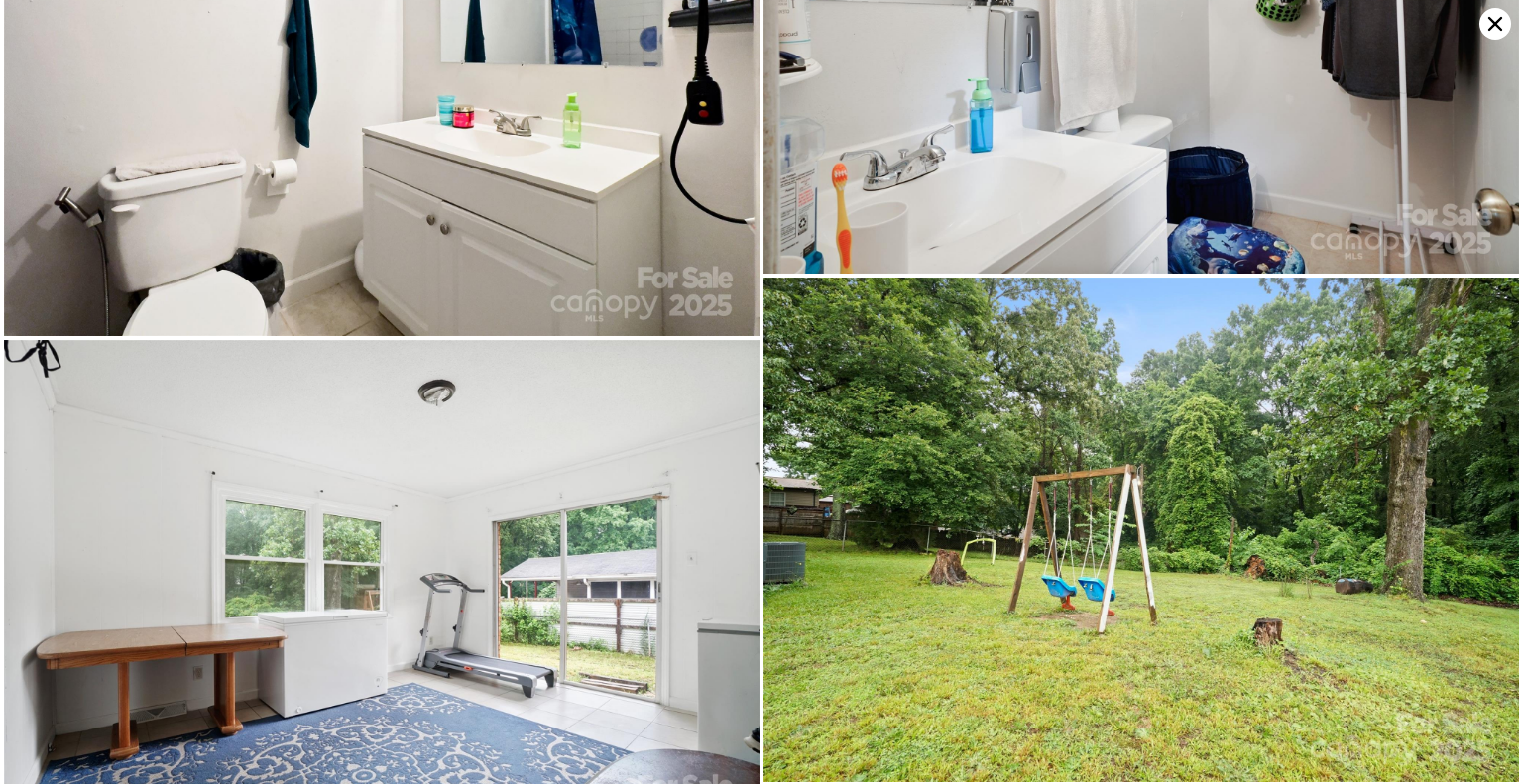 scroll, scrollTop: 2799, scrollLeft: 0, axis: vertical 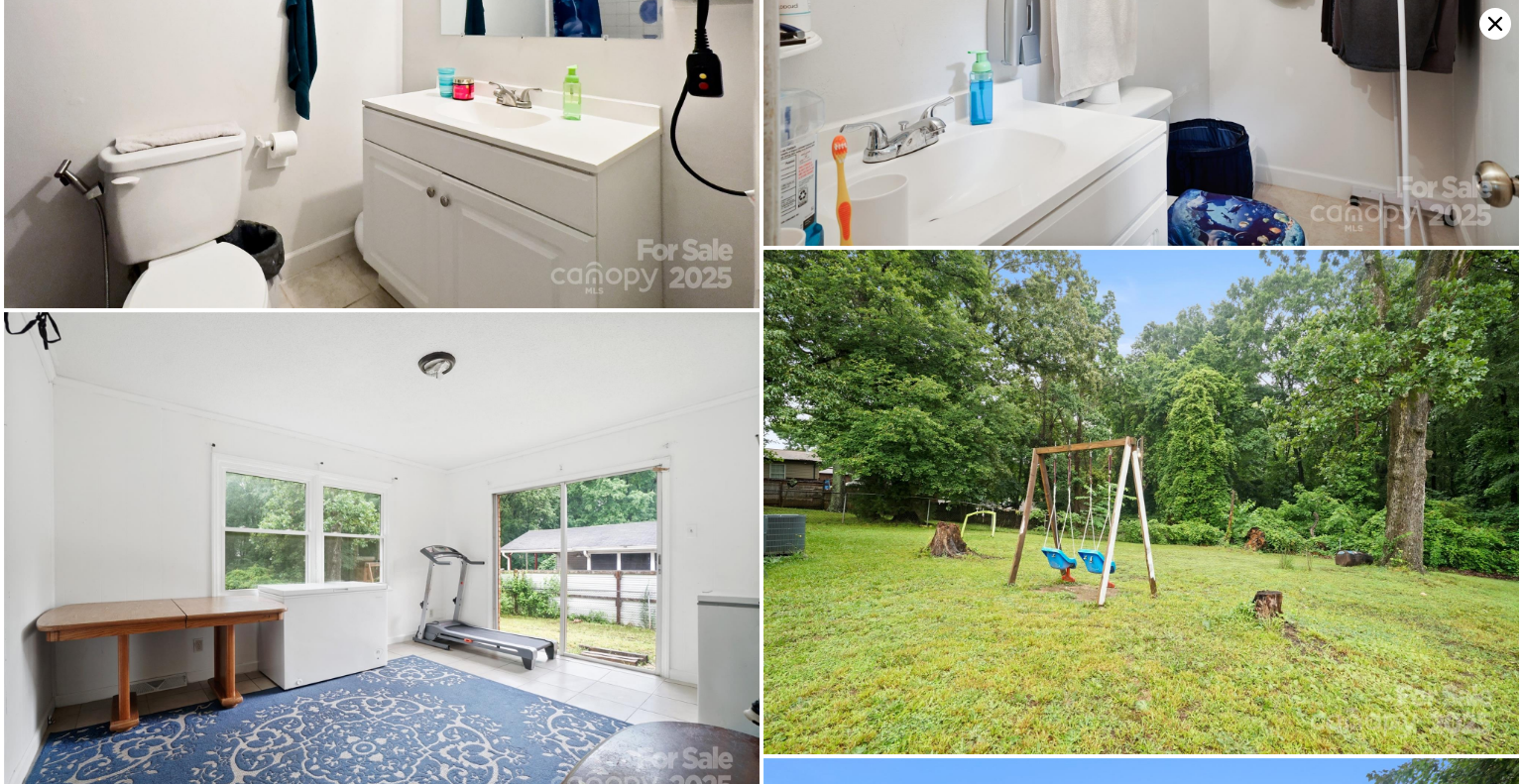 click at bounding box center [1141, 502] 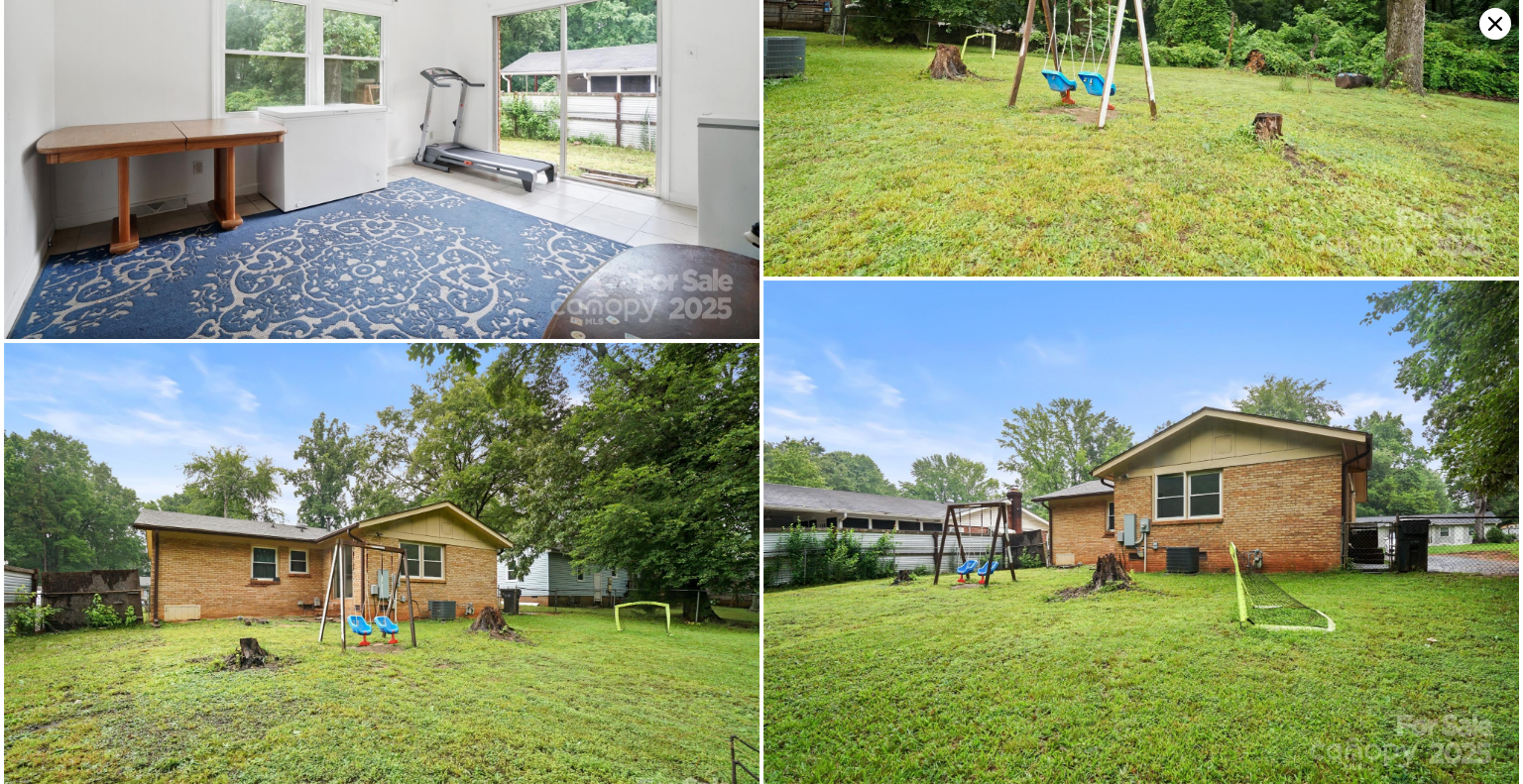 scroll, scrollTop: 3299, scrollLeft: 0, axis: vertical 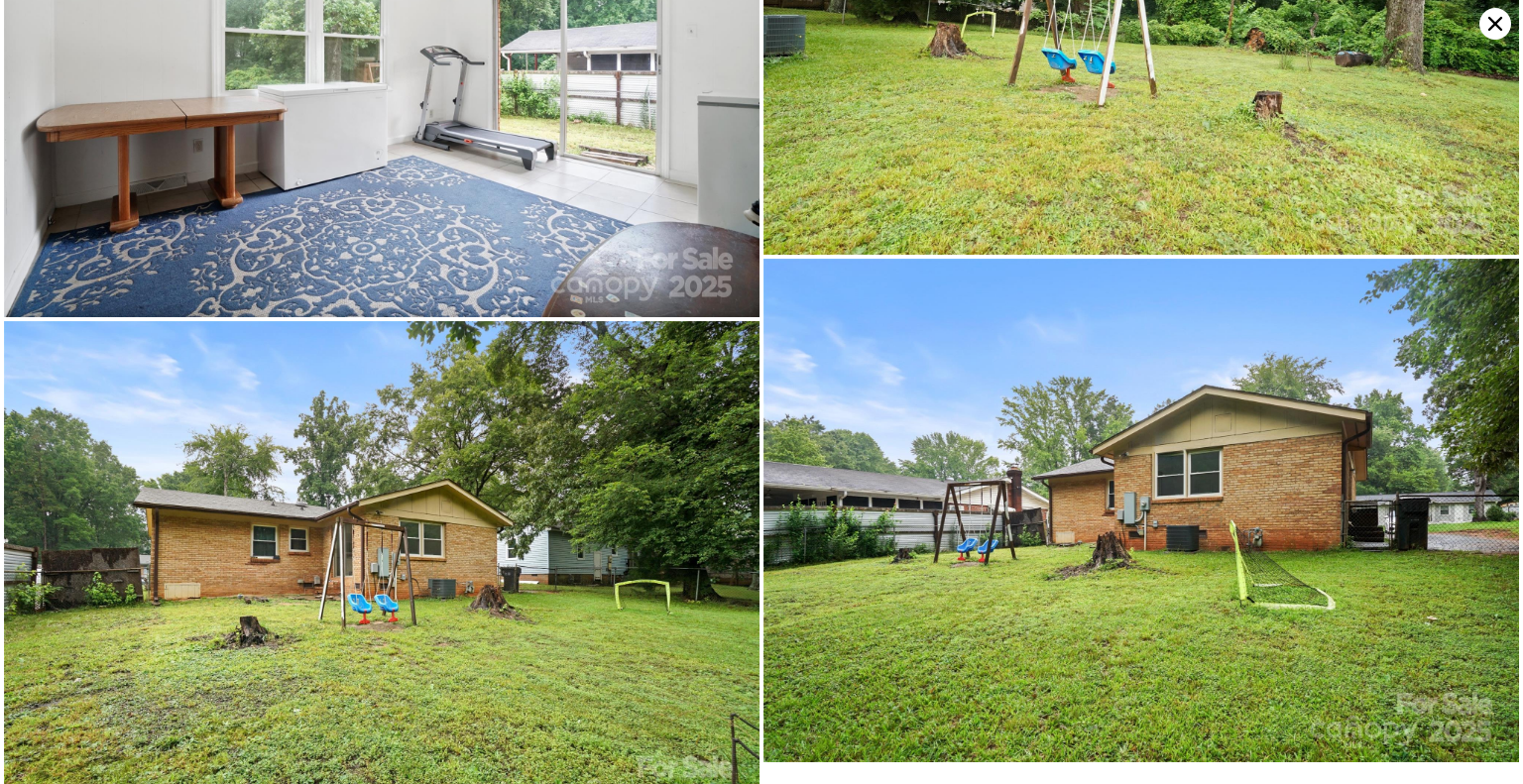 click at bounding box center [1141, 510] 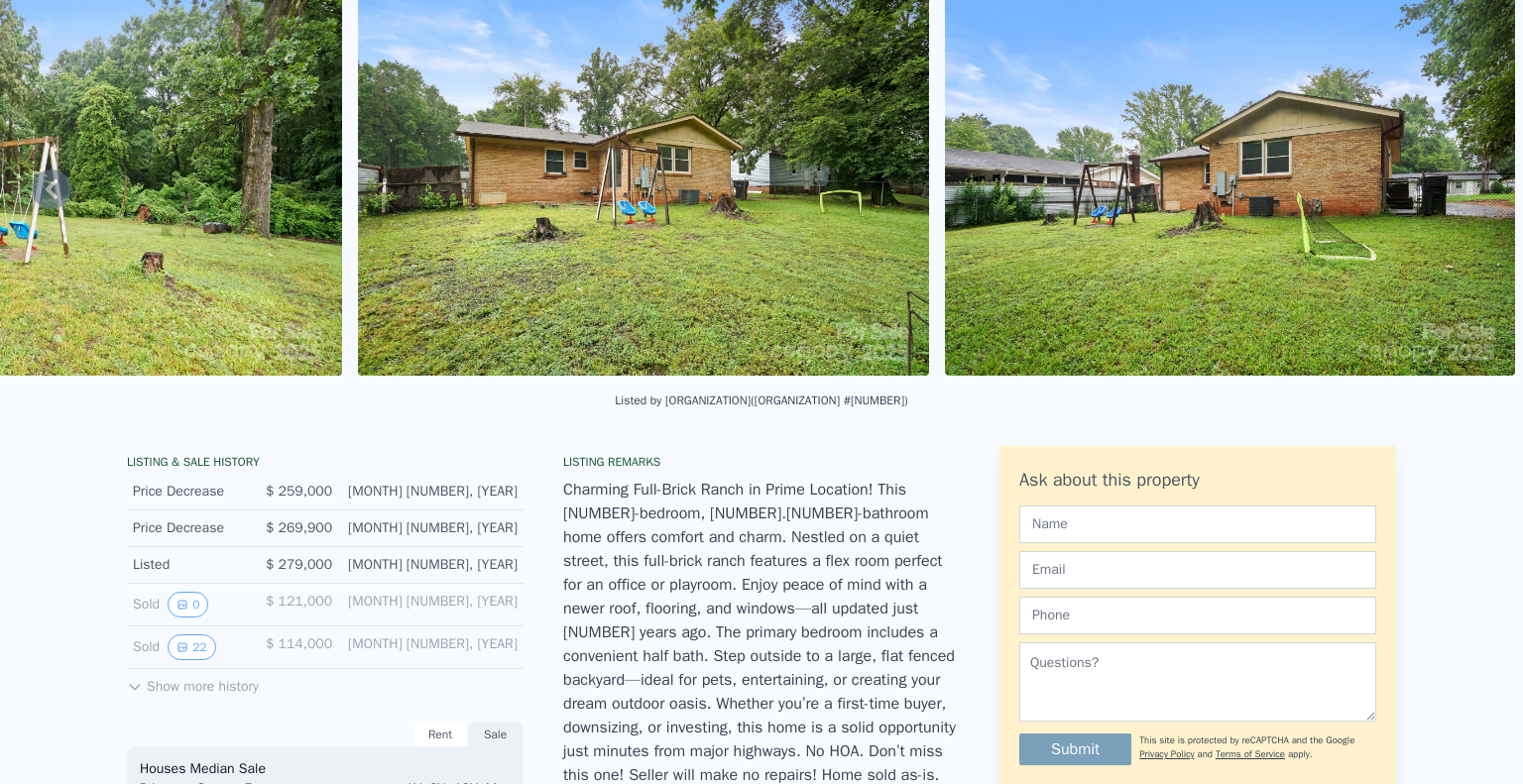 scroll, scrollTop: 7, scrollLeft: 0, axis: vertical 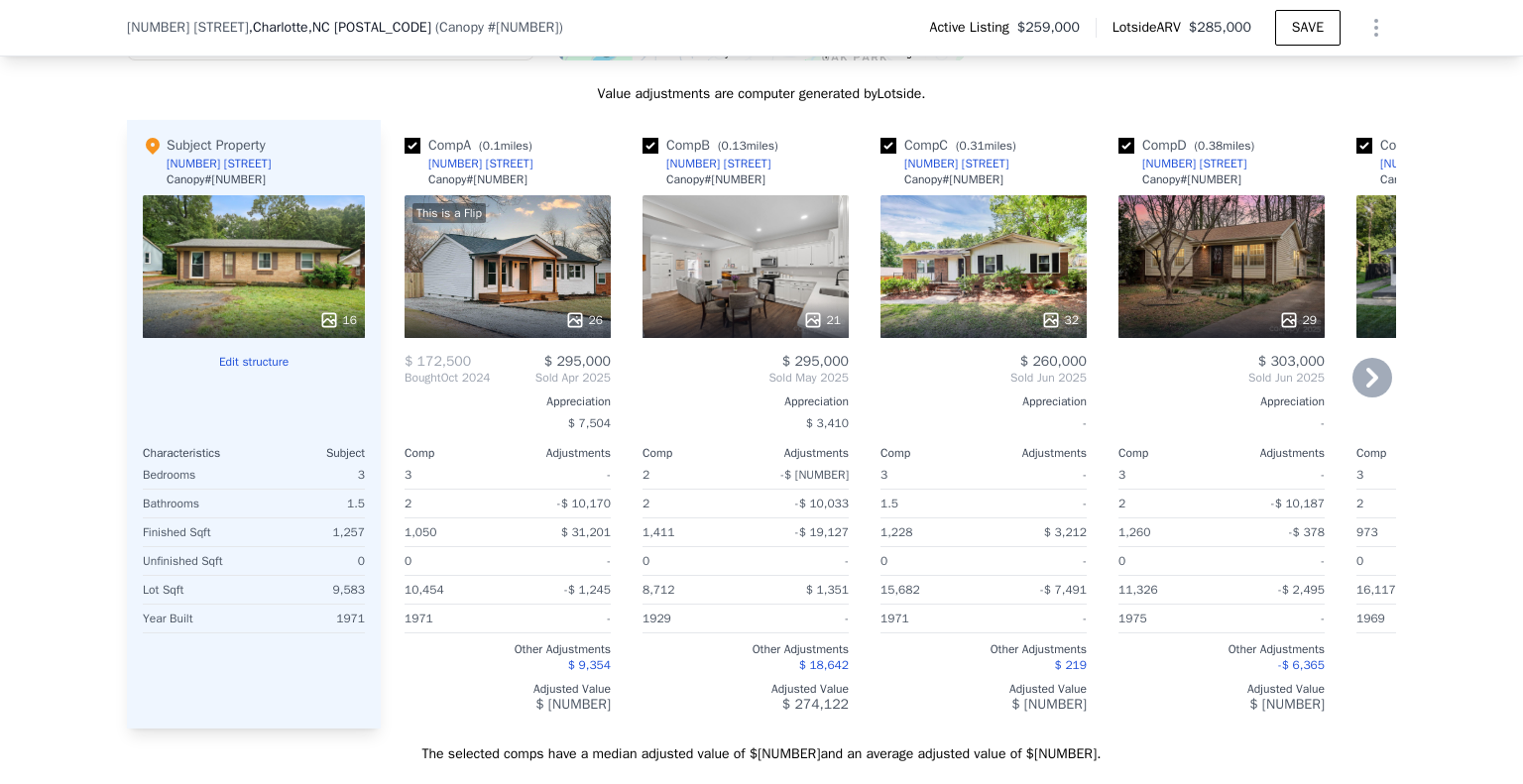 click on "29" at bounding box center [1222, 267] 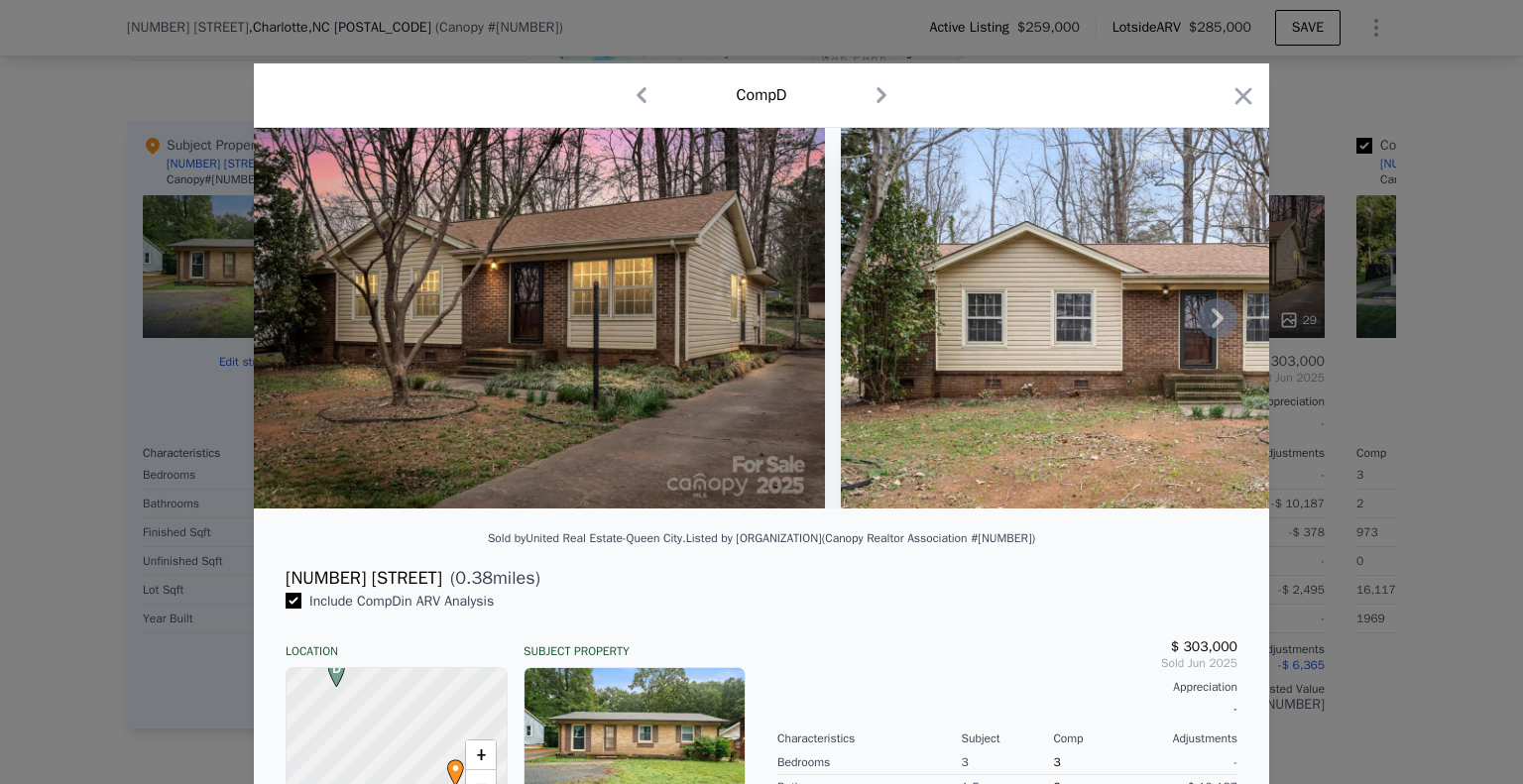 click 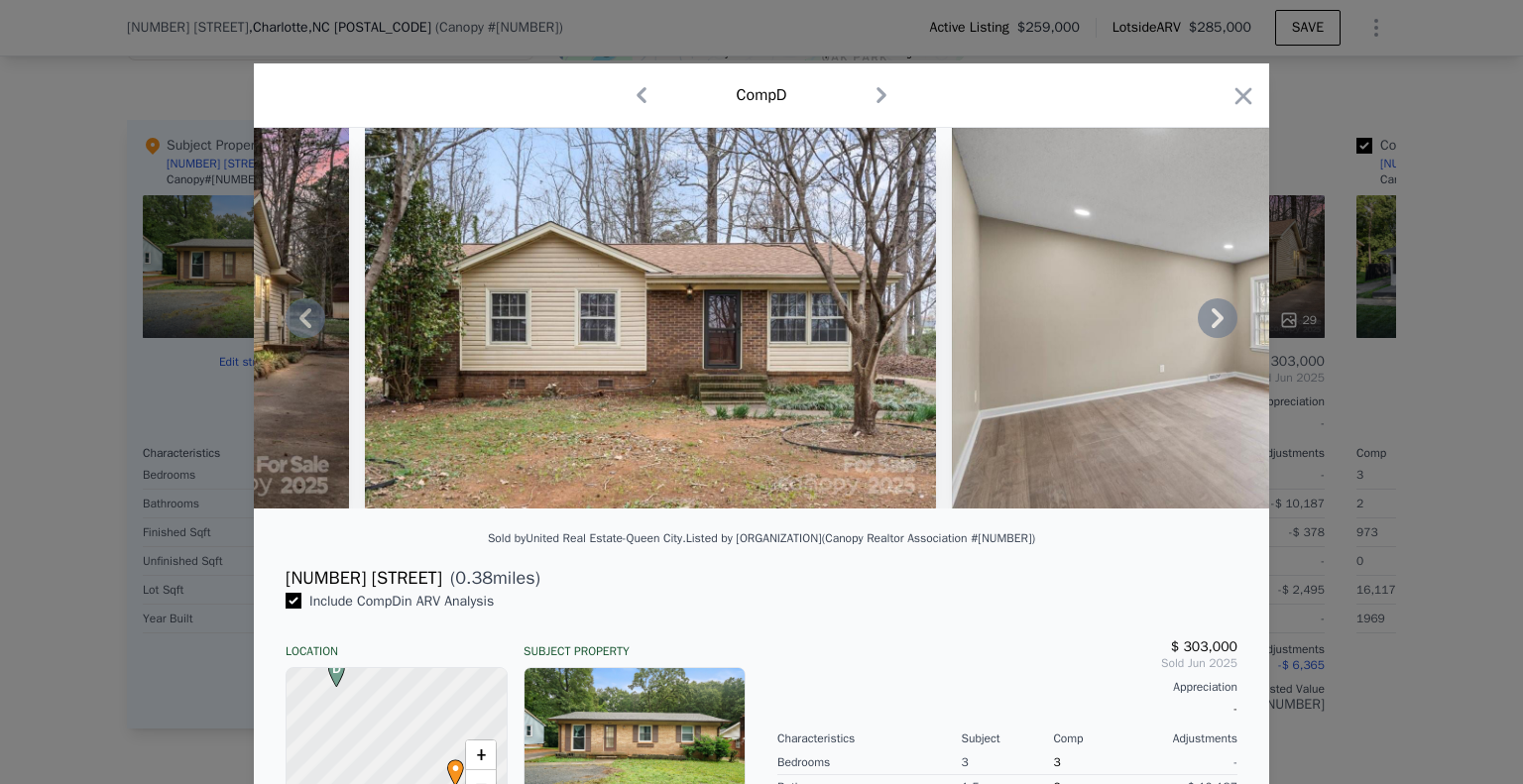 click 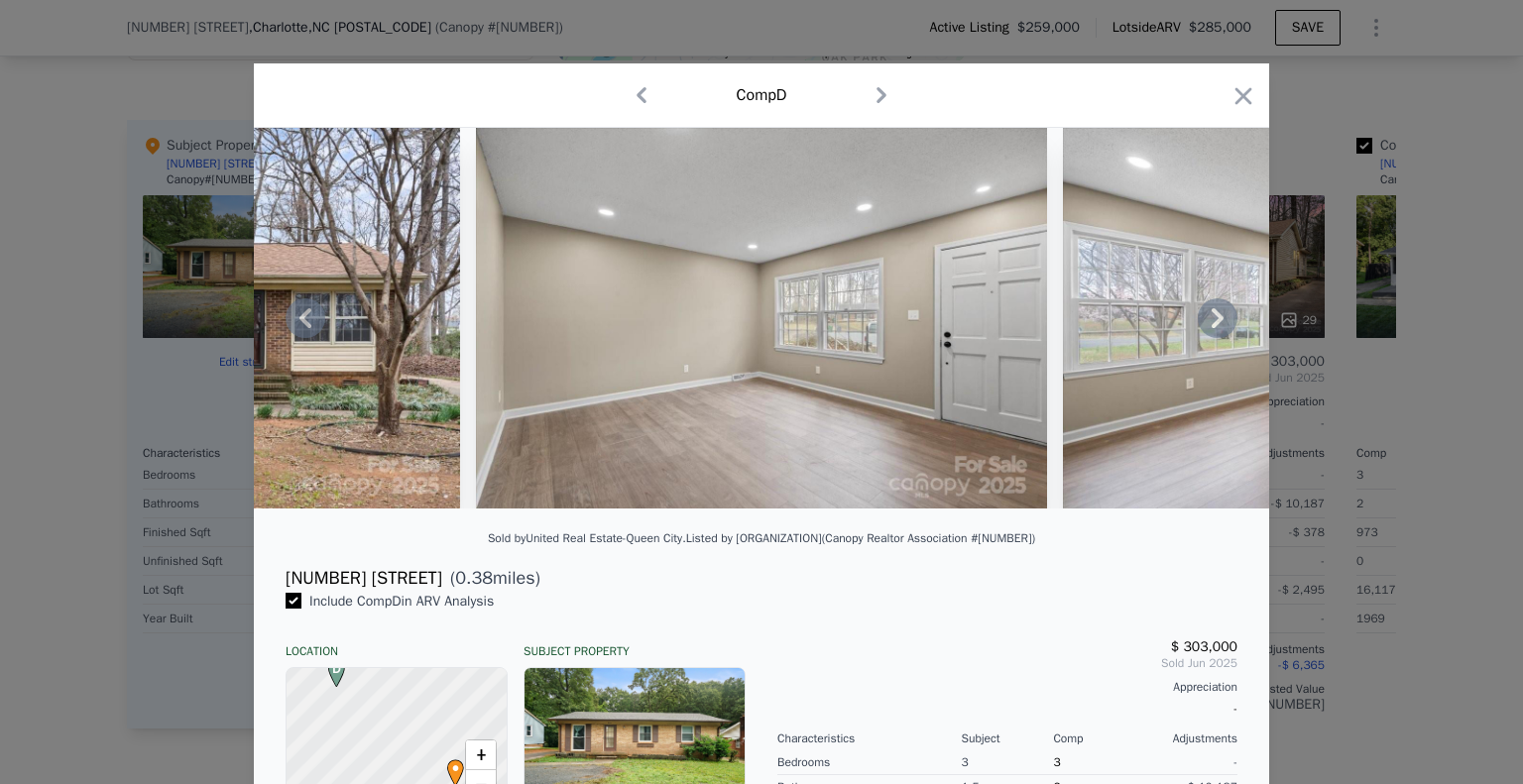 click 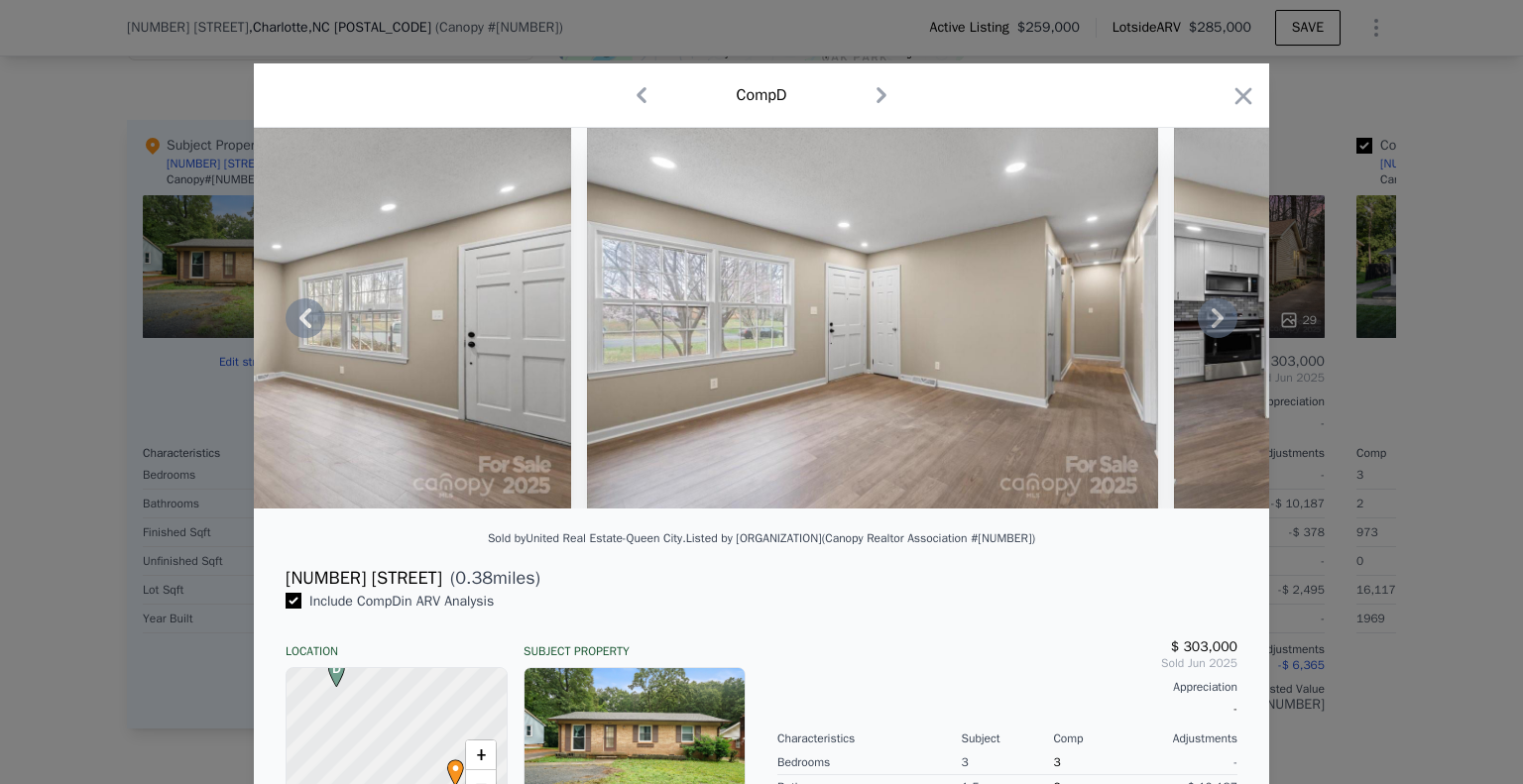 click 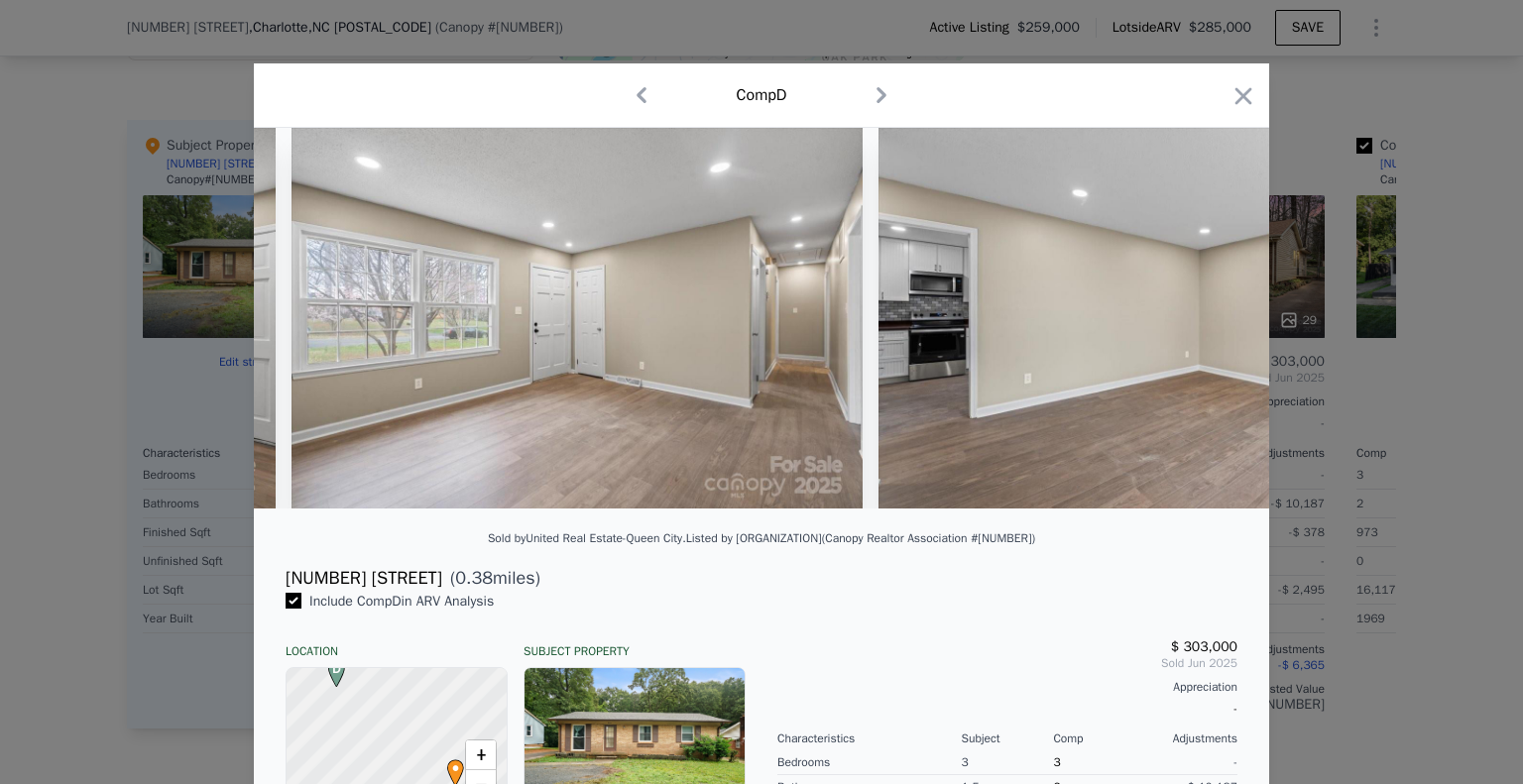 scroll, scrollTop: 0, scrollLeft: 1904, axis: horizontal 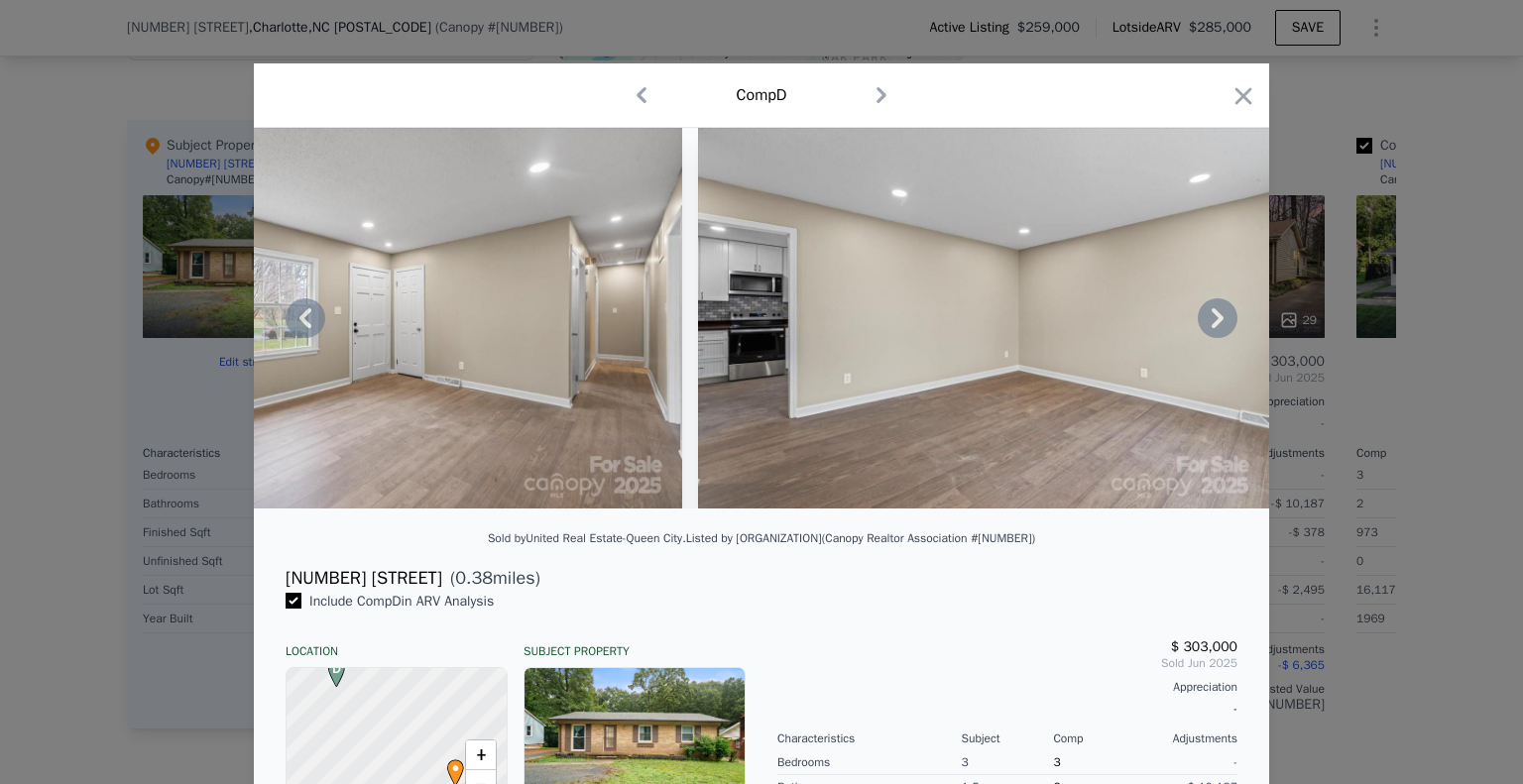 click 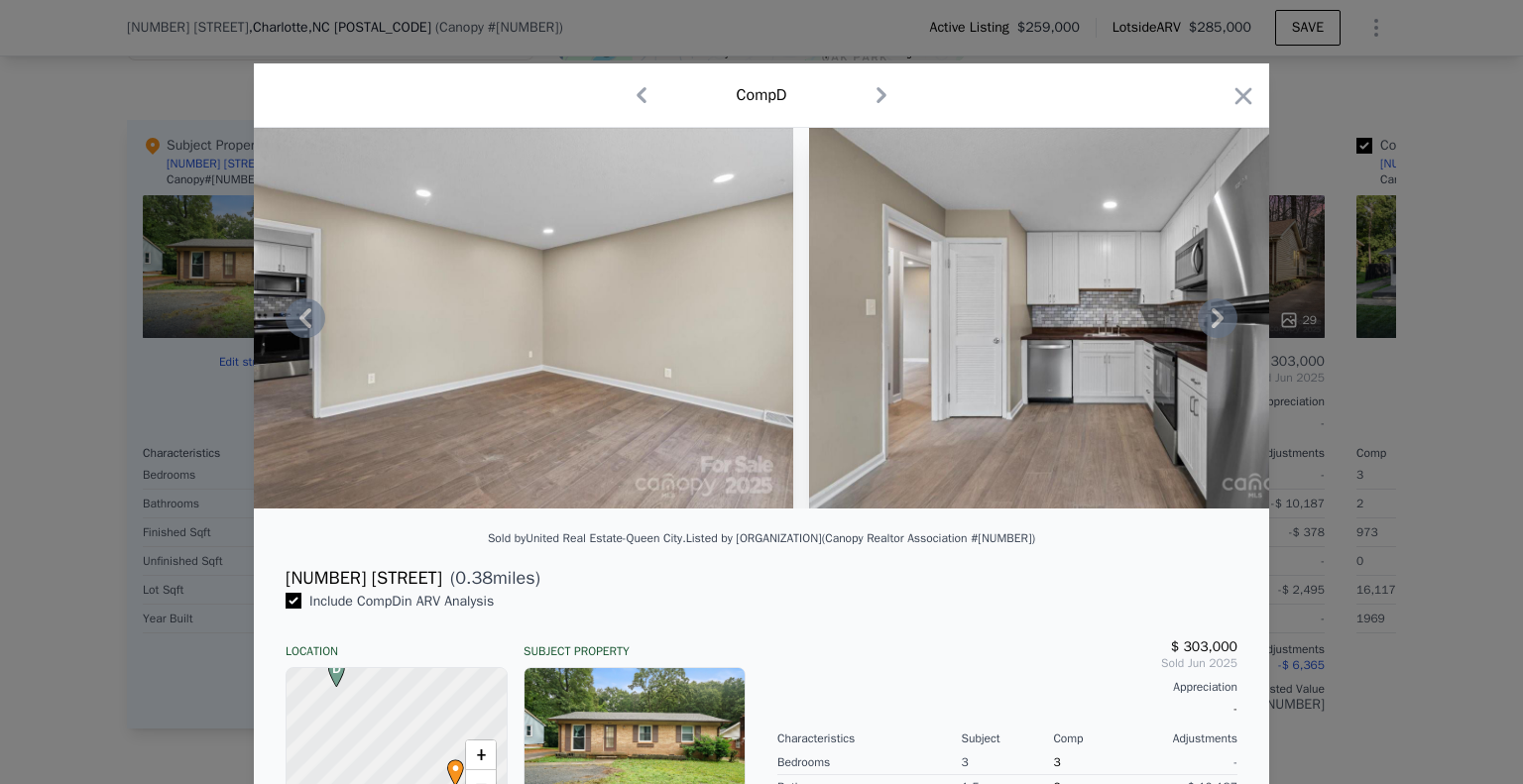 click 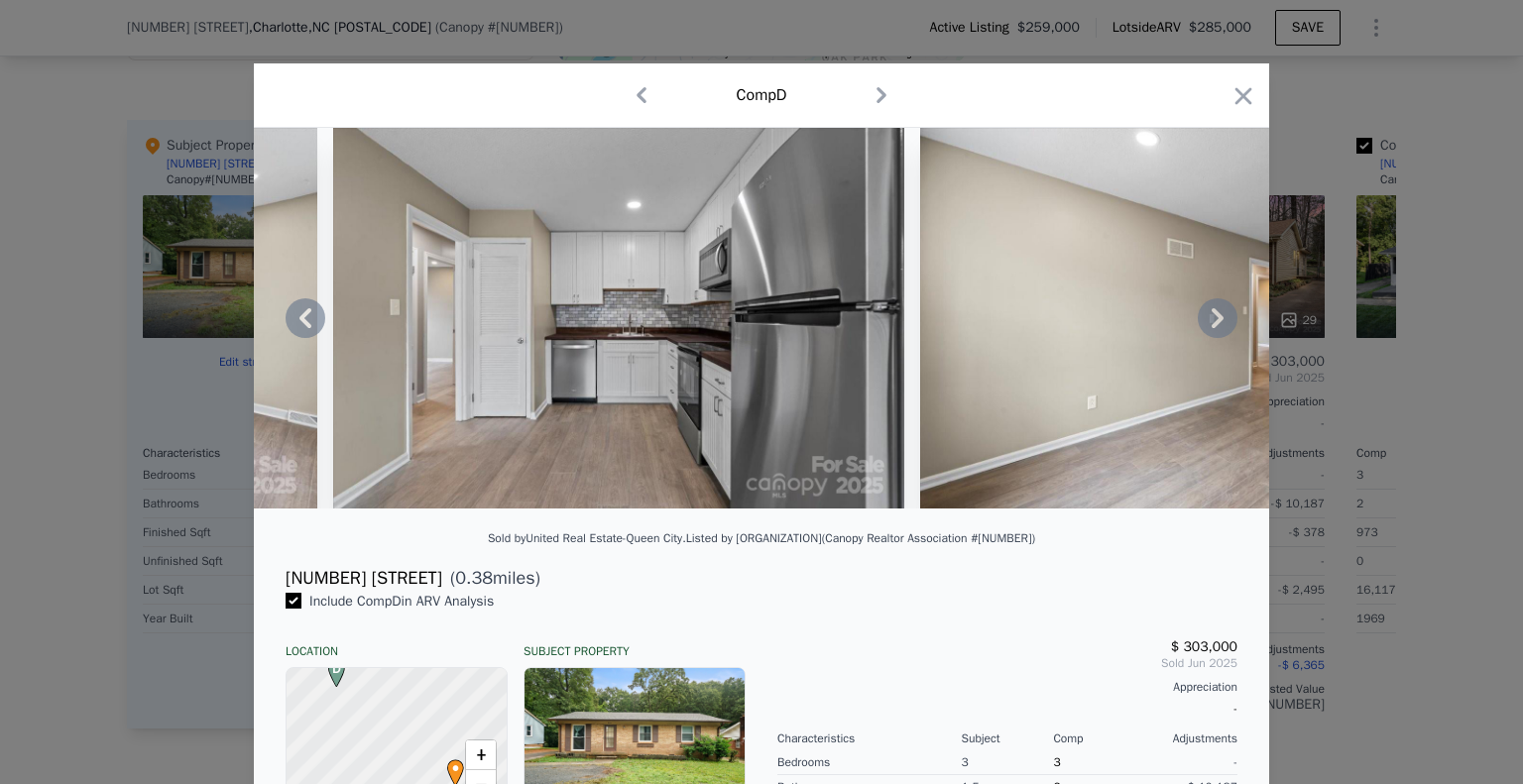 click 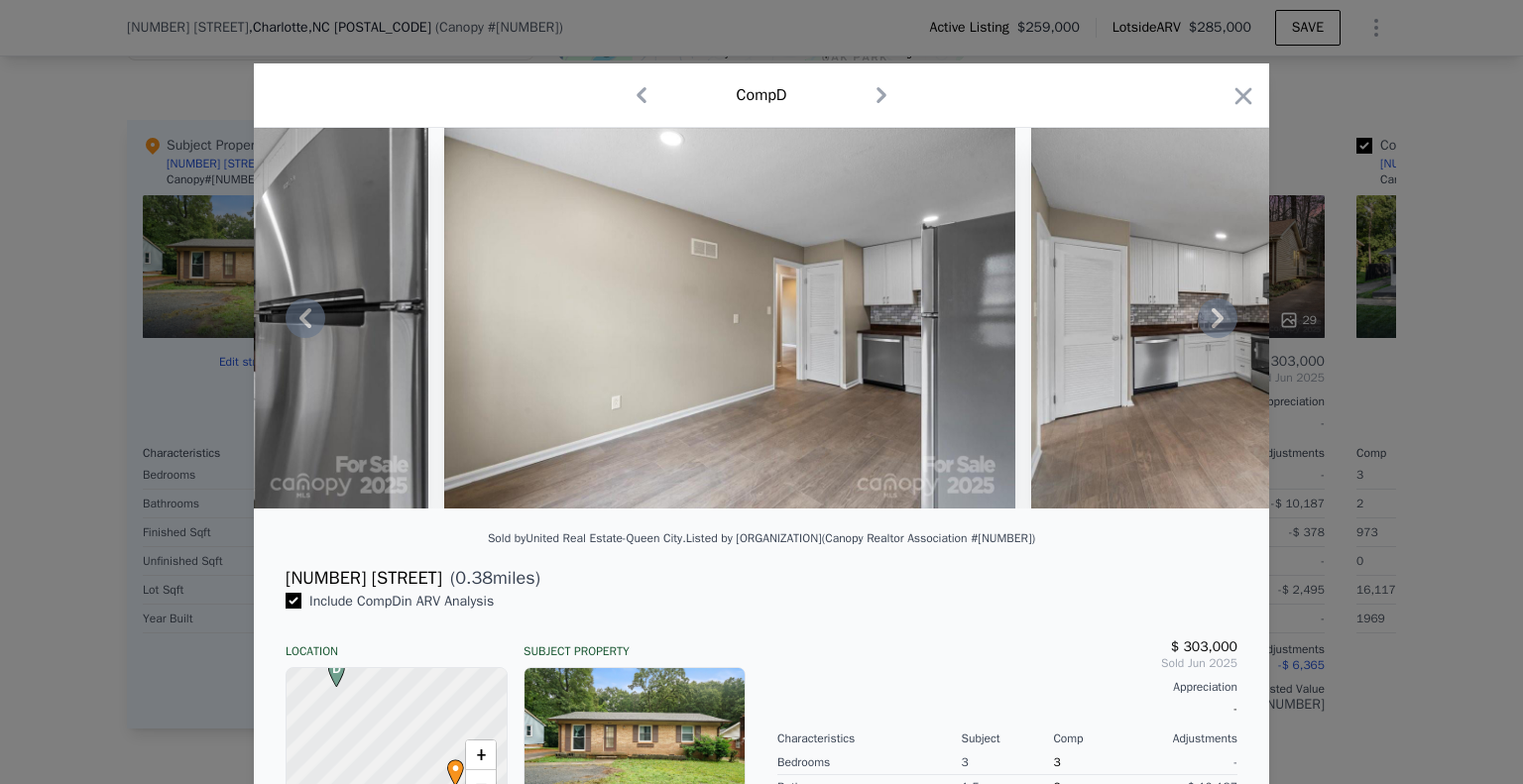 click 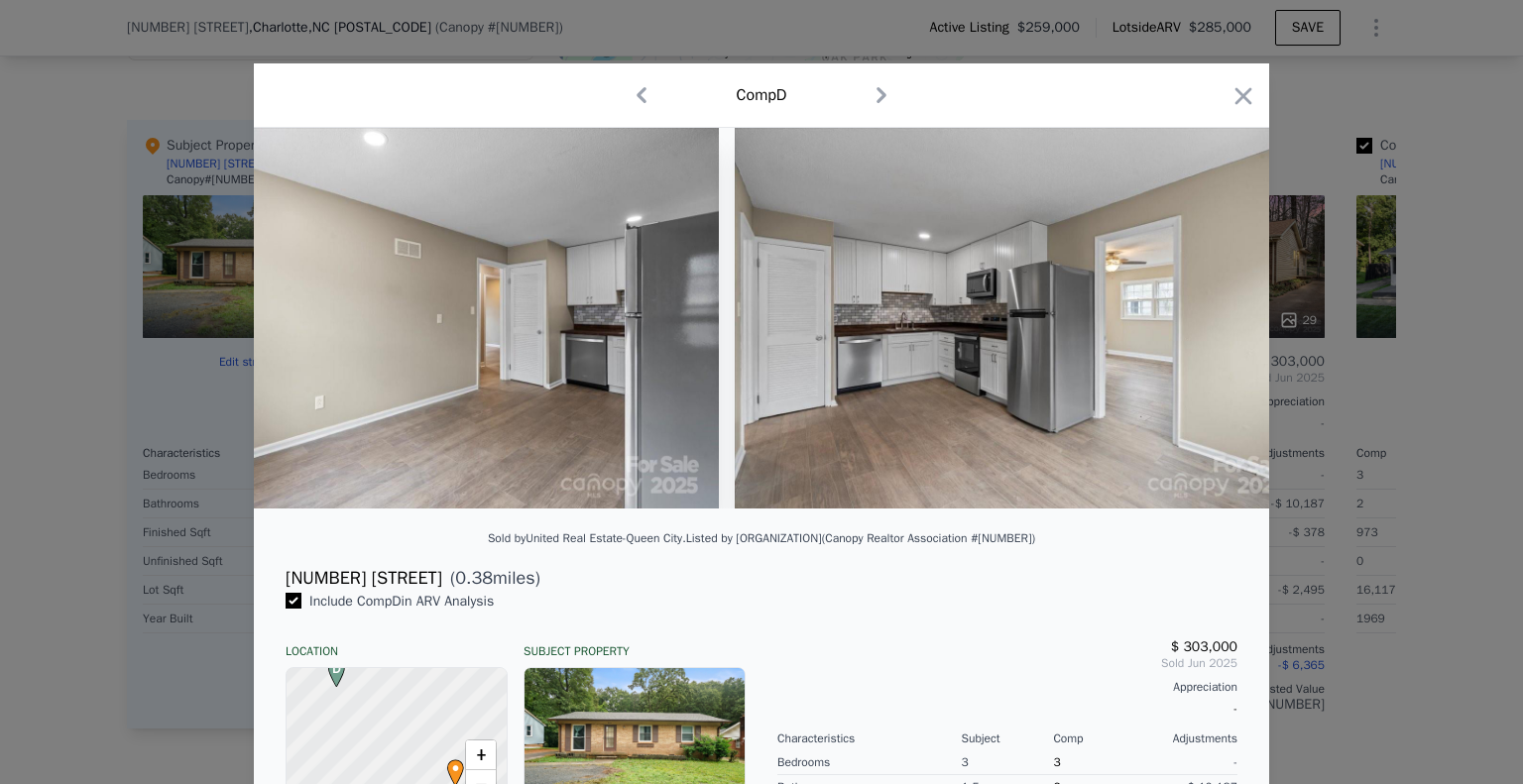 scroll, scrollTop: 0, scrollLeft: 3808, axis: horizontal 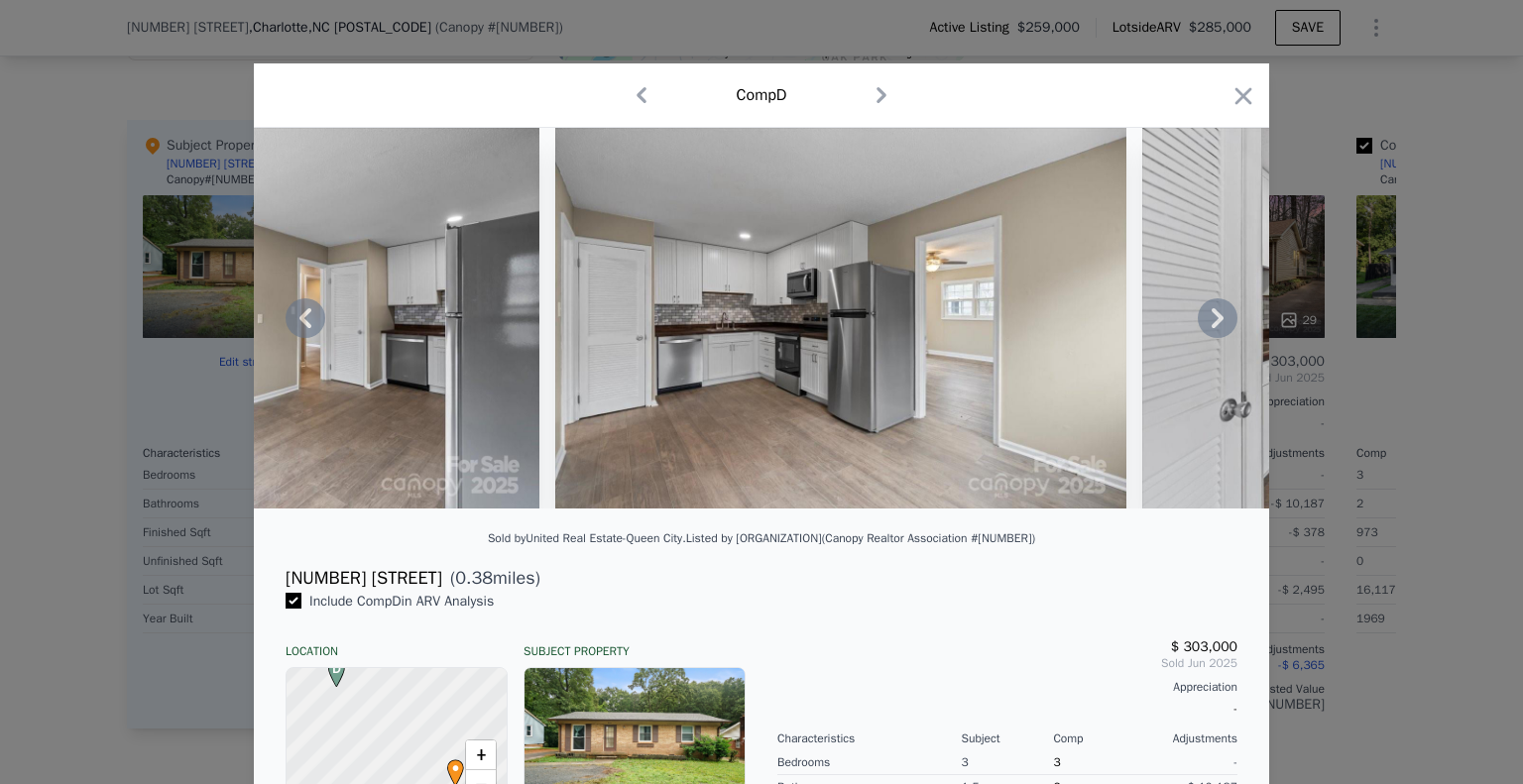 click 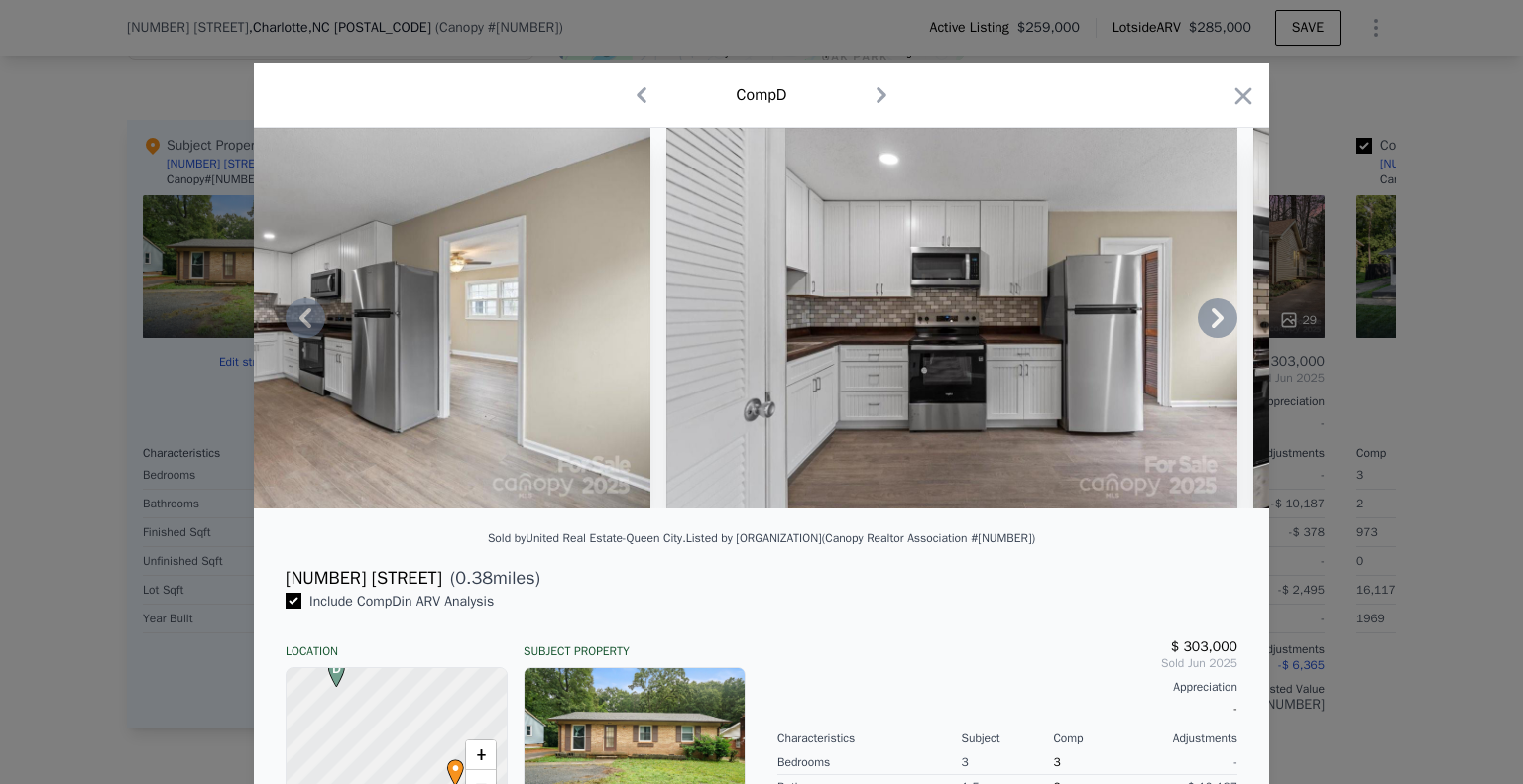 click 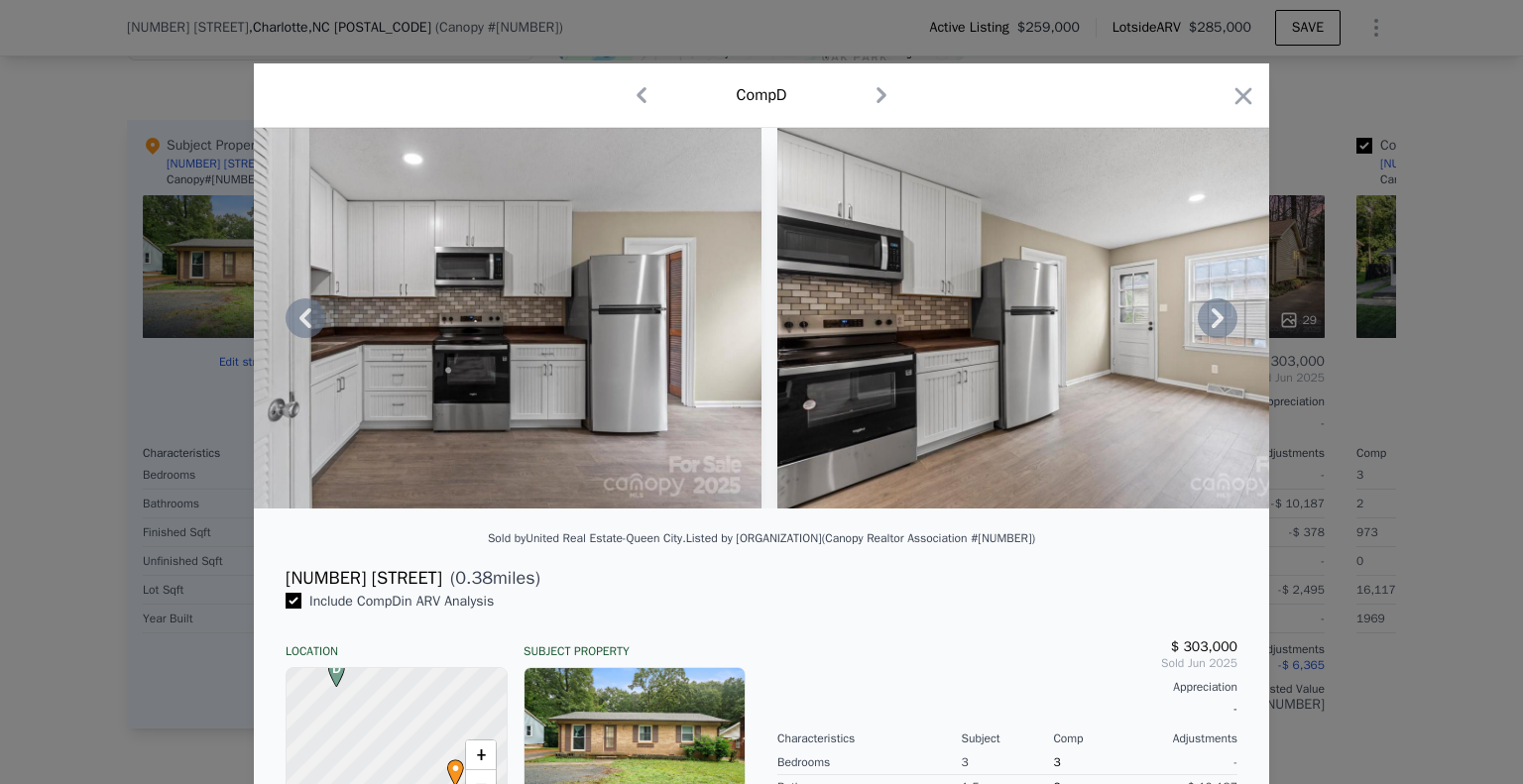 click 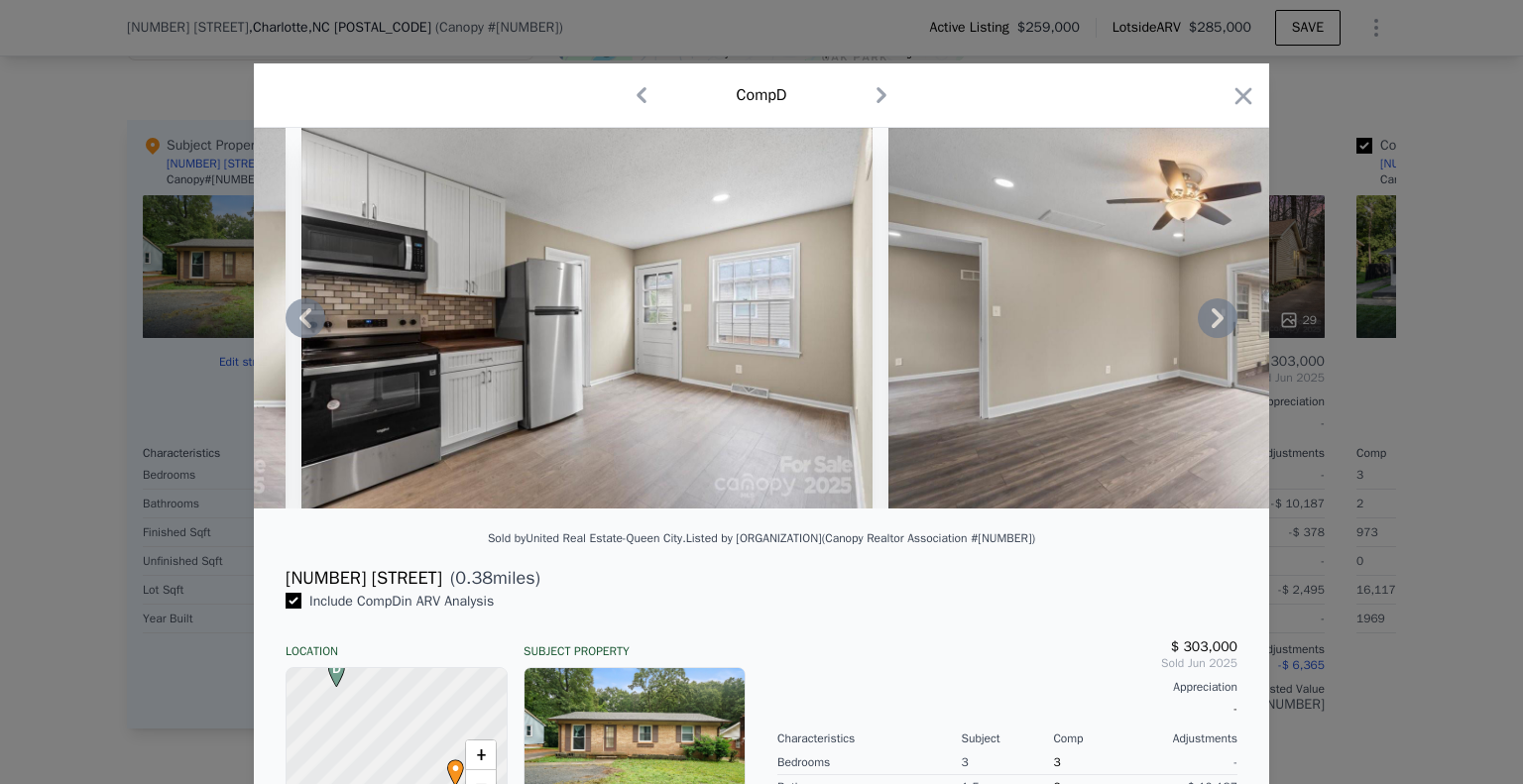 click 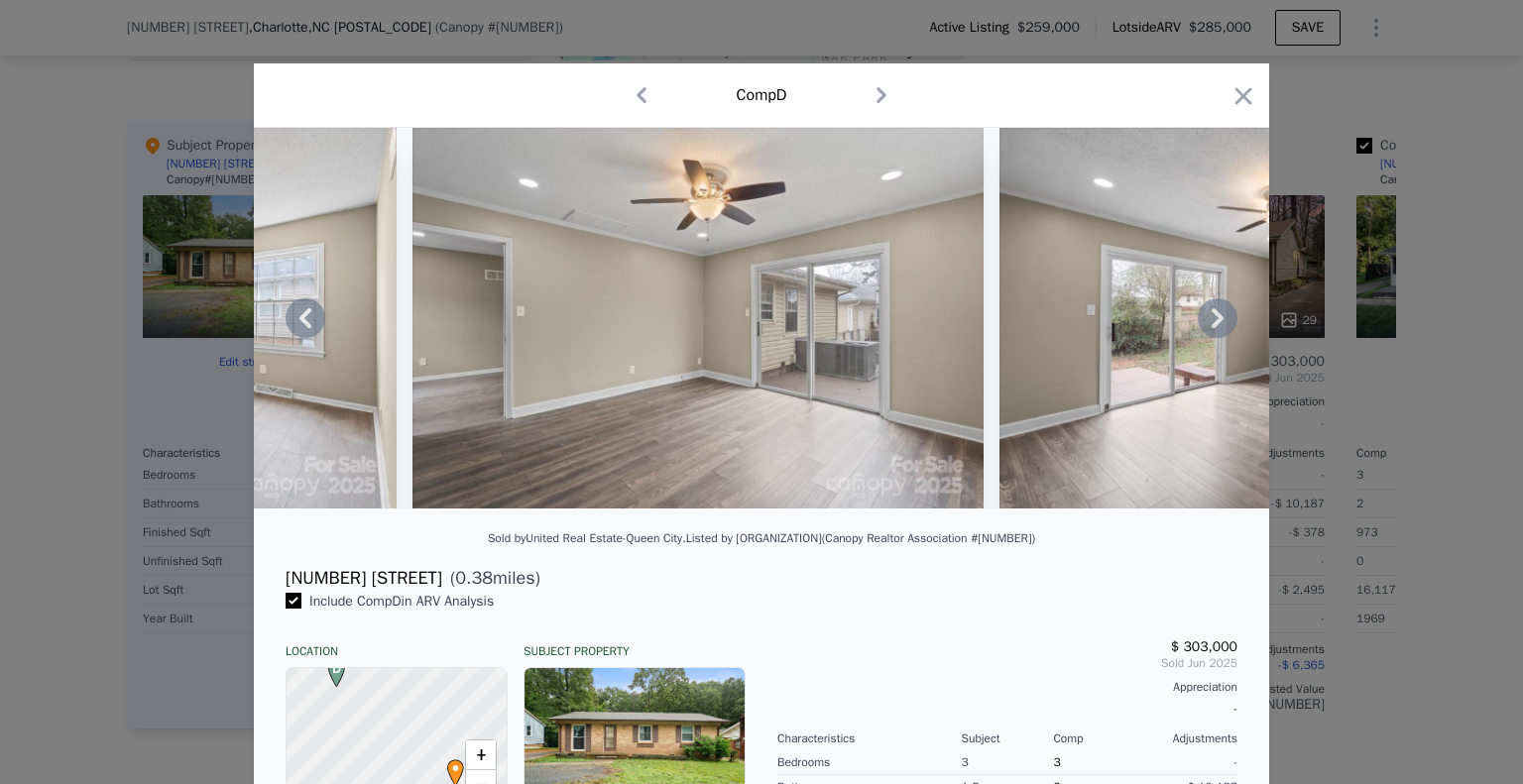 click 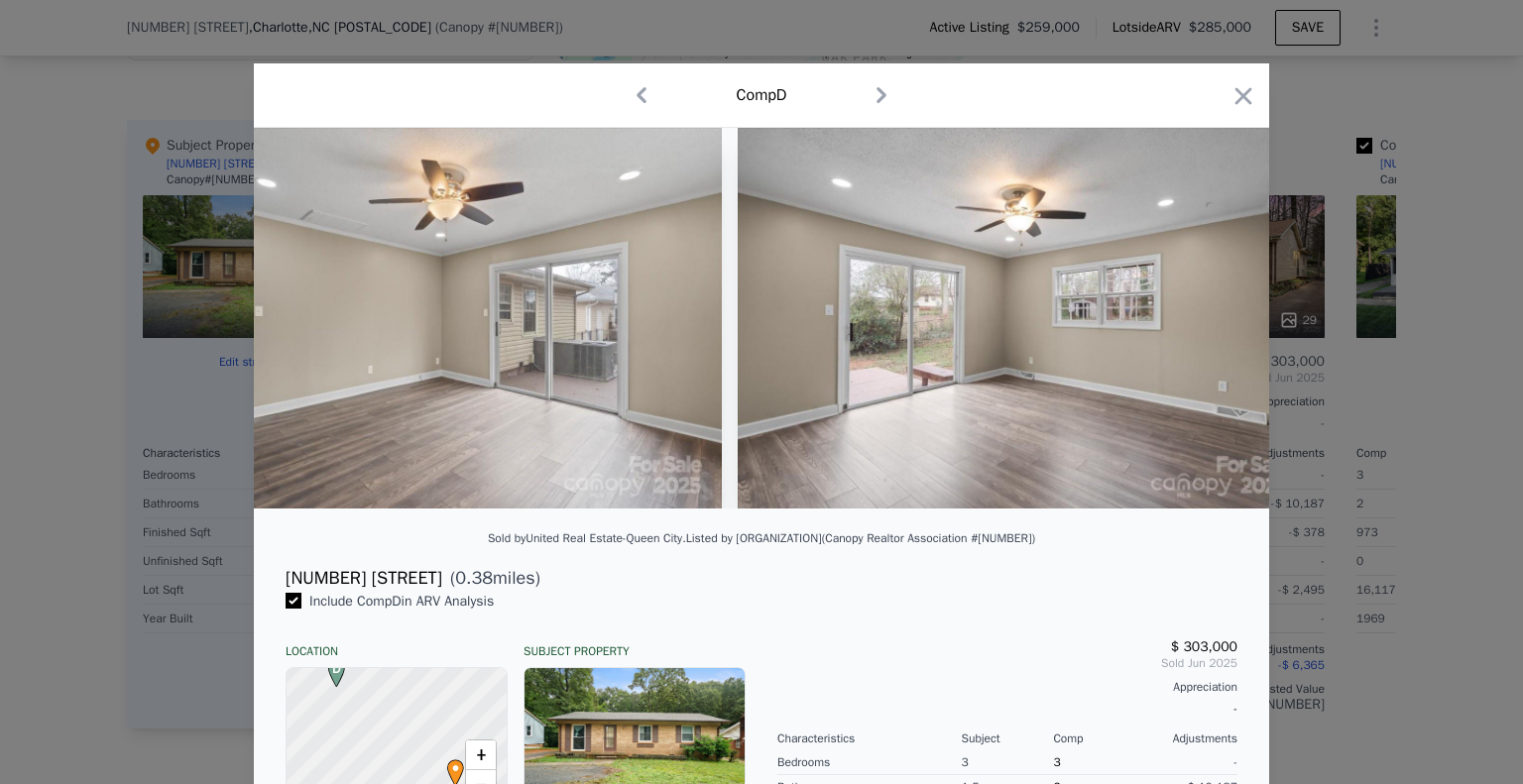 scroll, scrollTop: 0, scrollLeft: 6187, axis: horizontal 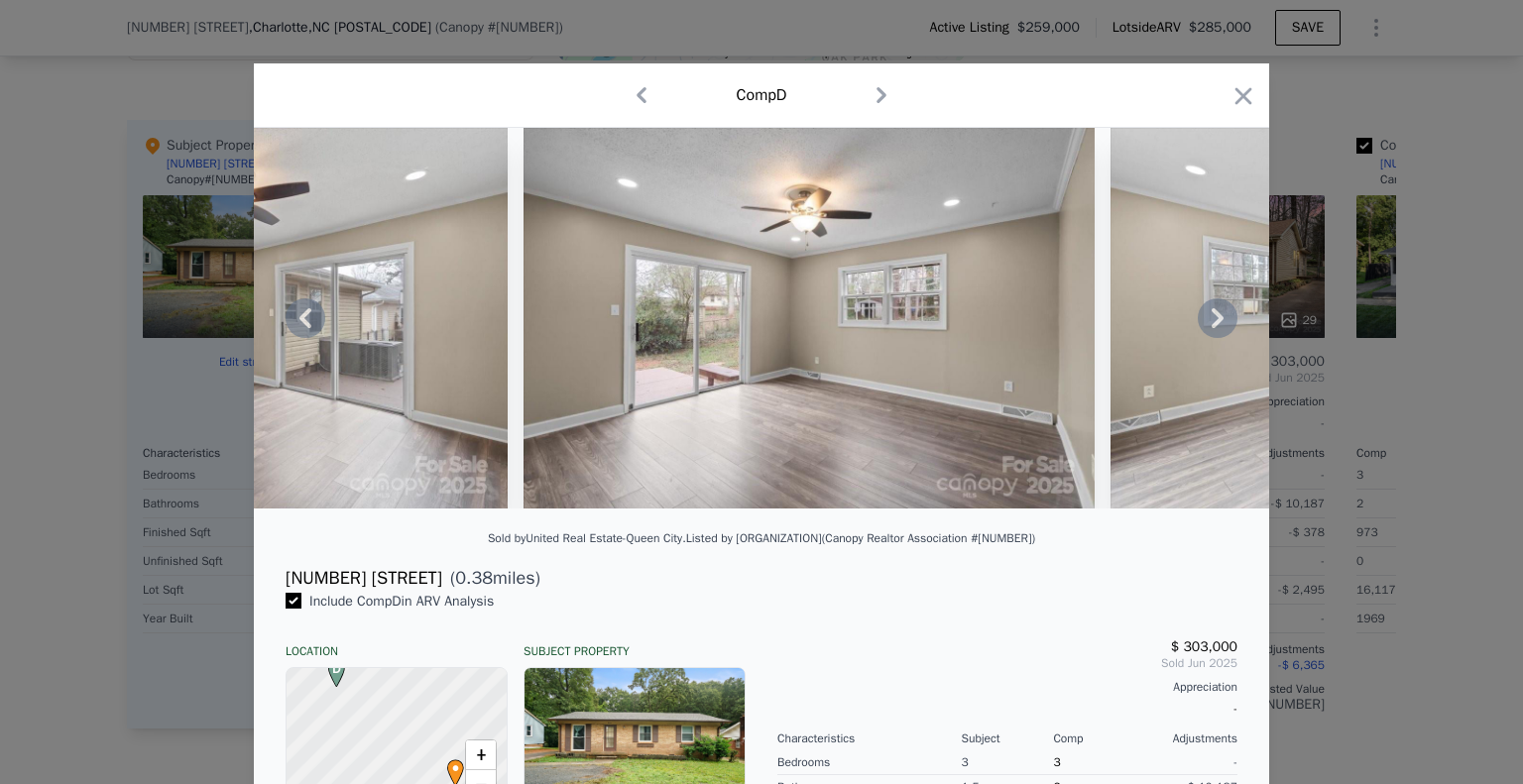 click 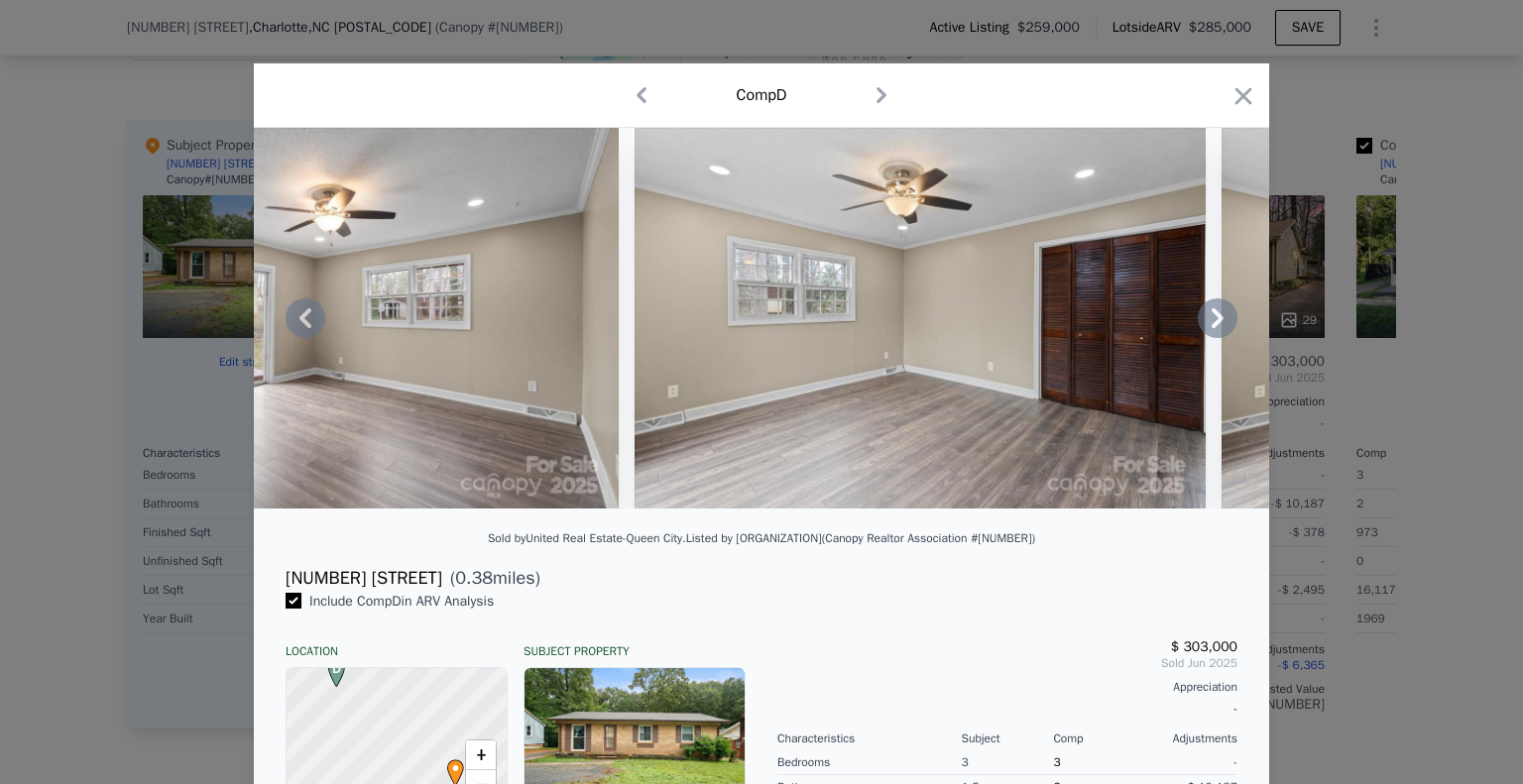 click 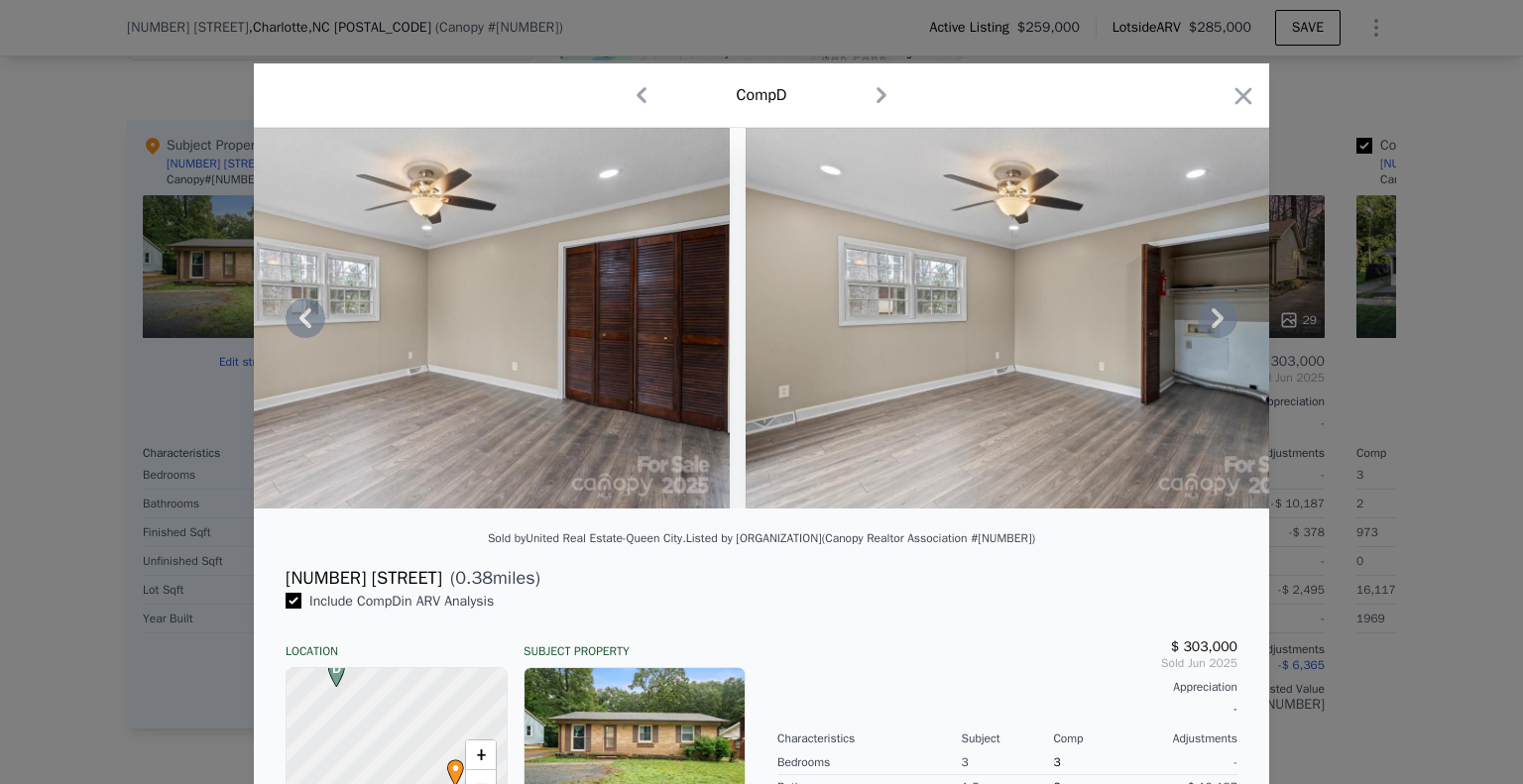 click 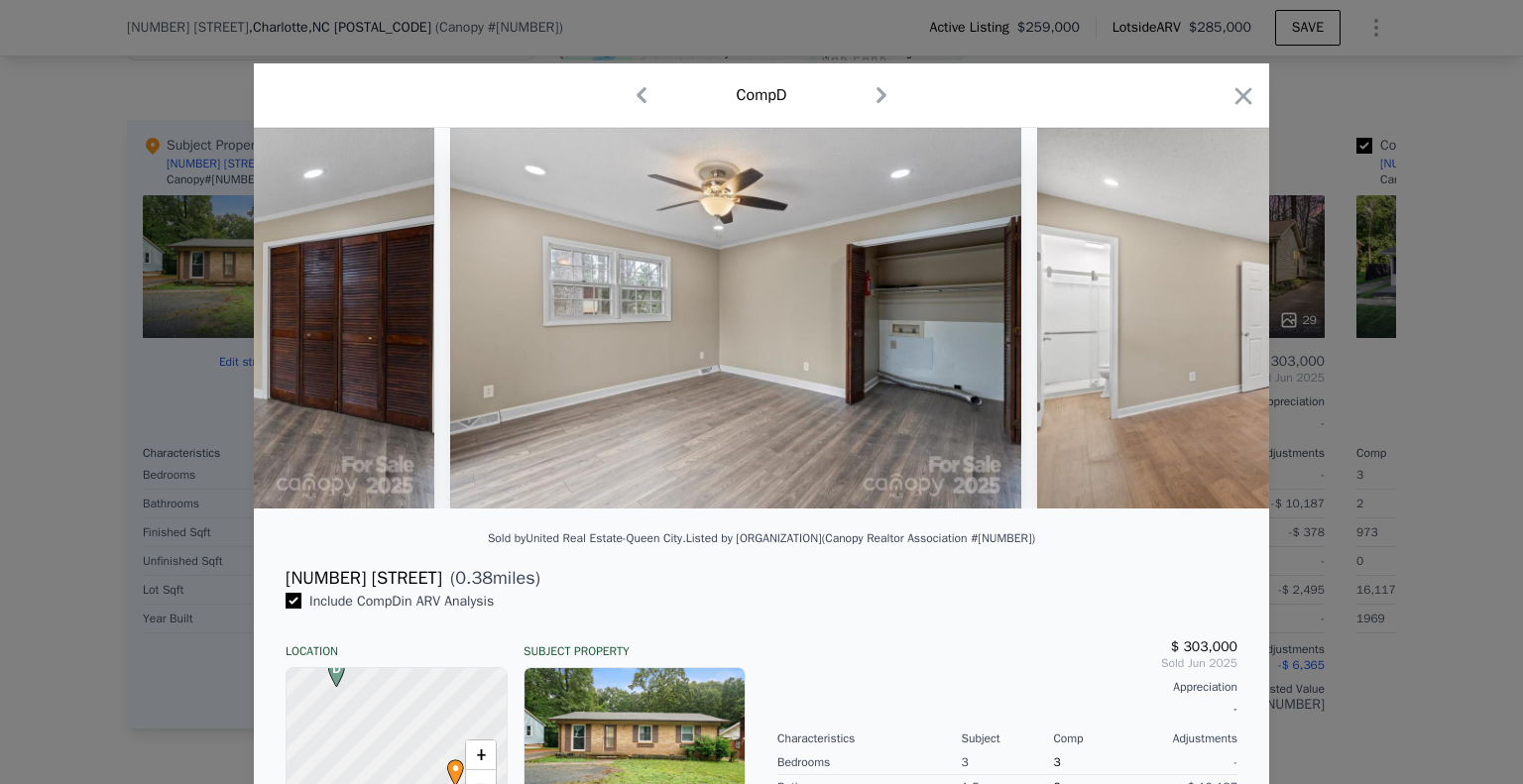 scroll, scrollTop: 0, scrollLeft: 7615, axis: horizontal 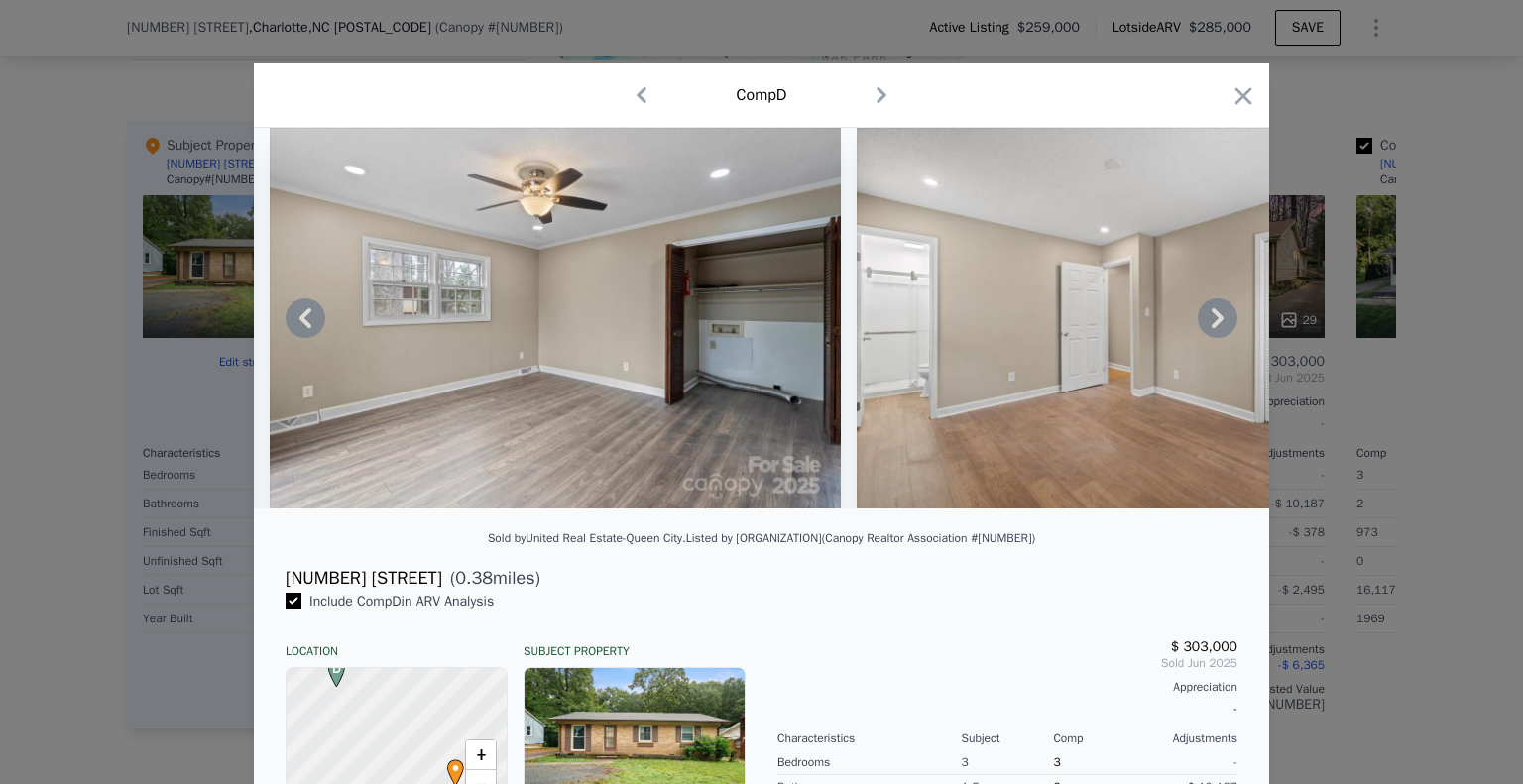 click 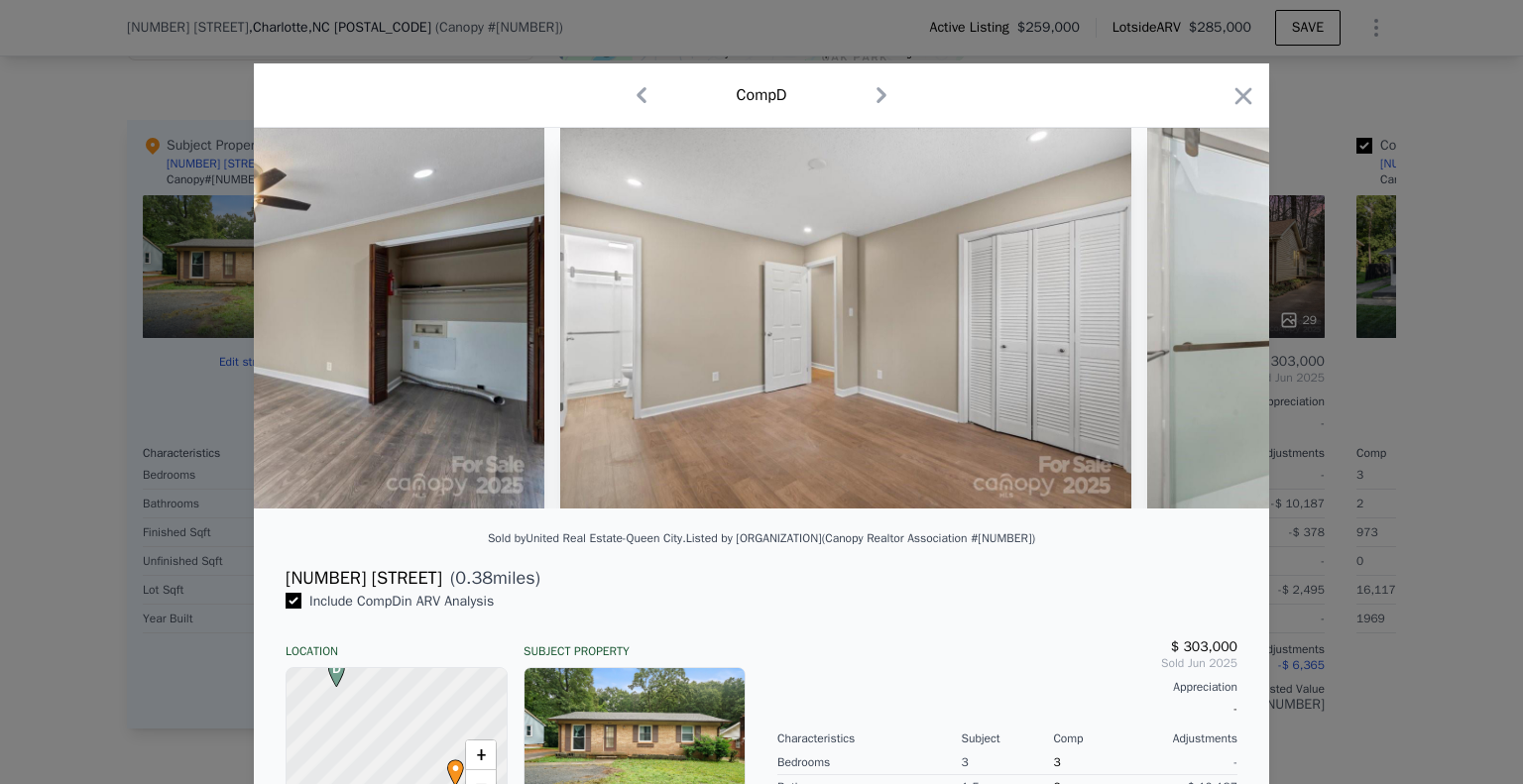 scroll, scrollTop: 0, scrollLeft: 8091, axis: horizontal 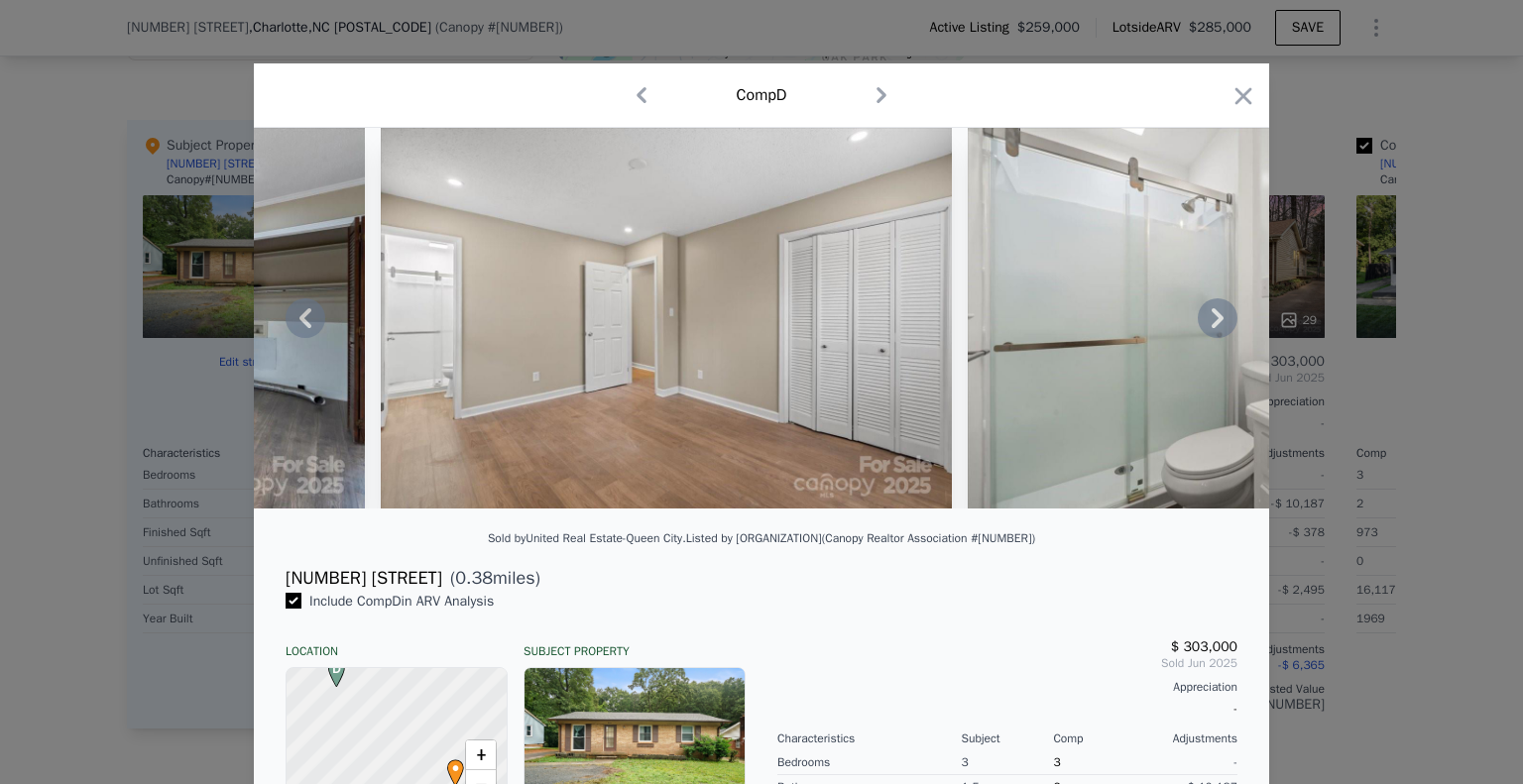 click 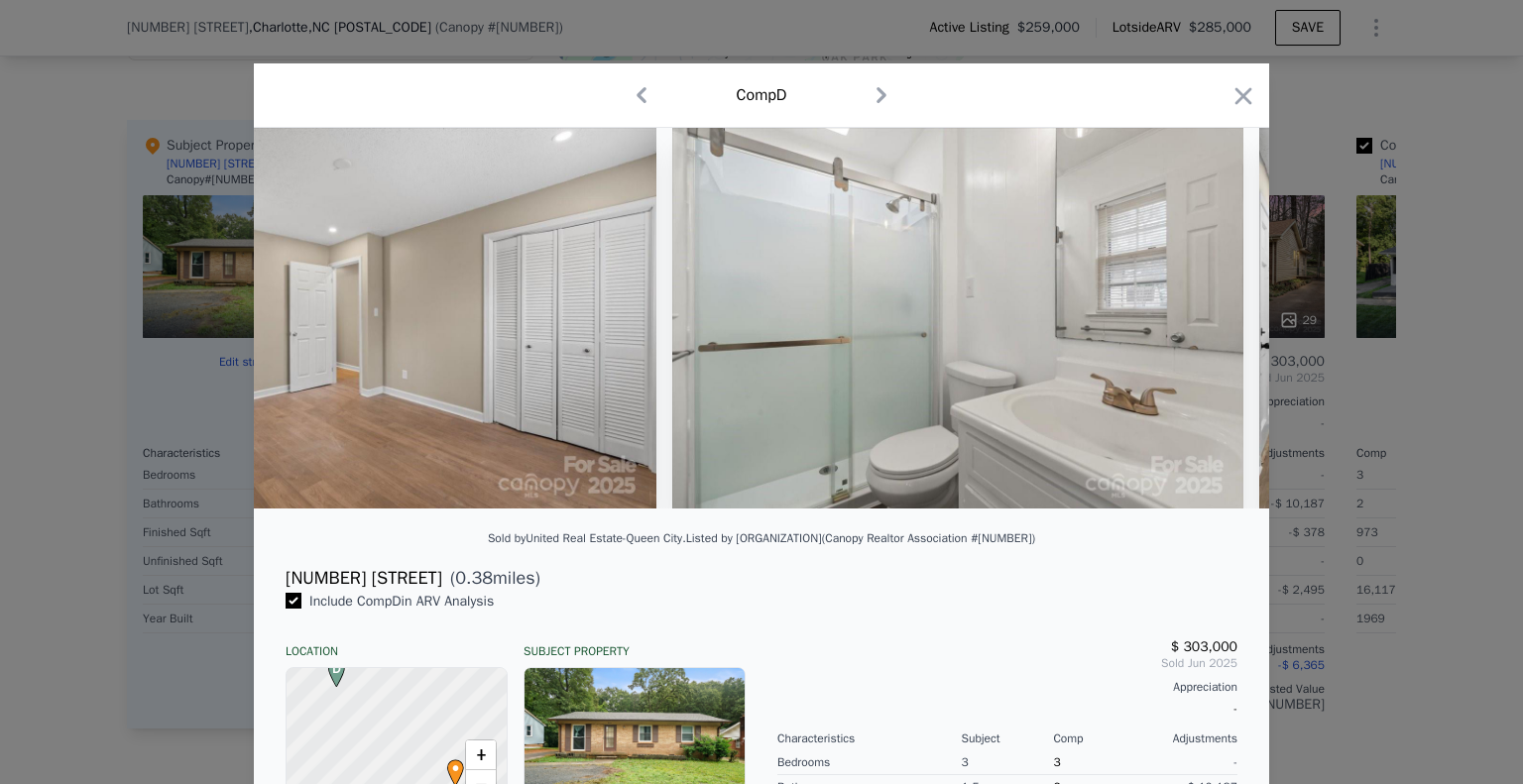 scroll, scrollTop: 0, scrollLeft: 8567, axis: horizontal 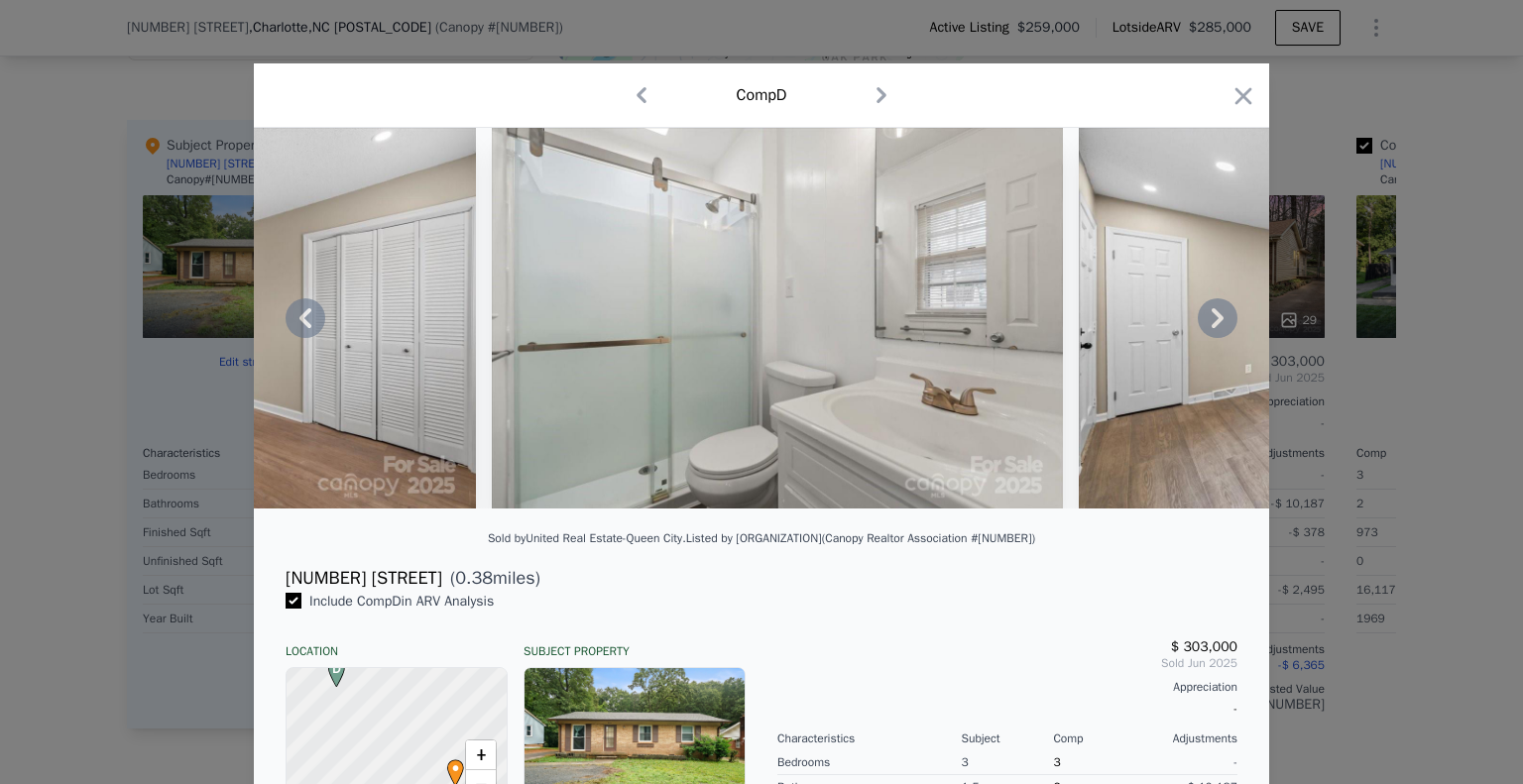click 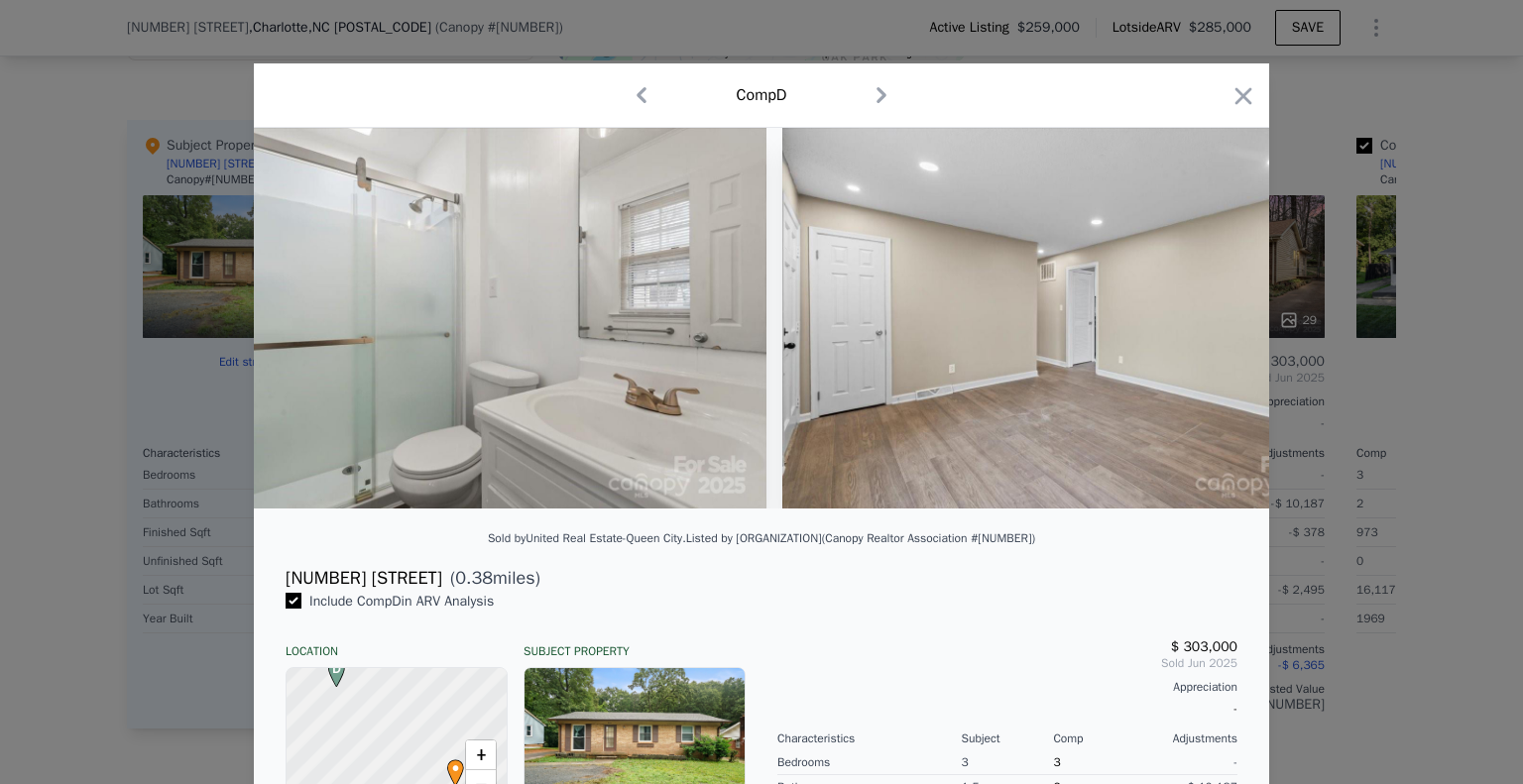 scroll, scrollTop: 0, scrollLeft: 9043, axis: horizontal 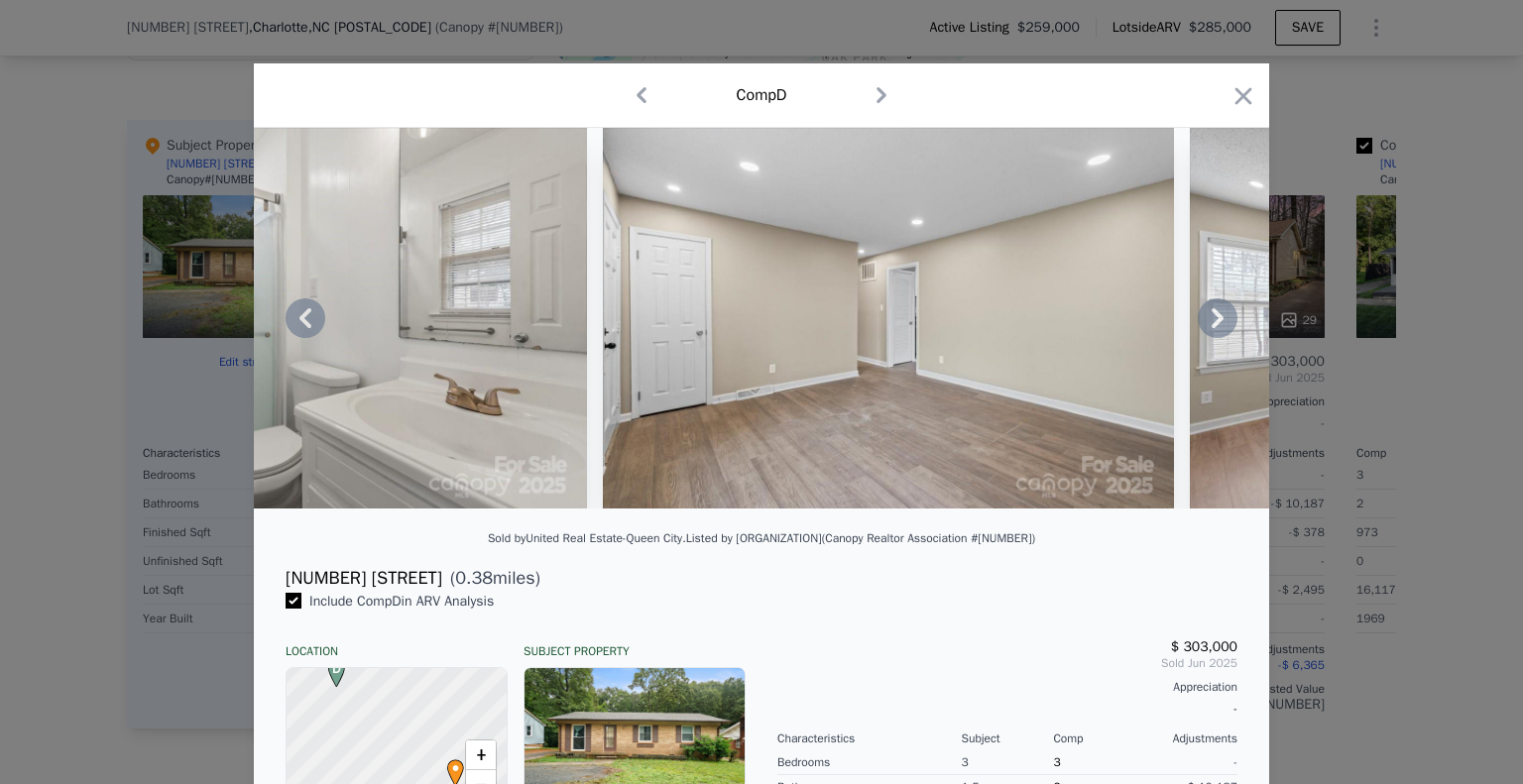 click 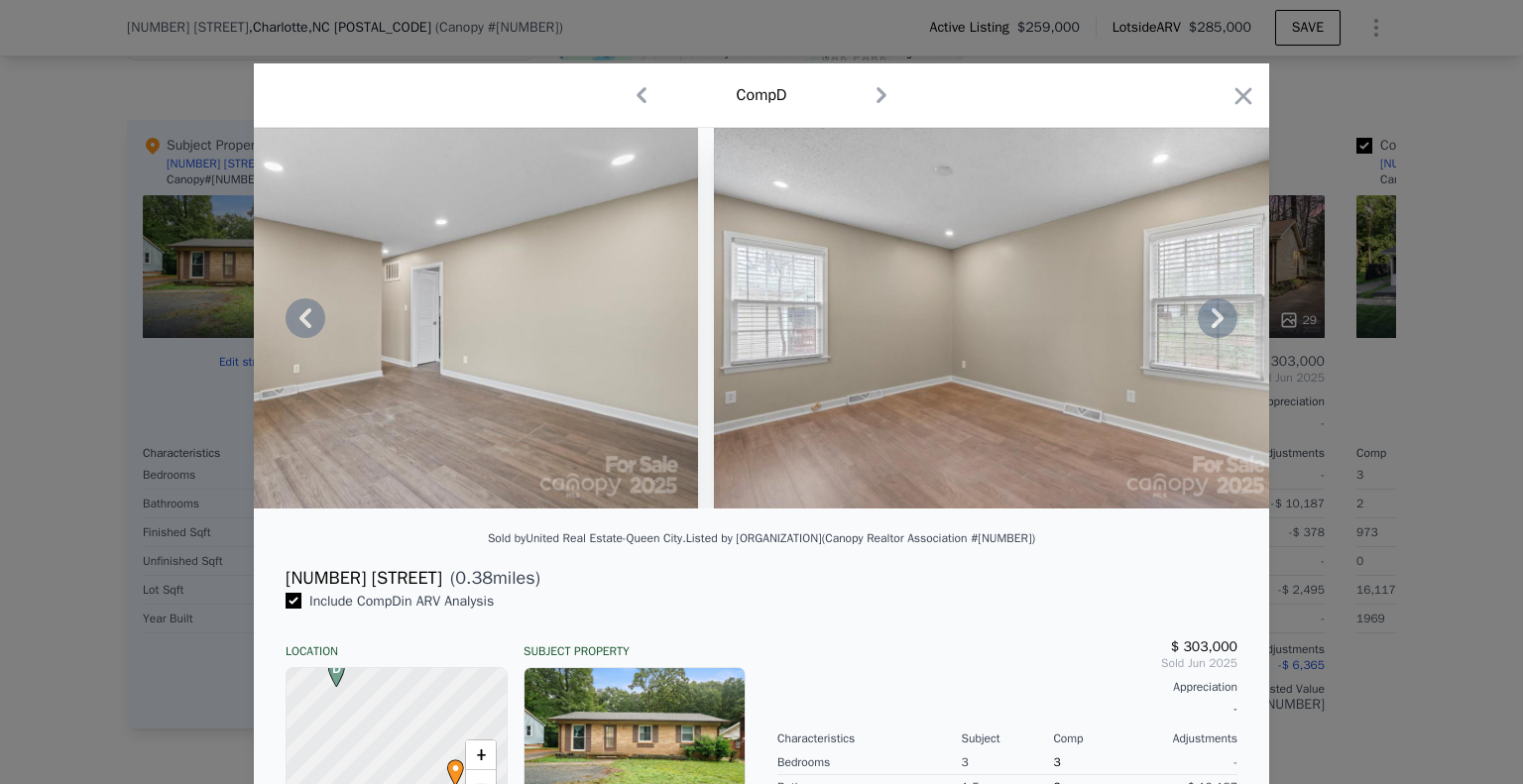 click 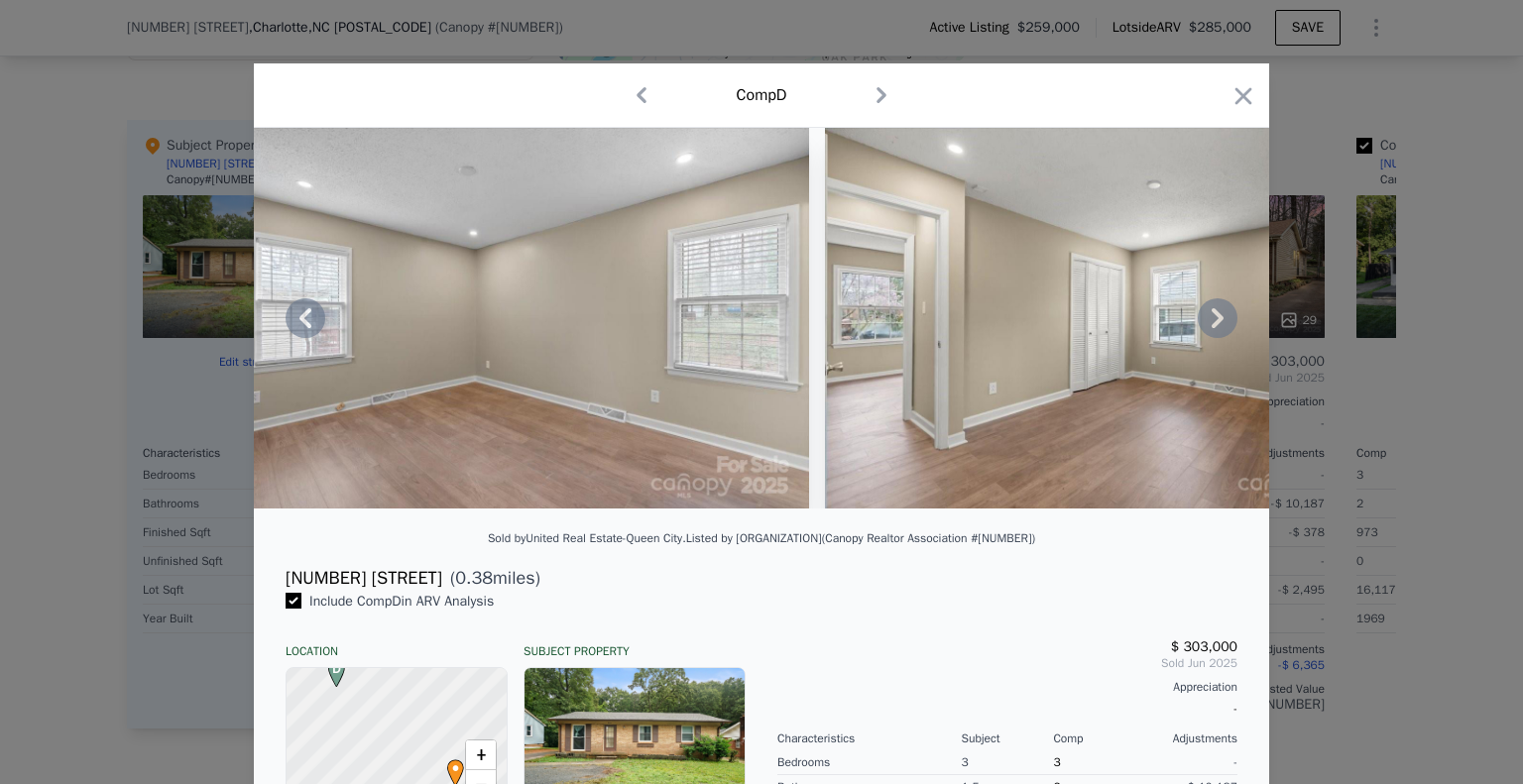 click 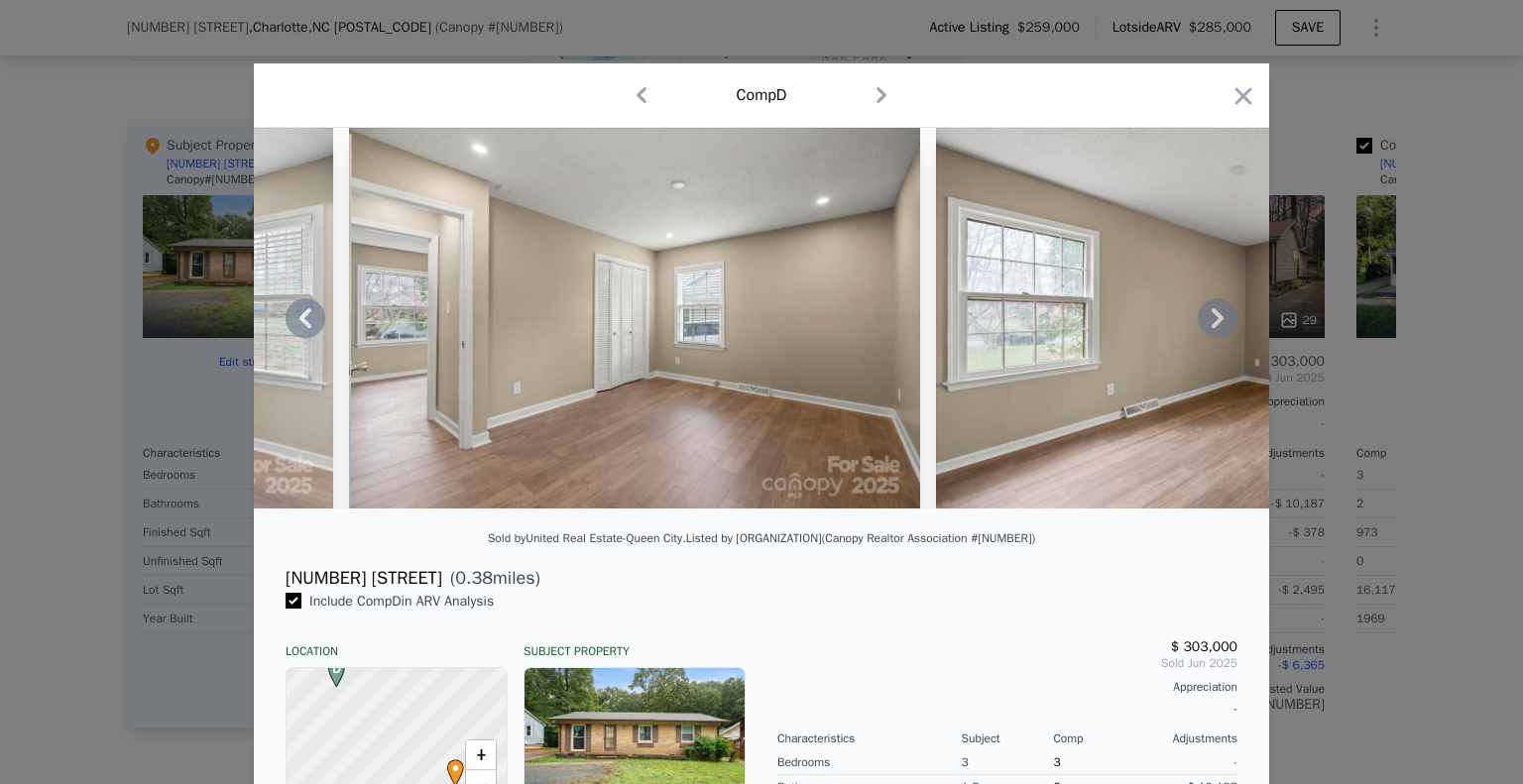 click 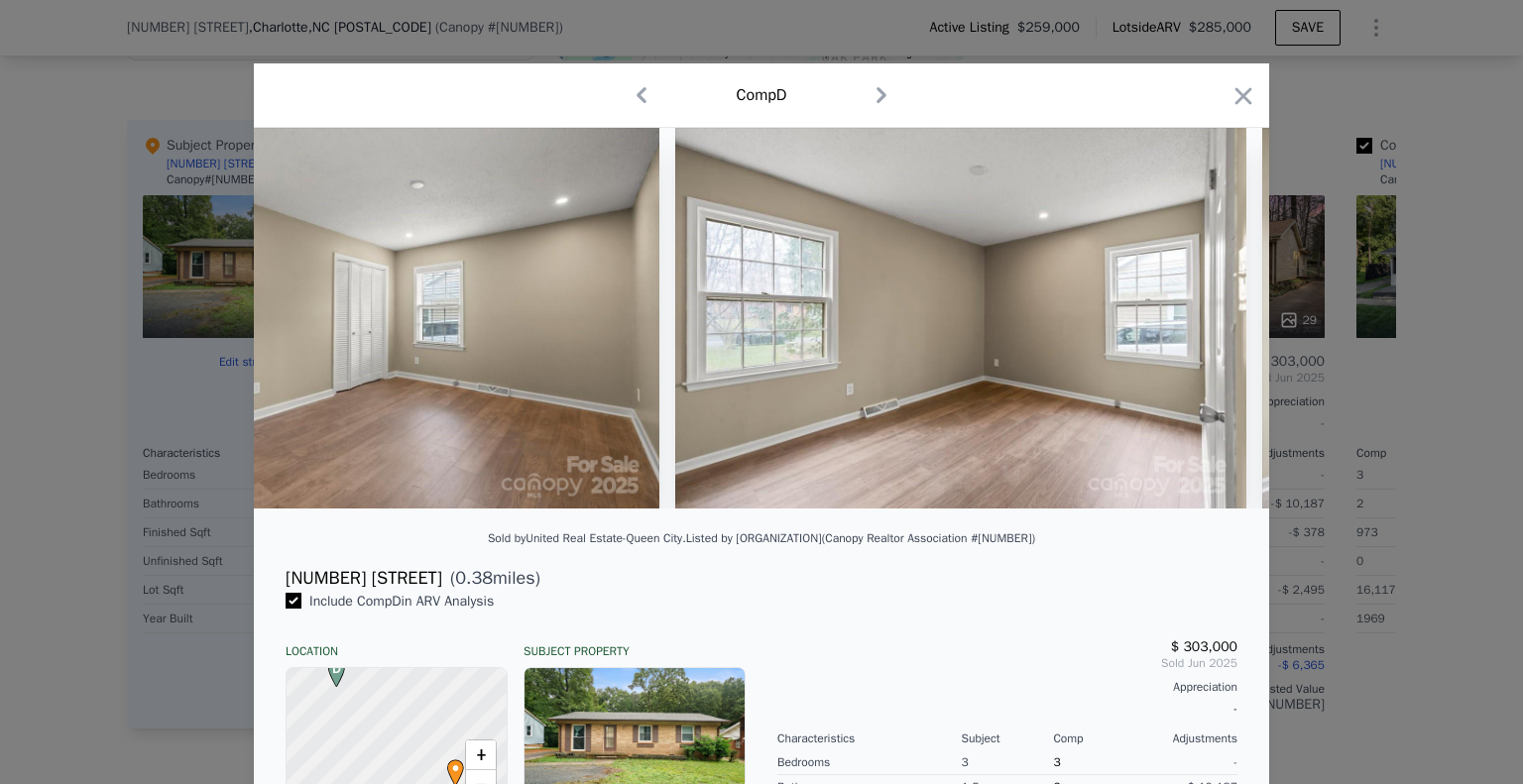 scroll, scrollTop: 0, scrollLeft: 10947, axis: horizontal 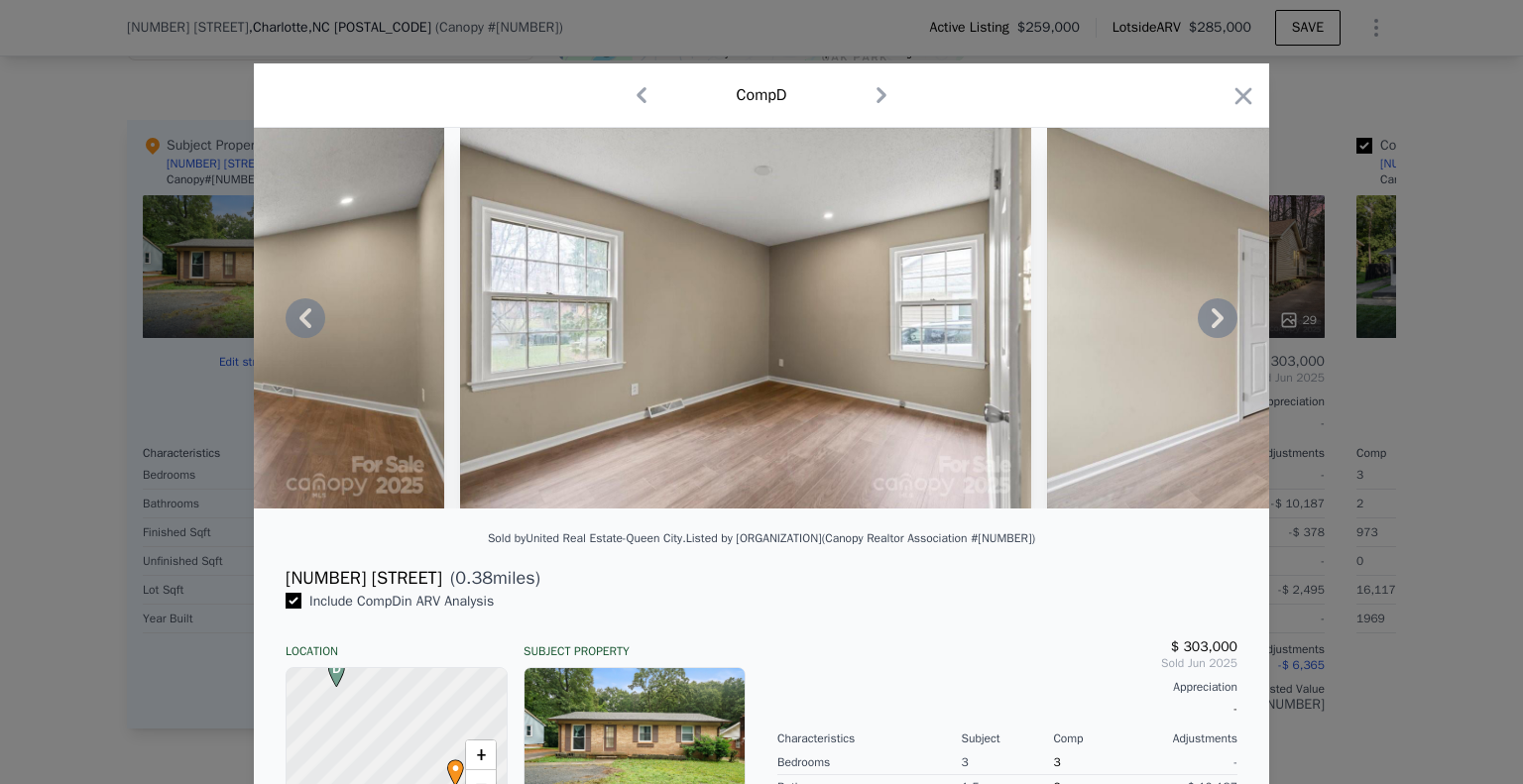click 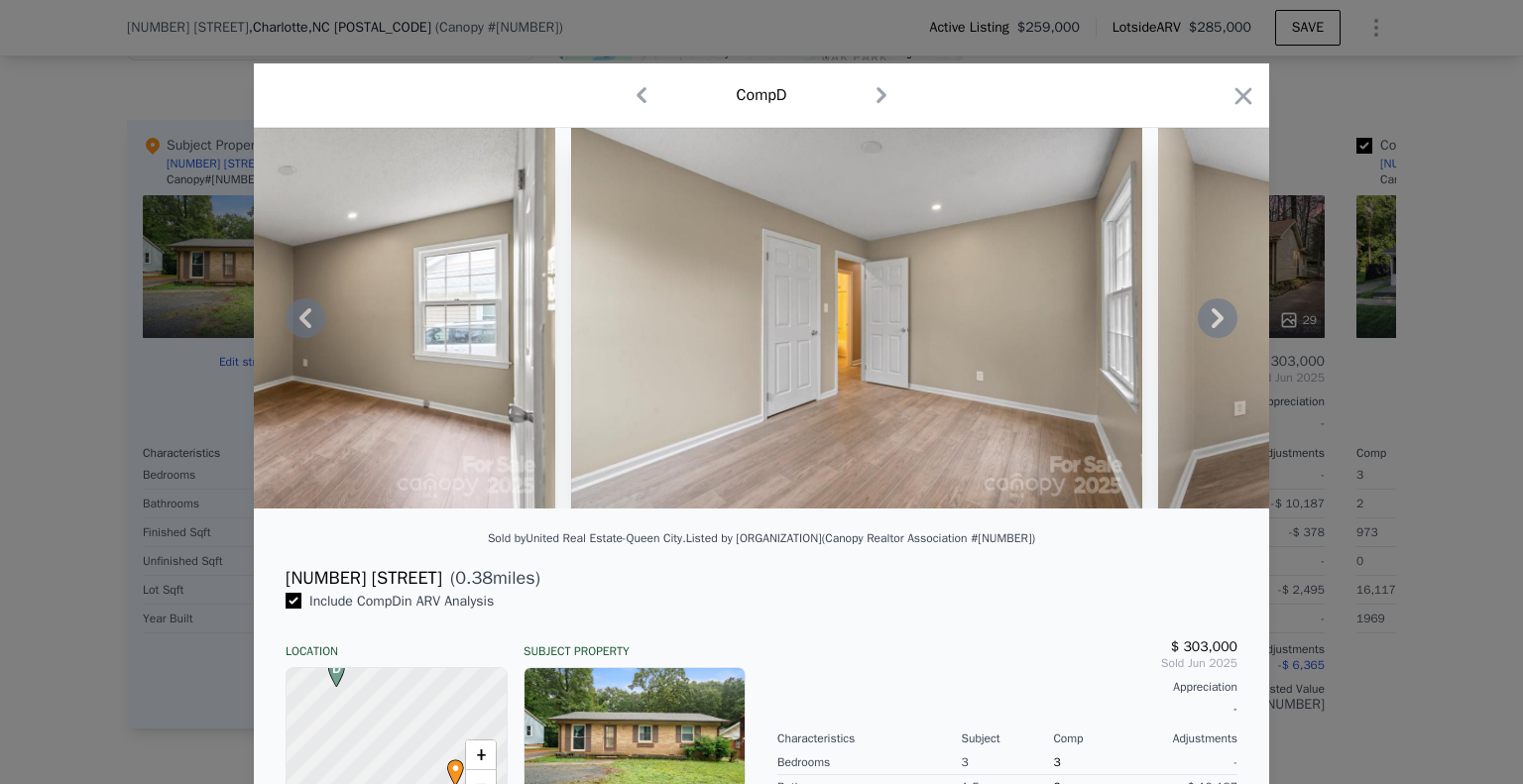 click 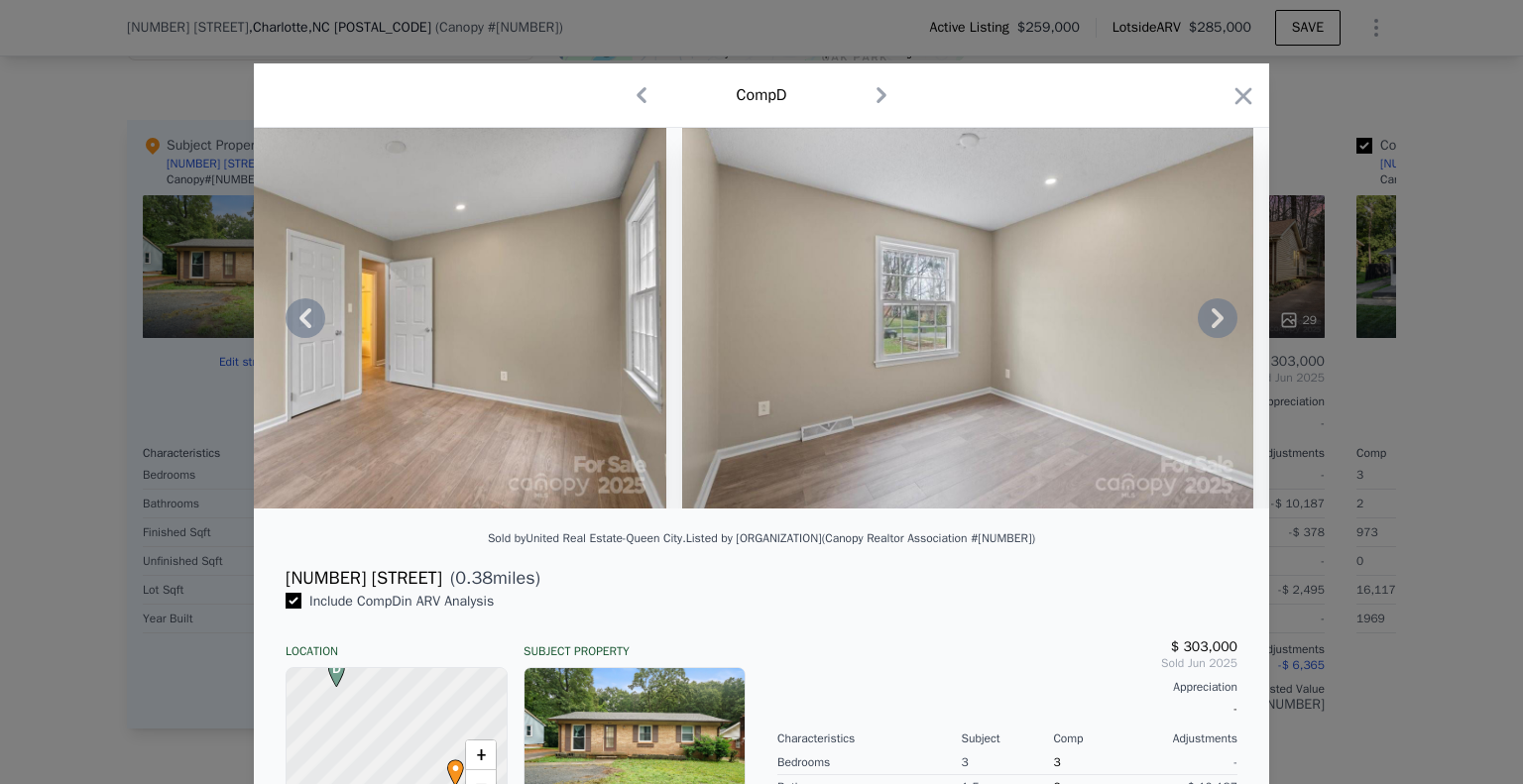 click 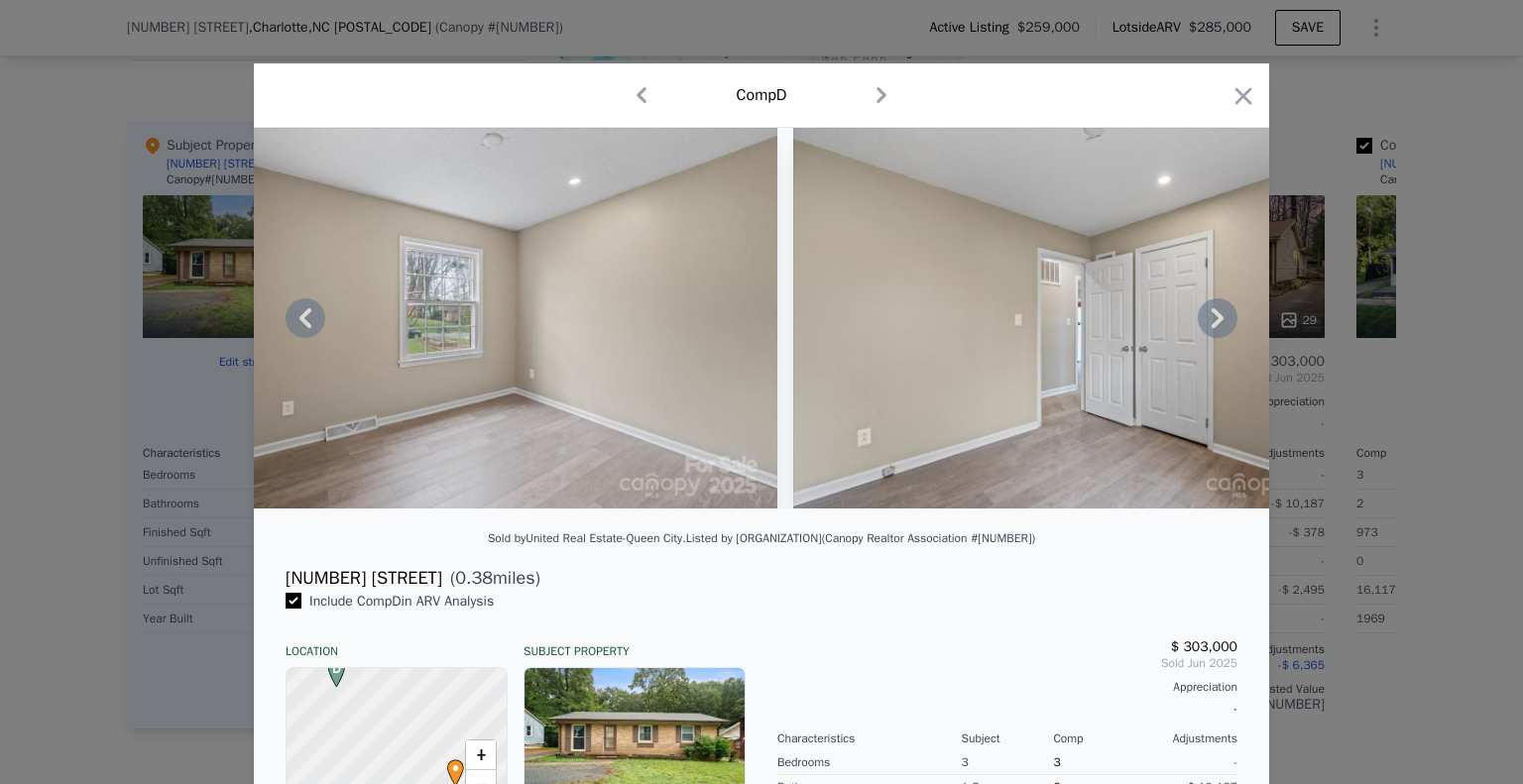 click 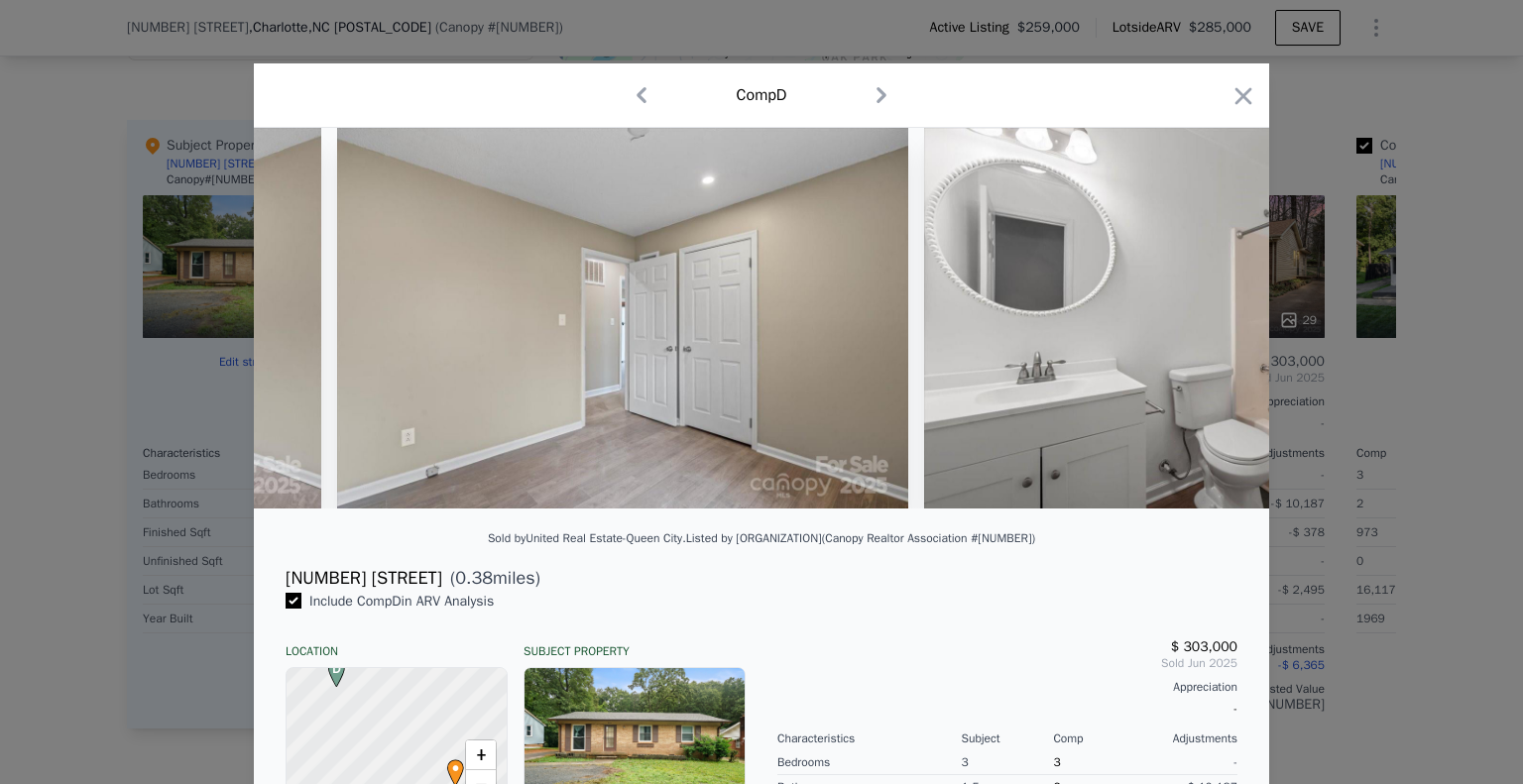scroll, scrollTop: 0, scrollLeft: 12850, axis: horizontal 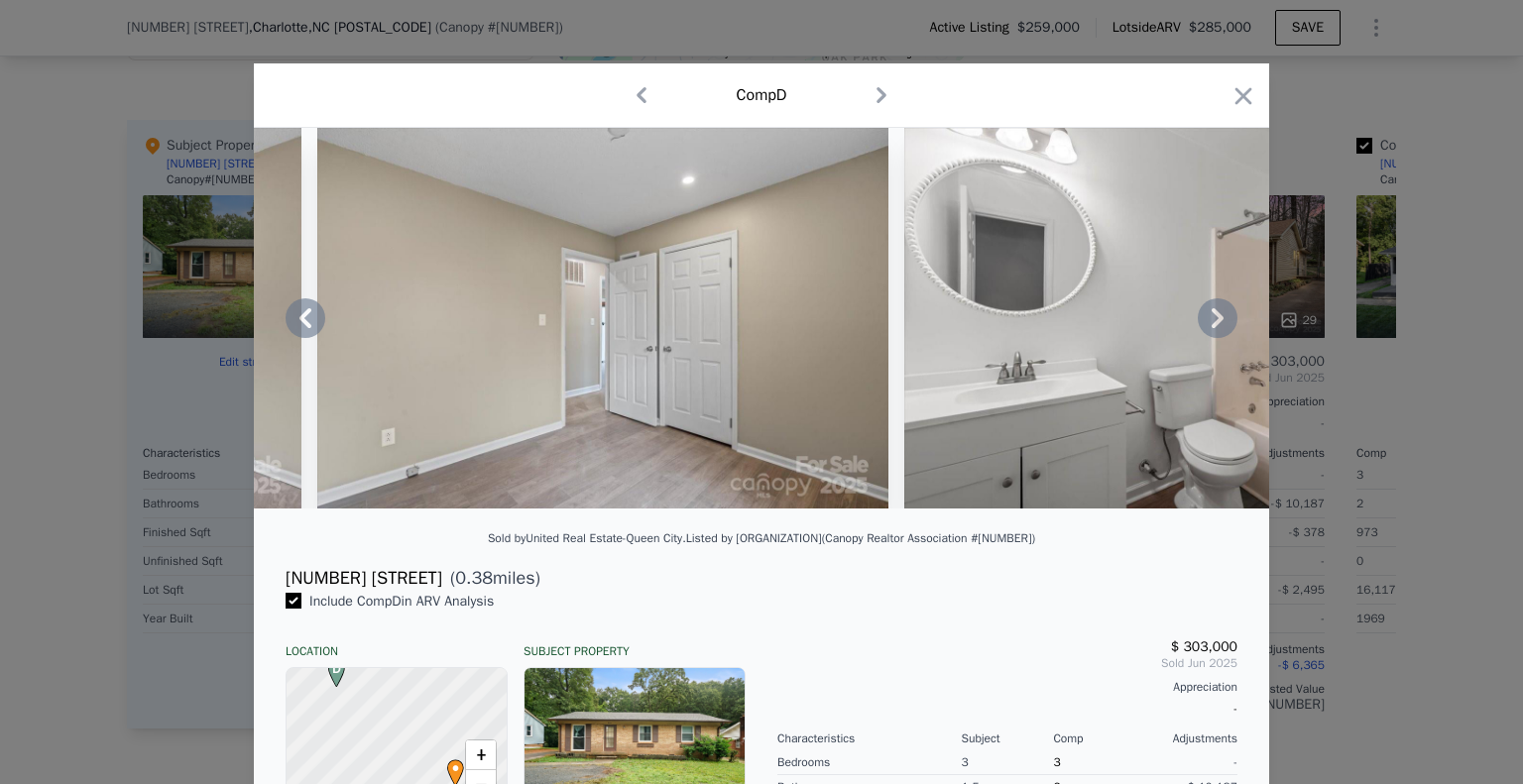 click 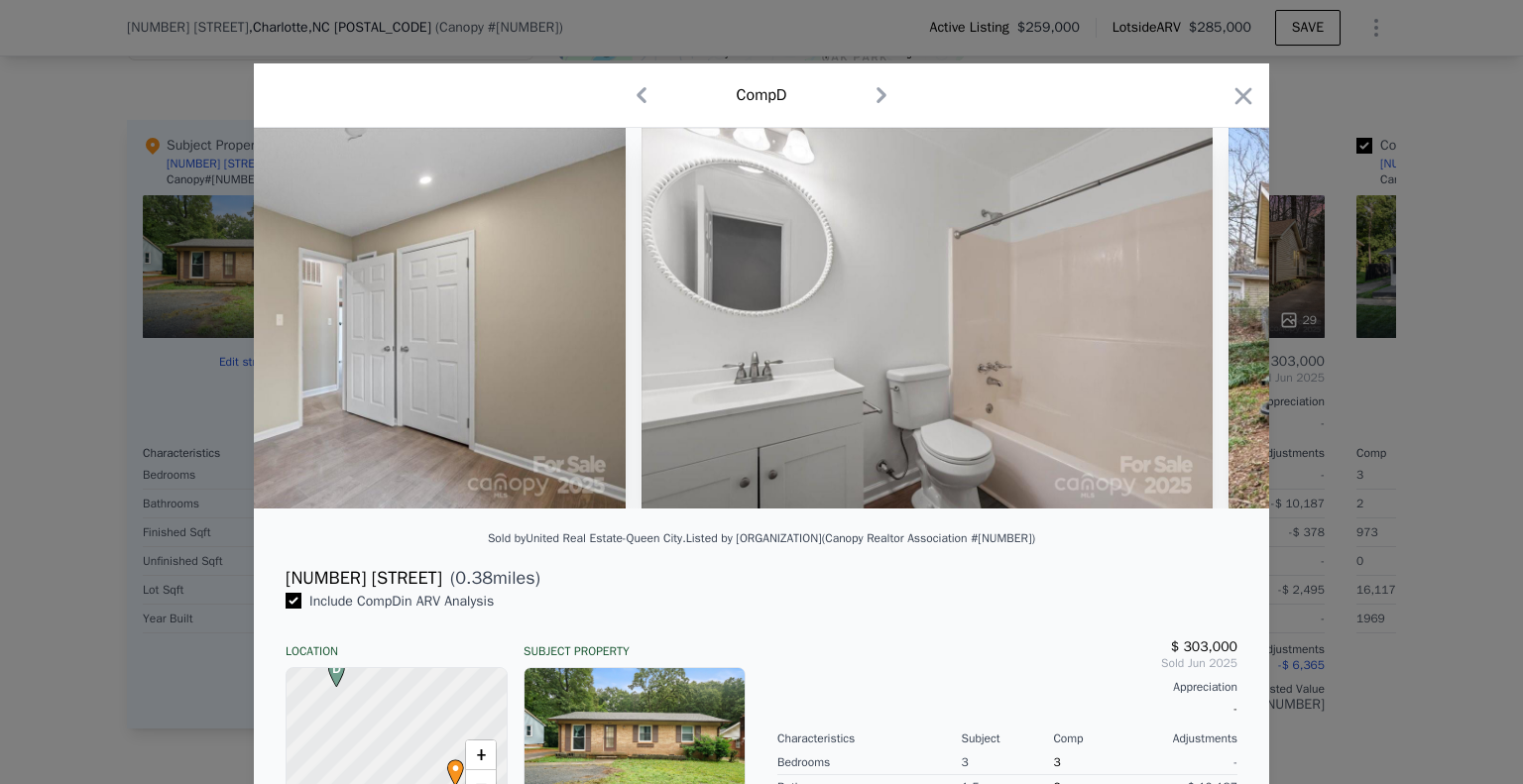scroll, scrollTop: 0, scrollLeft: 13326, axis: horizontal 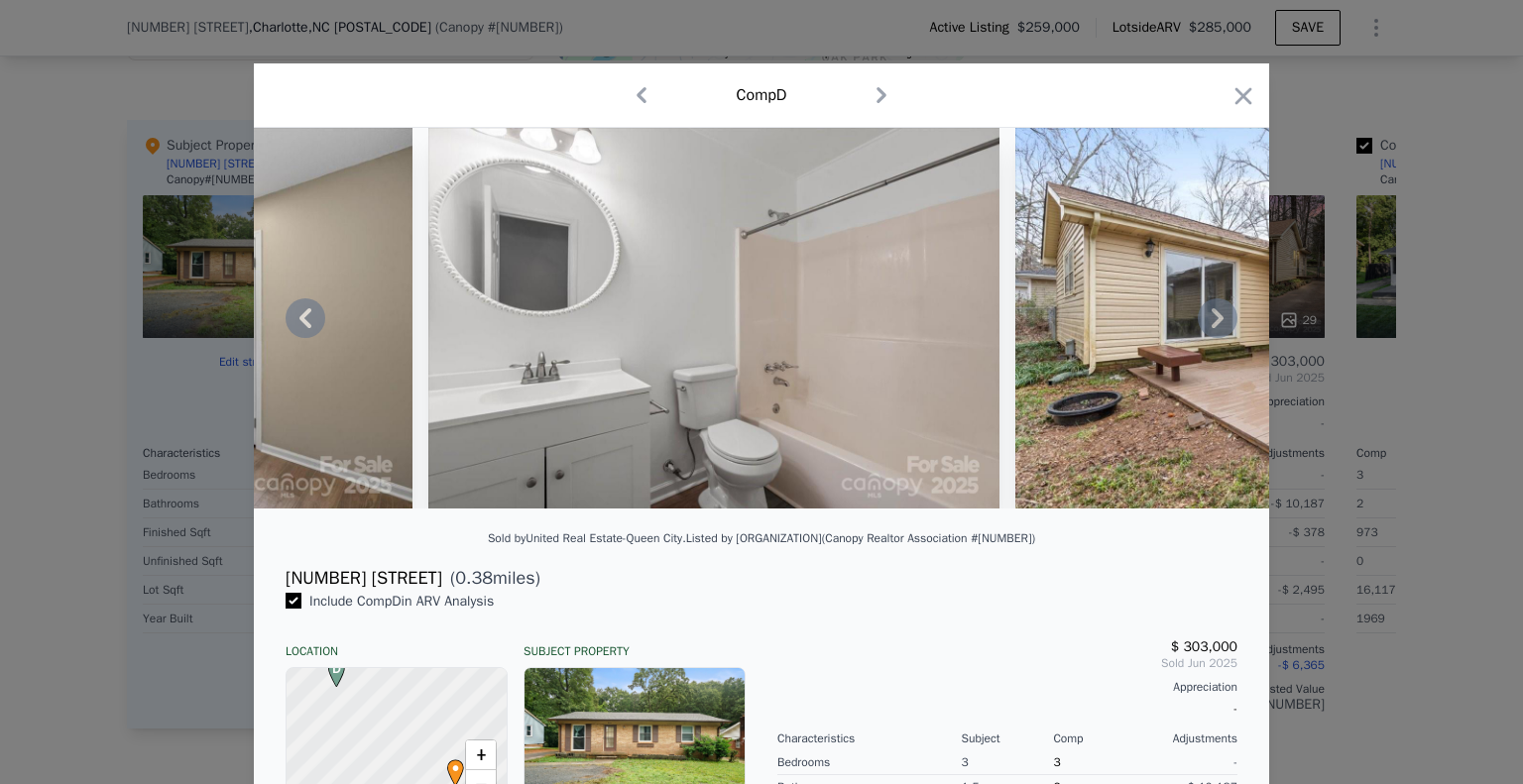 click 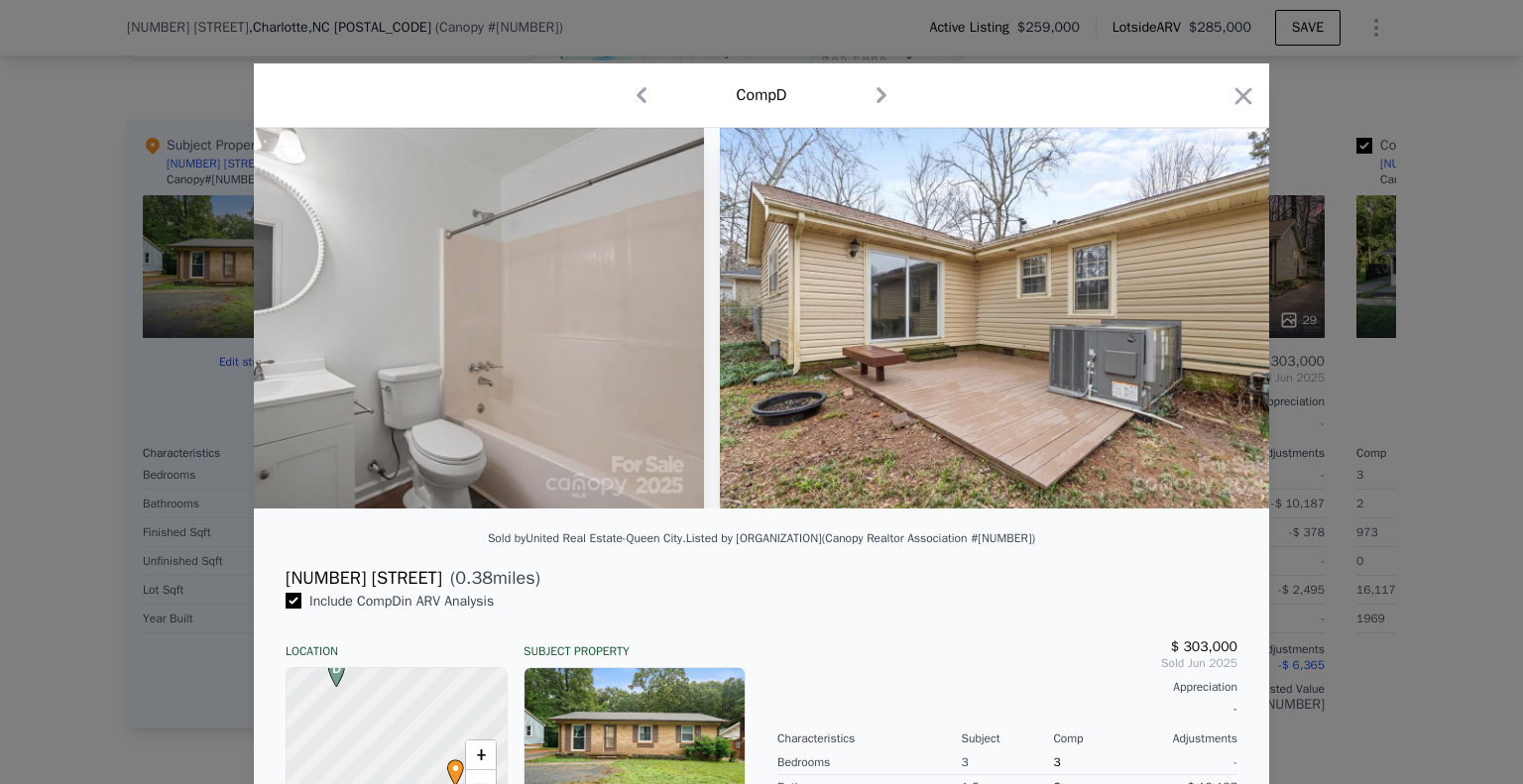 scroll, scrollTop: 0, scrollLeft: 13802, axis: horizontal 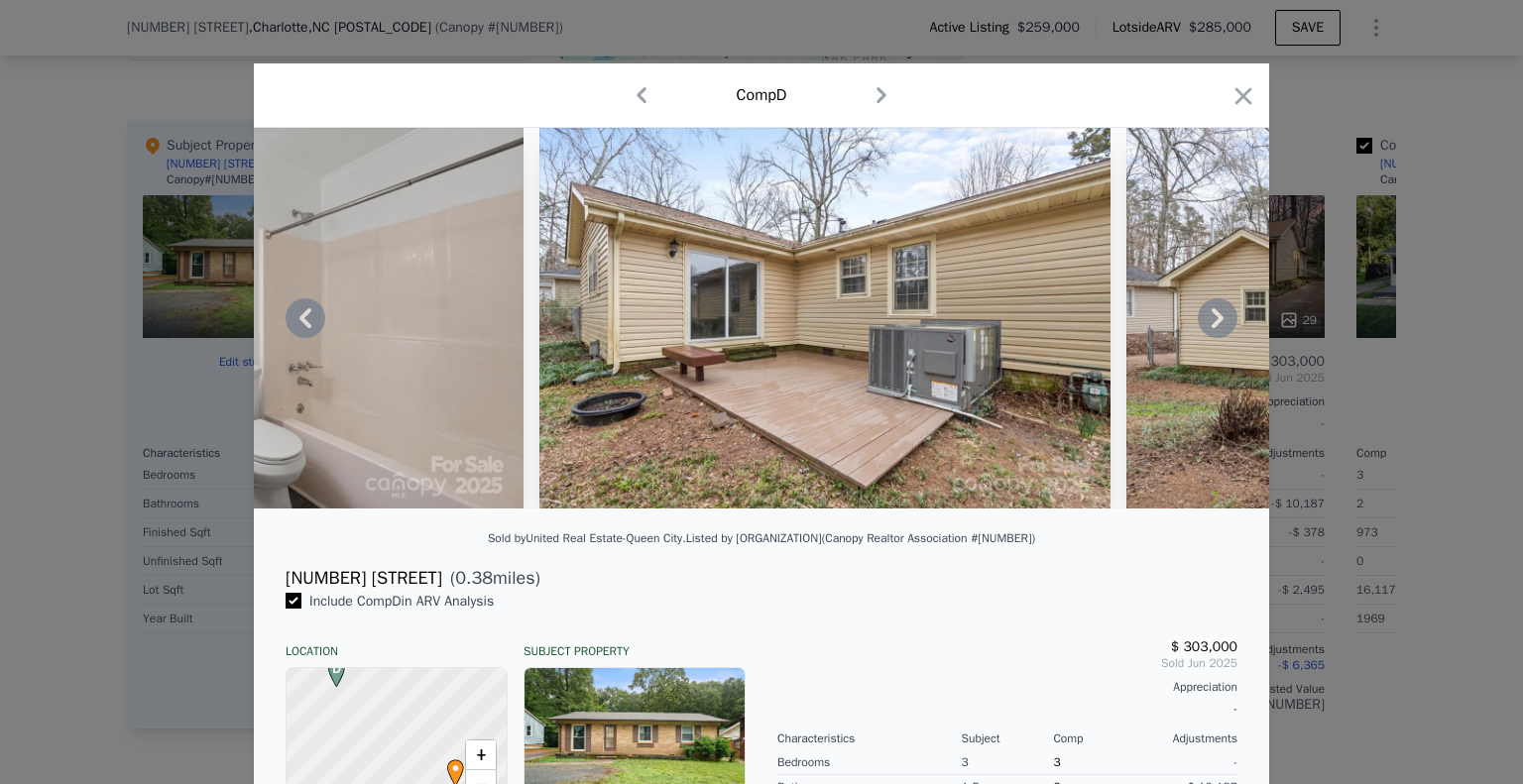click 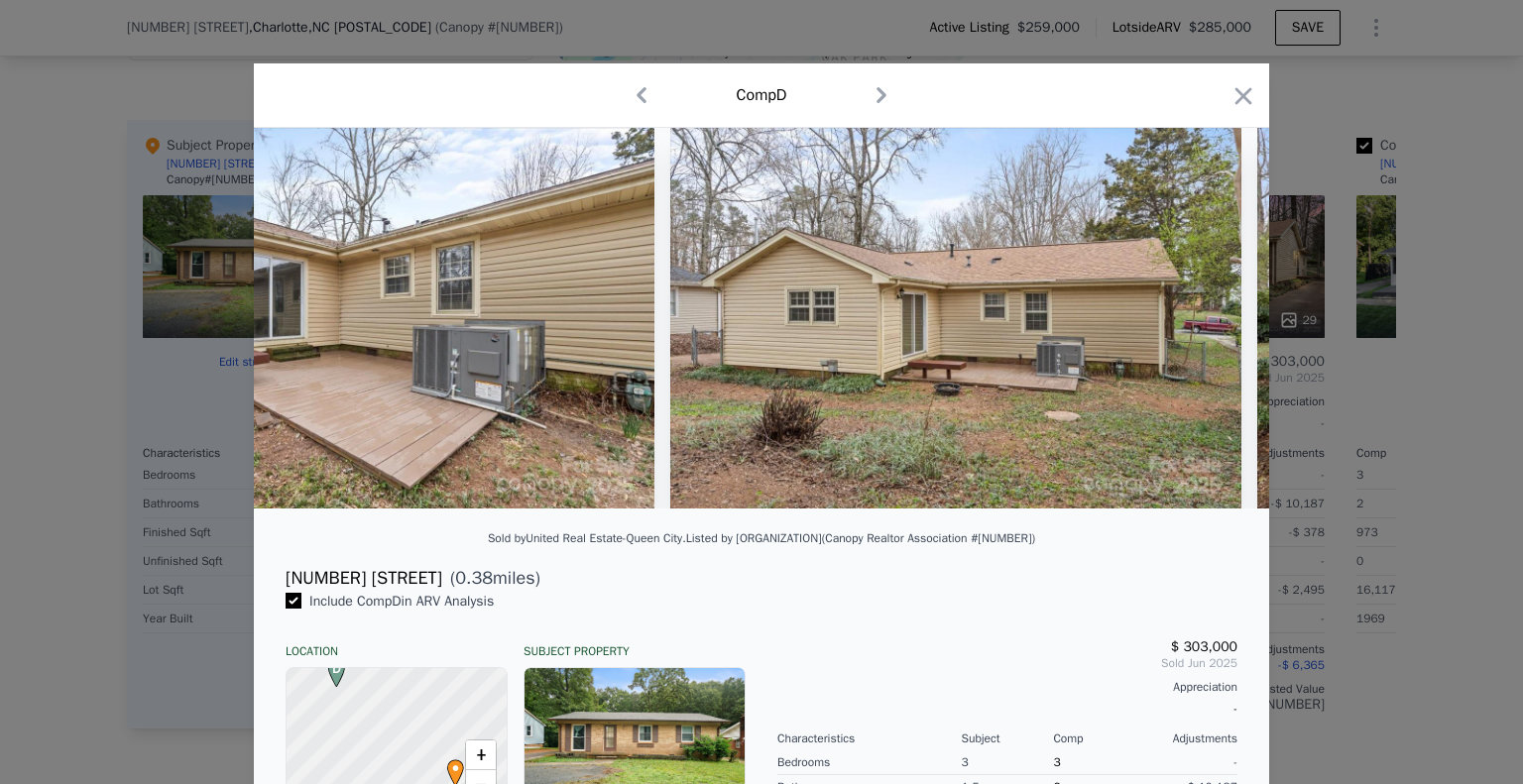 scroll, scrollTop: 0, scrollLeft: 14278, axis: horizontal 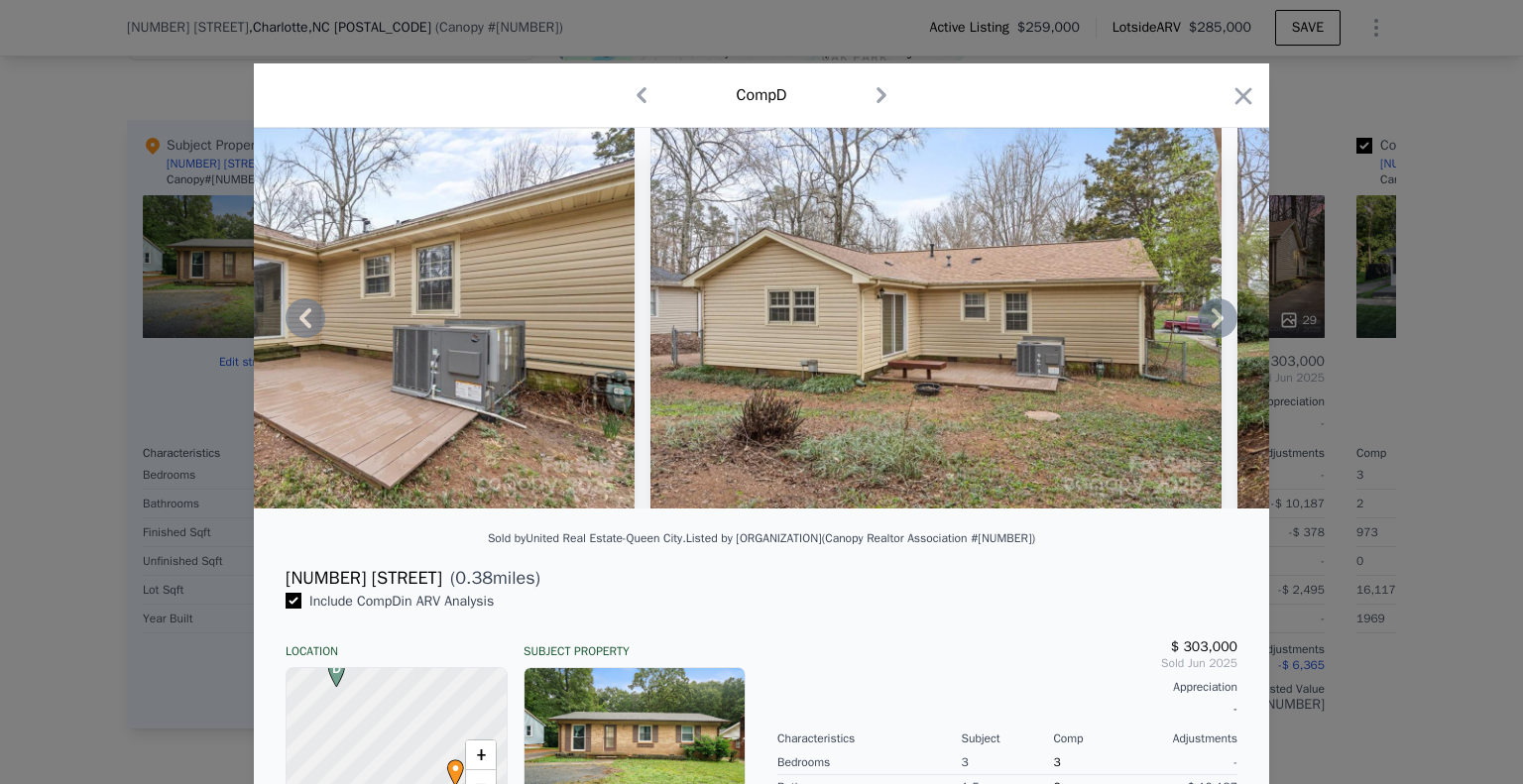 click 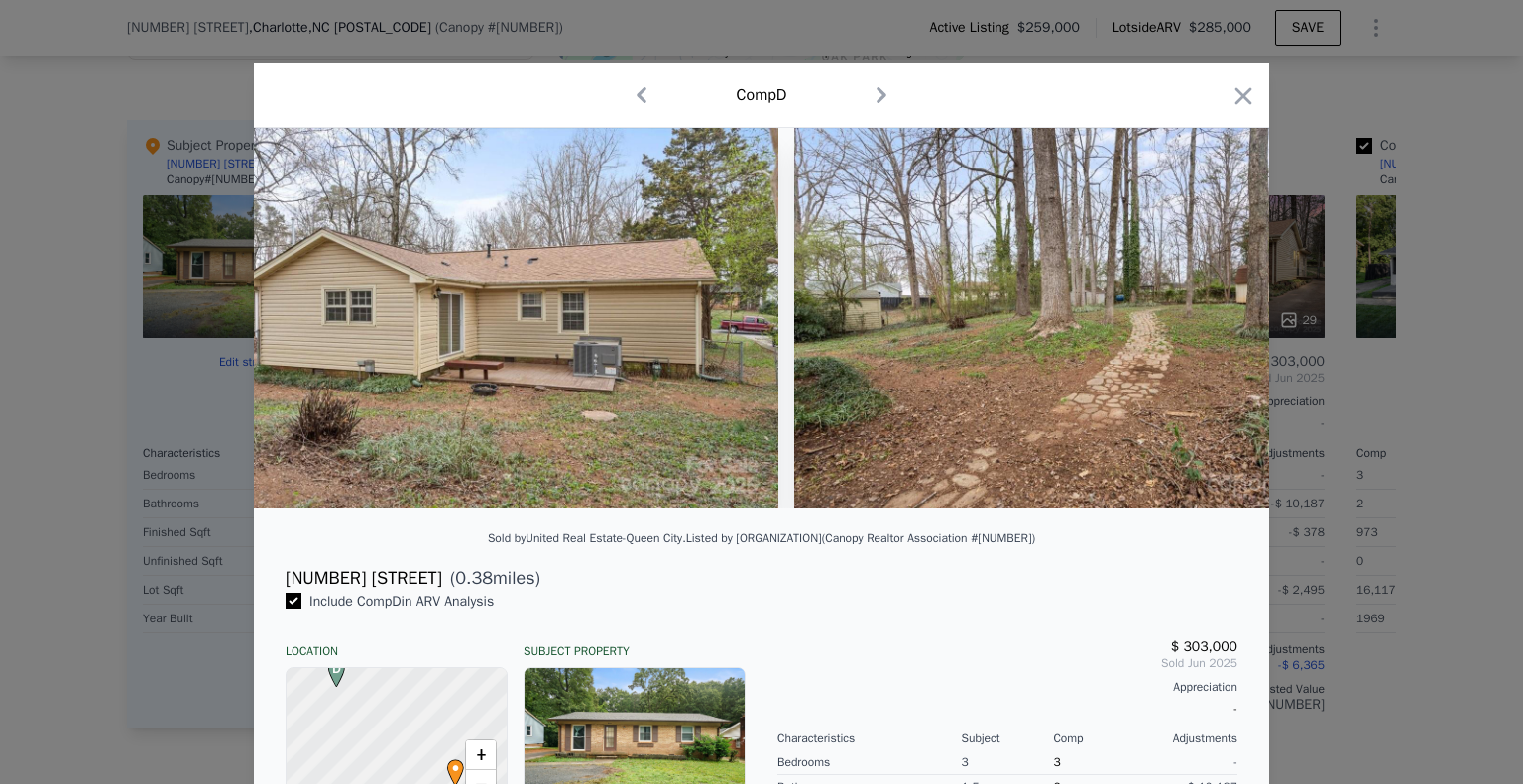 scroll, scrollTop: 0, scrollLeft: 14754, axis: horizontal 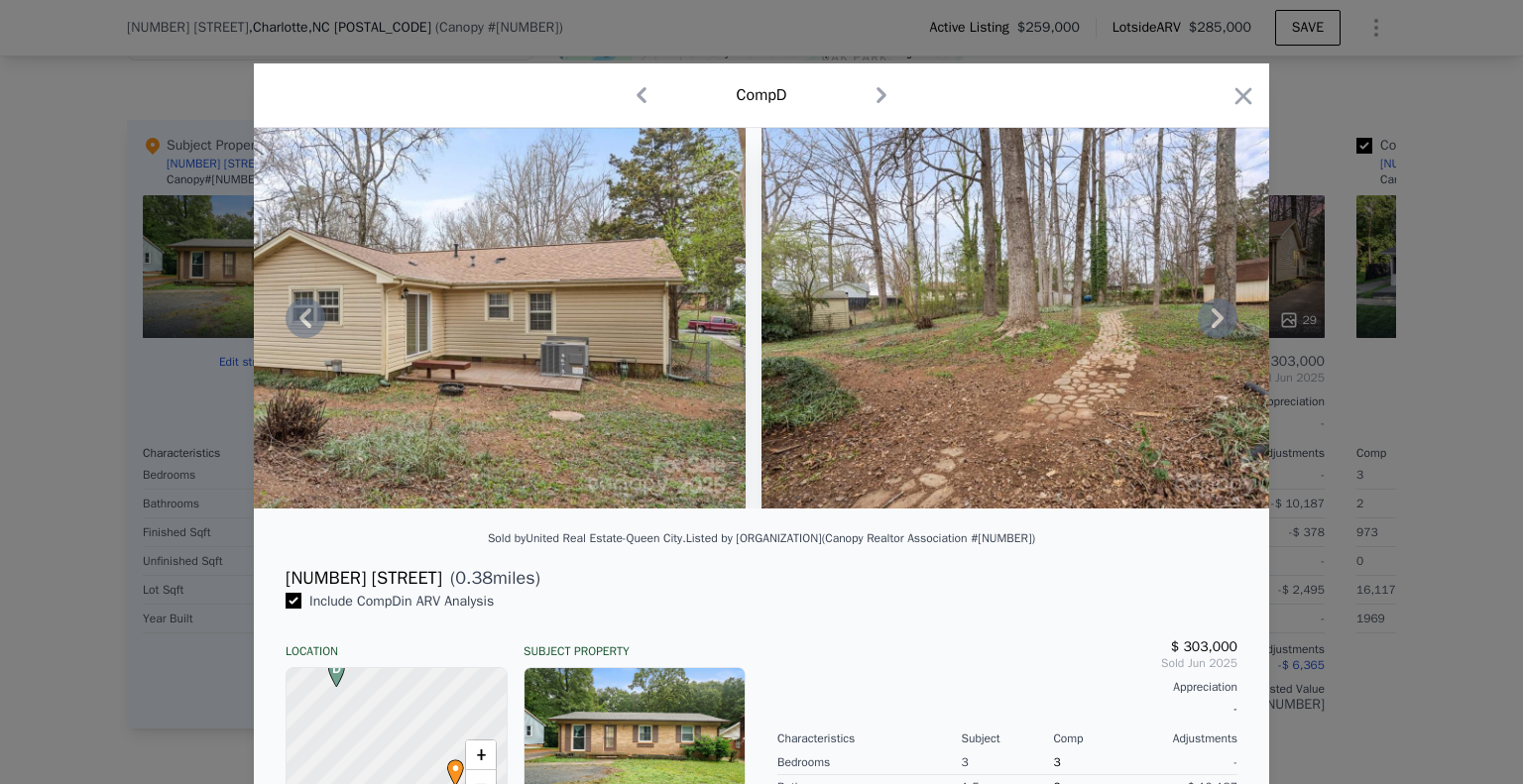 click 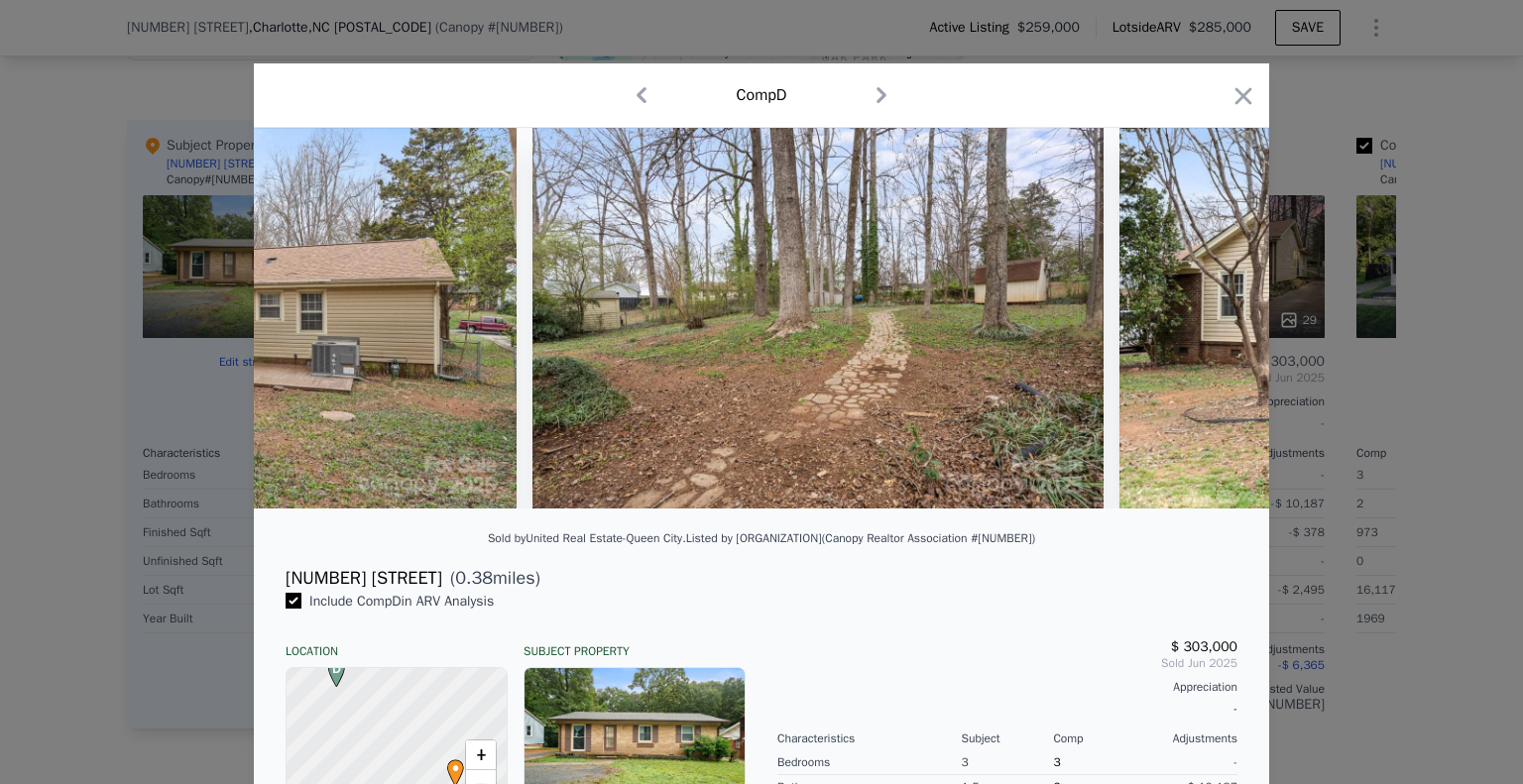 scroll, scrollTop: 0, scrollLeft: 15230, axis: horizontal 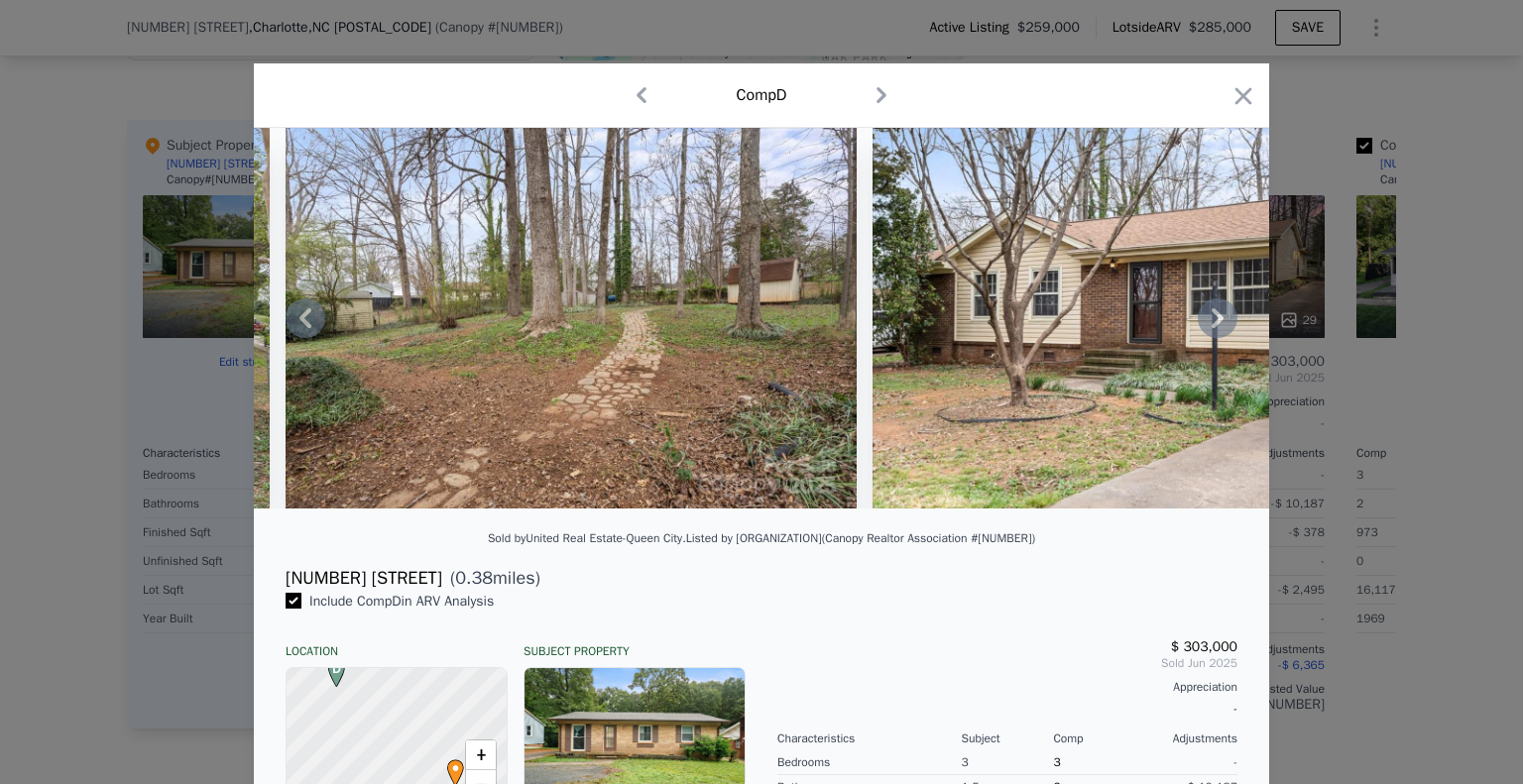 click 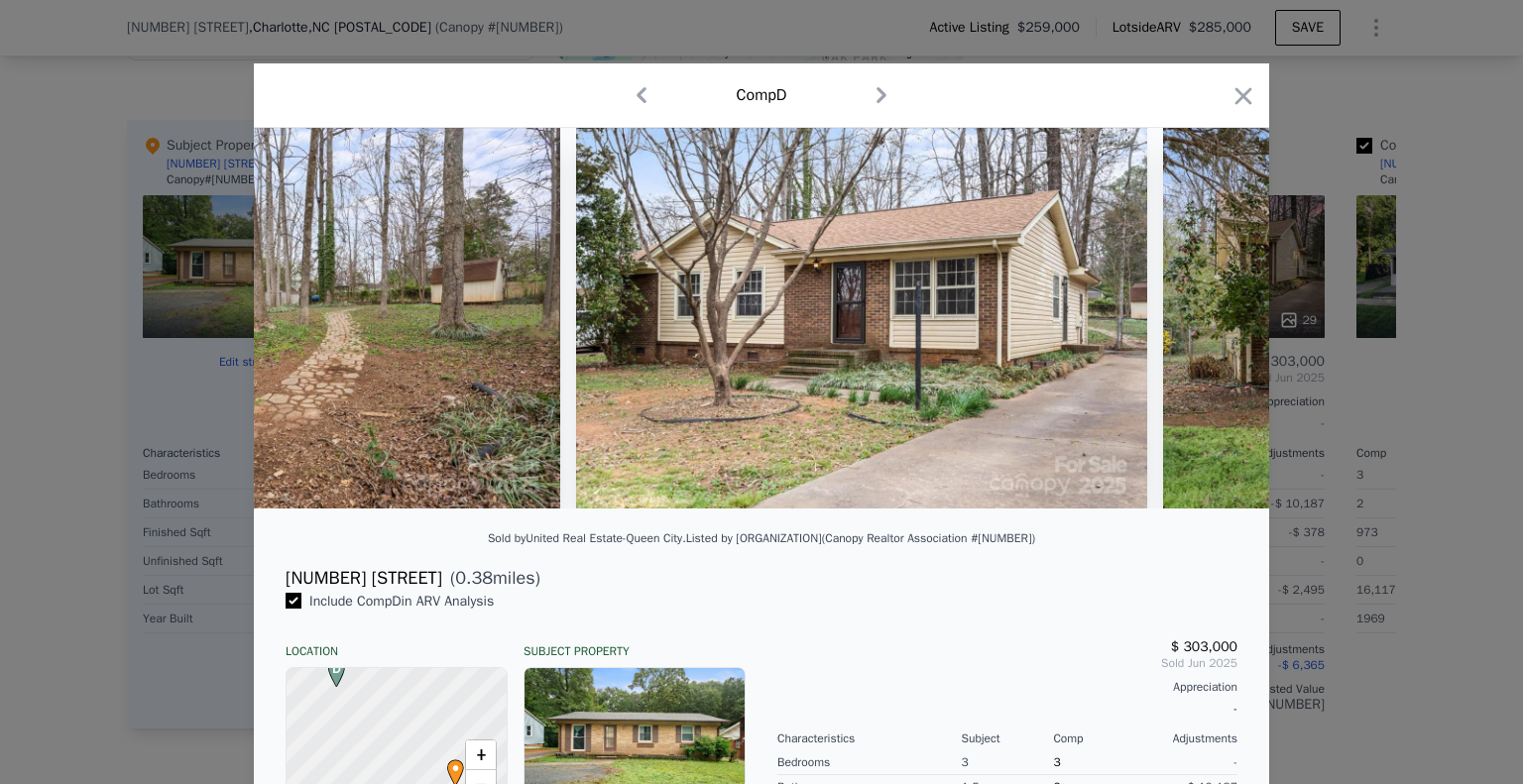 scroll, scrollTop: 0, scrollLeft: 15706, axis: horizontal 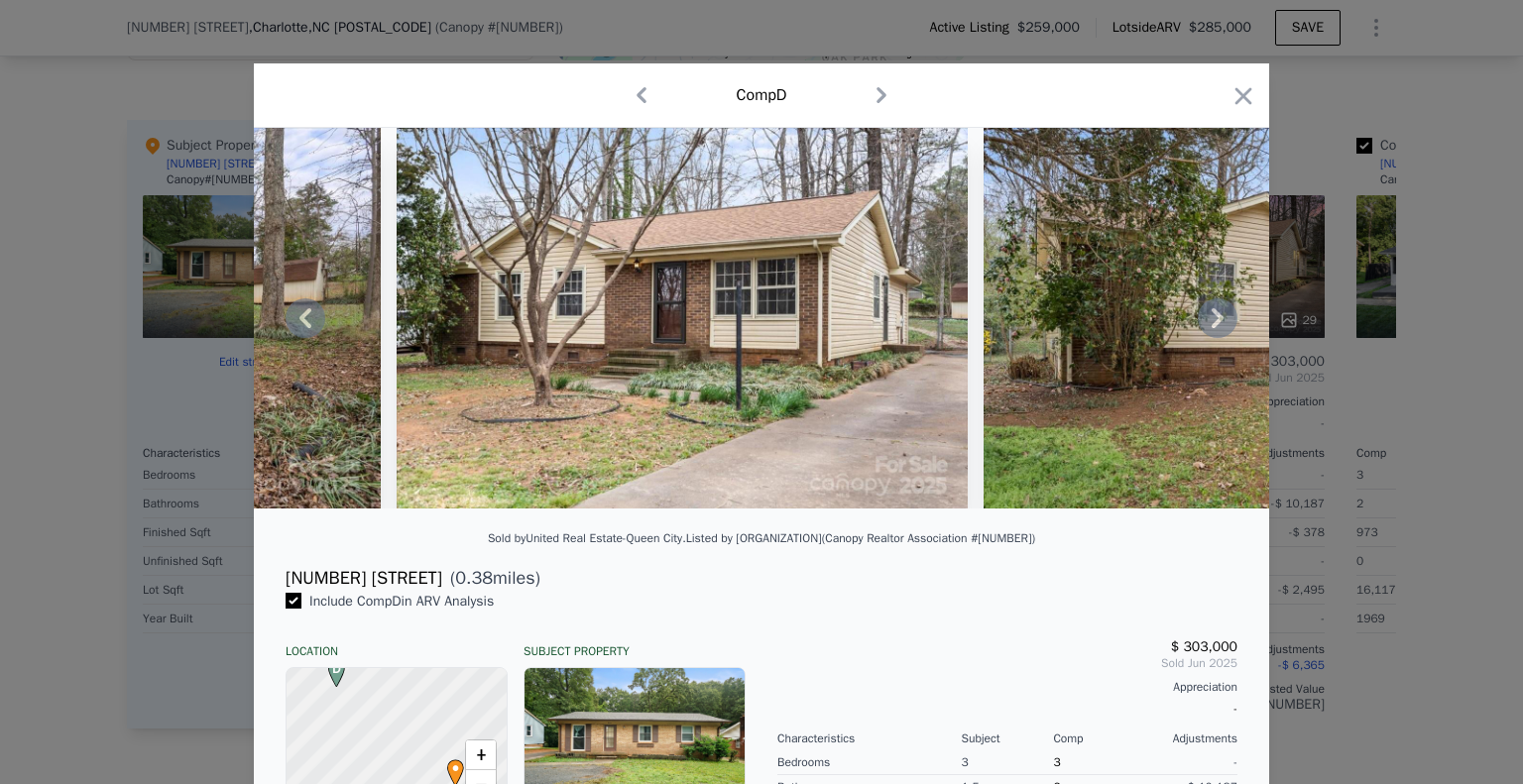 click 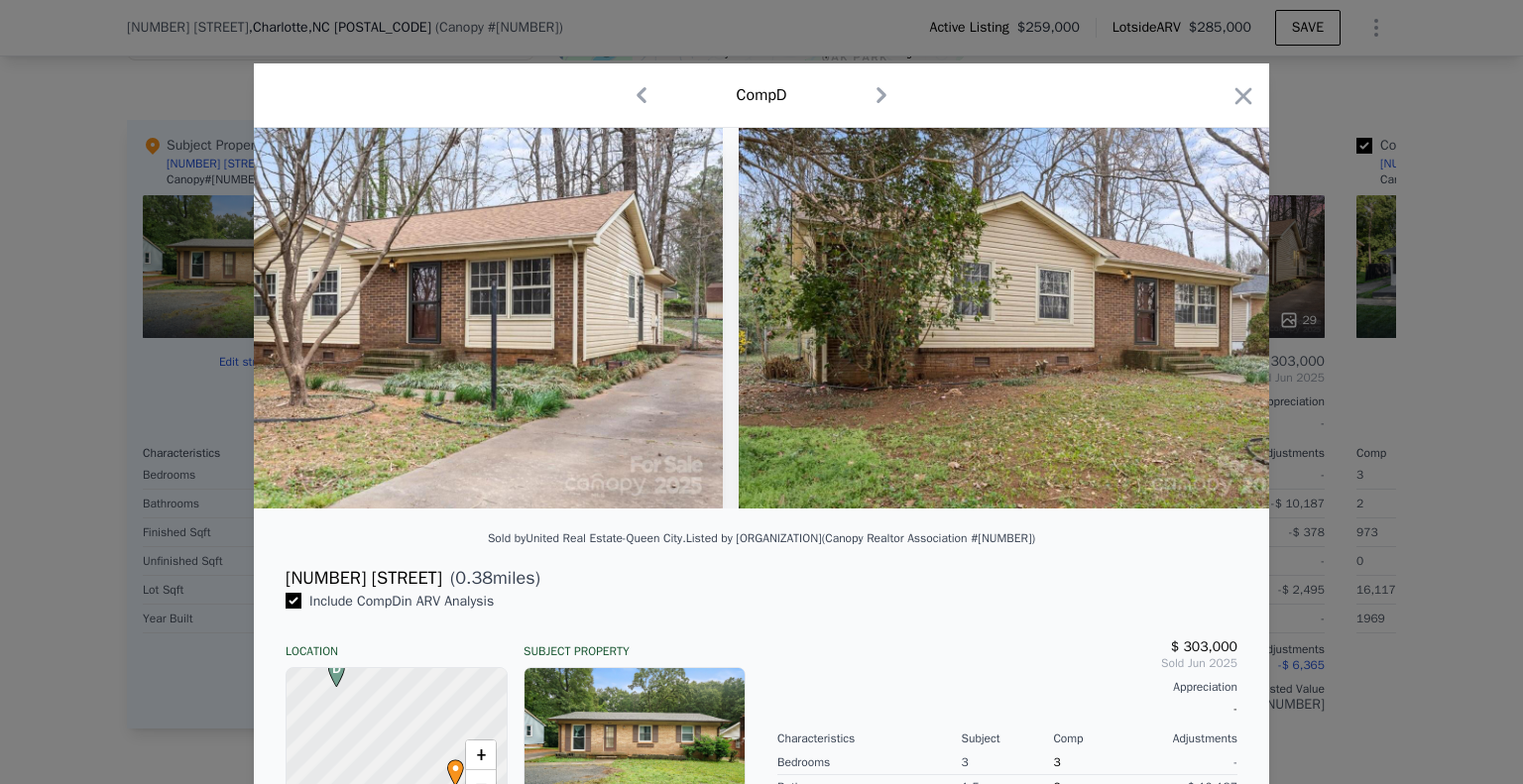 scroll, scrollTop: 0, scrollLeft: 15992, axis: horizontal 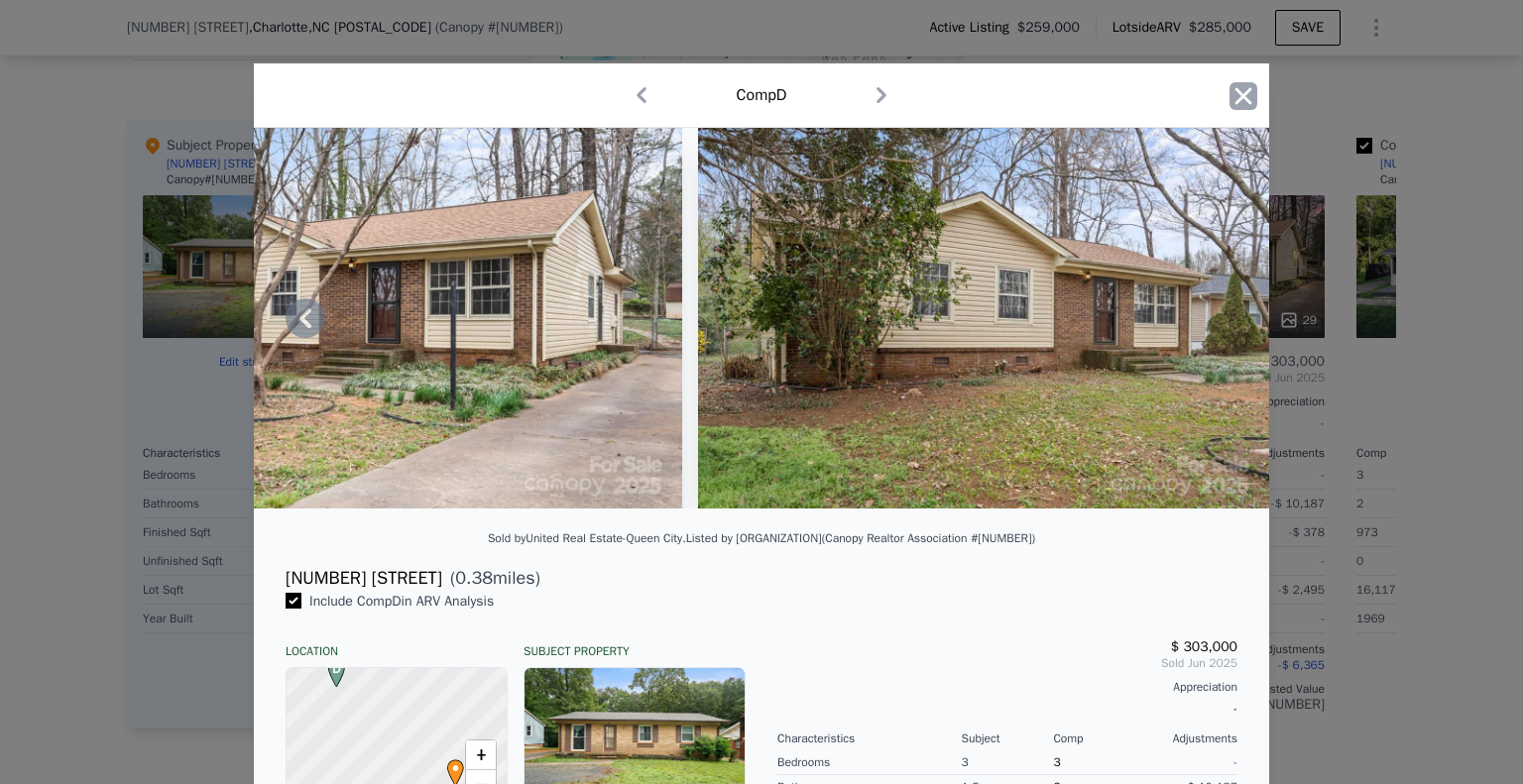 click 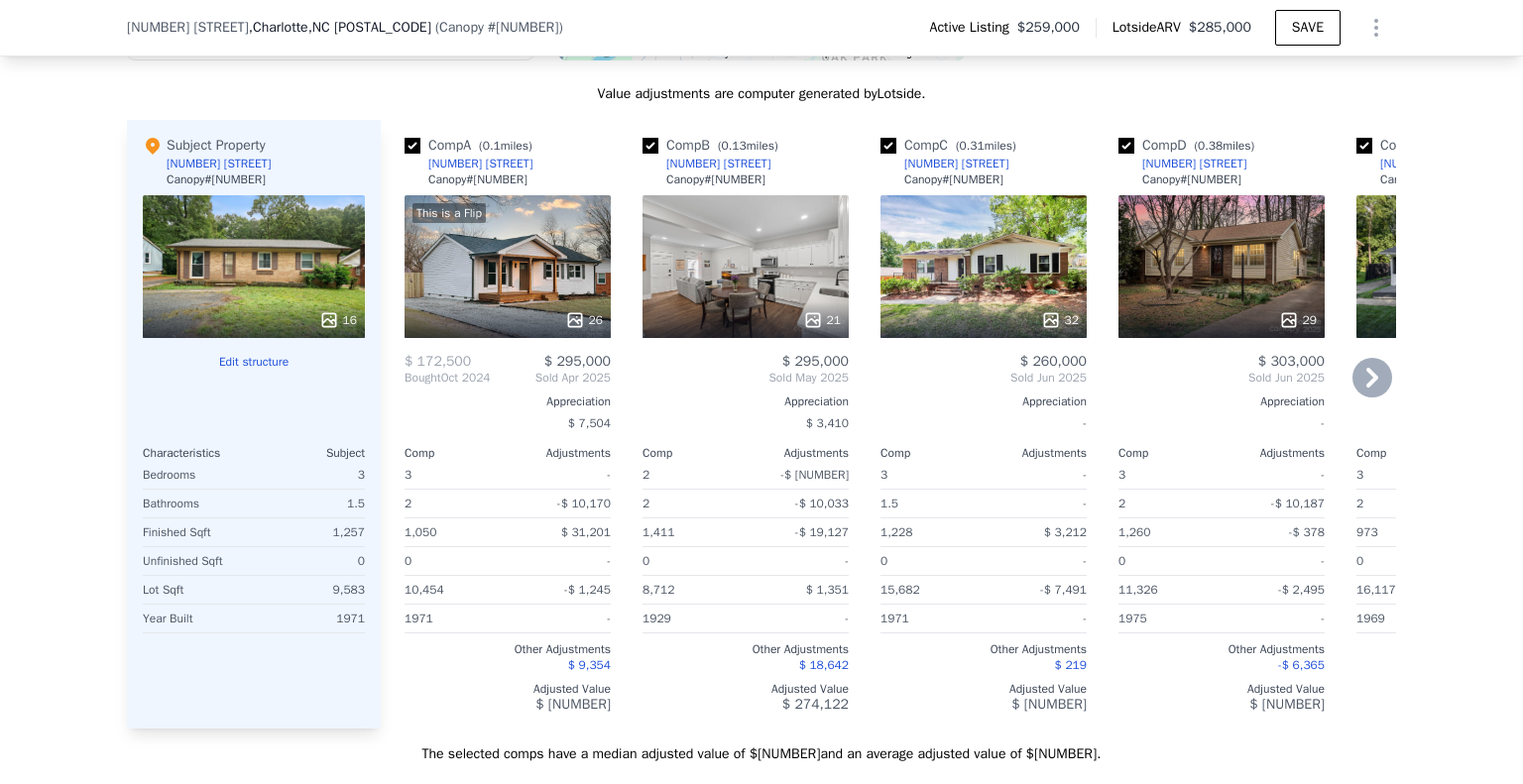click 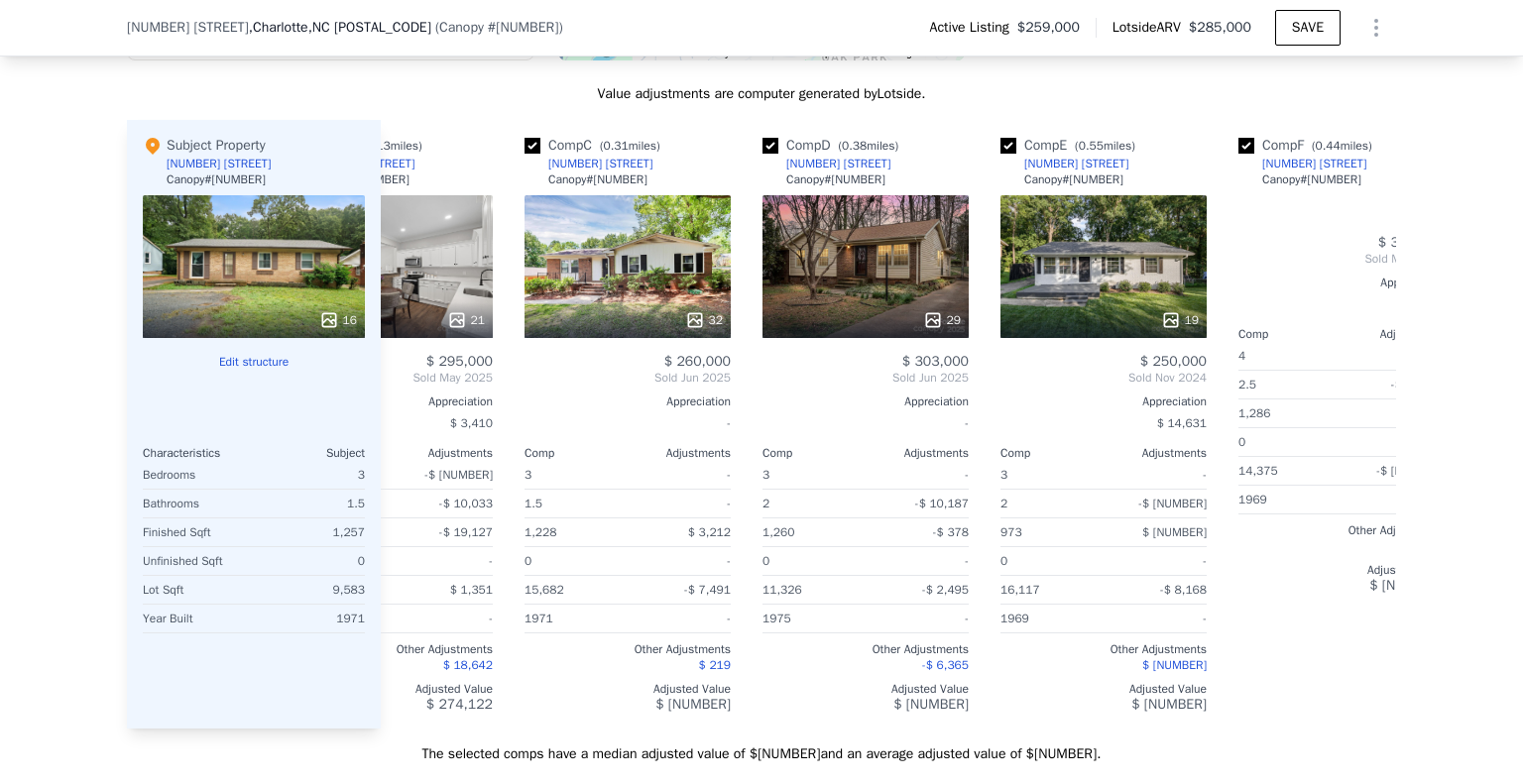 scroll, scrollTop: 0, scrollLeft: 476, axis: horizontal 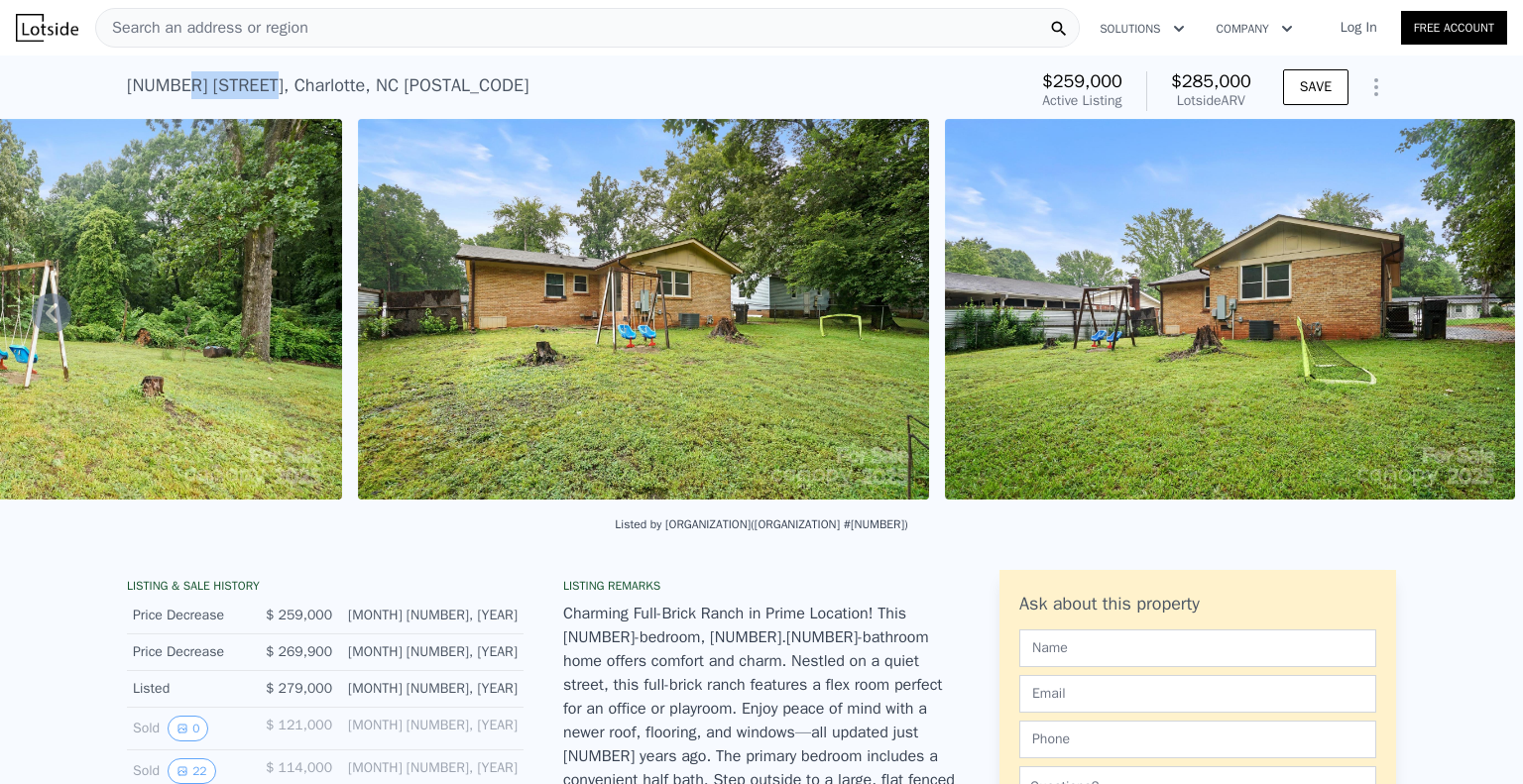 drag, startPoint x: 260, startPoint y: 84, endPoint x: 175, endPoint y: 71, distance: 85.988371 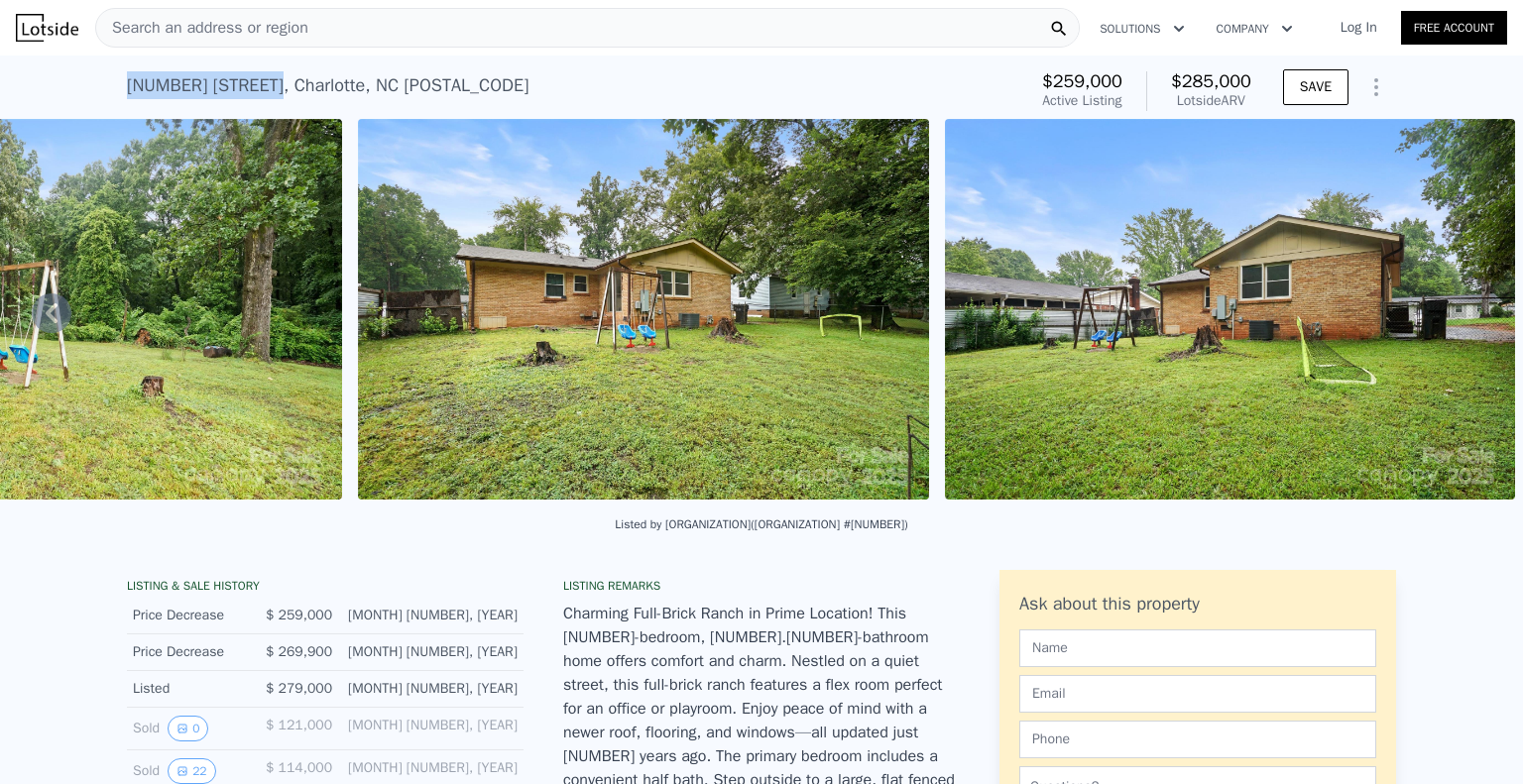 drag, startPoint x: 263, startPoint y: 89, endPoint x: 107, endPoint y: 92, distance: 156.02884 